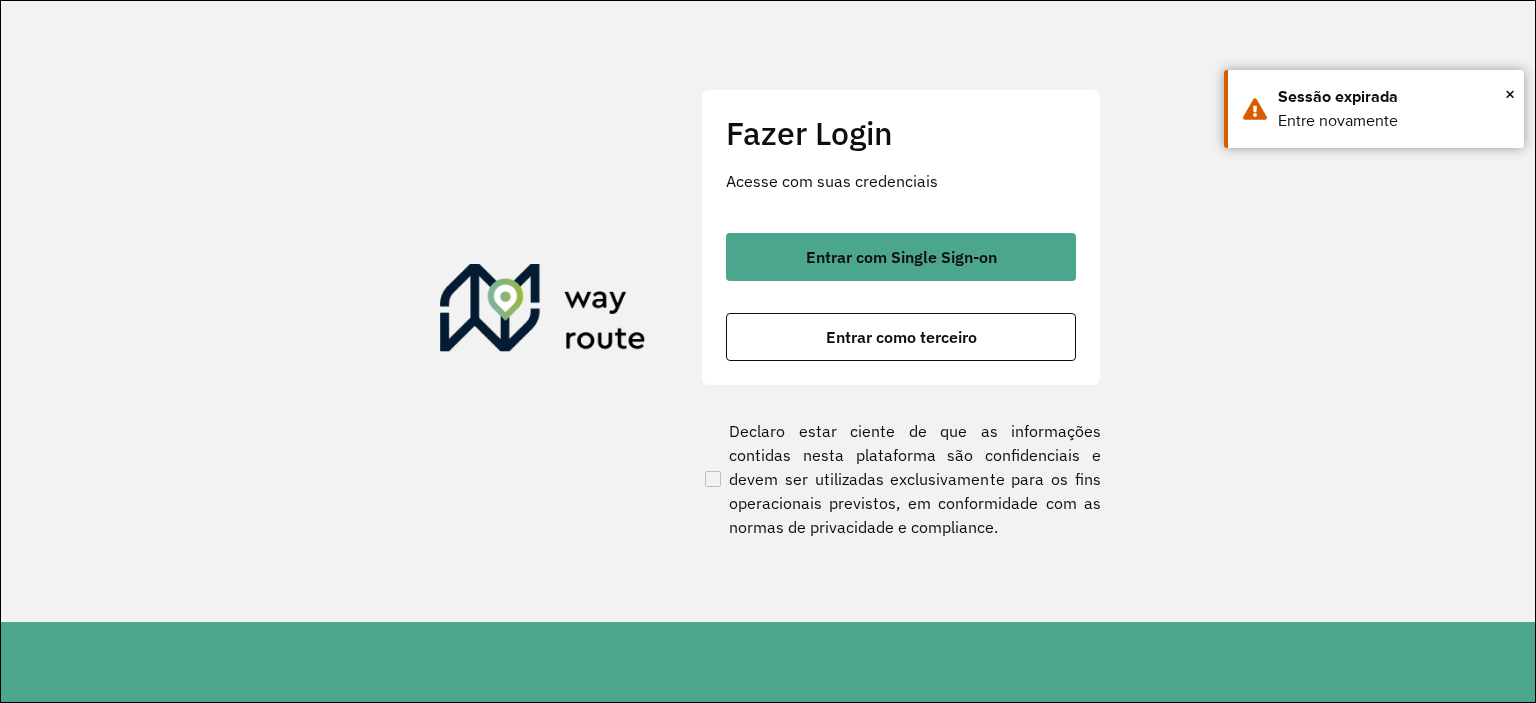 scroll, scrollTop: 0, scrollLeft: 0, axis: both 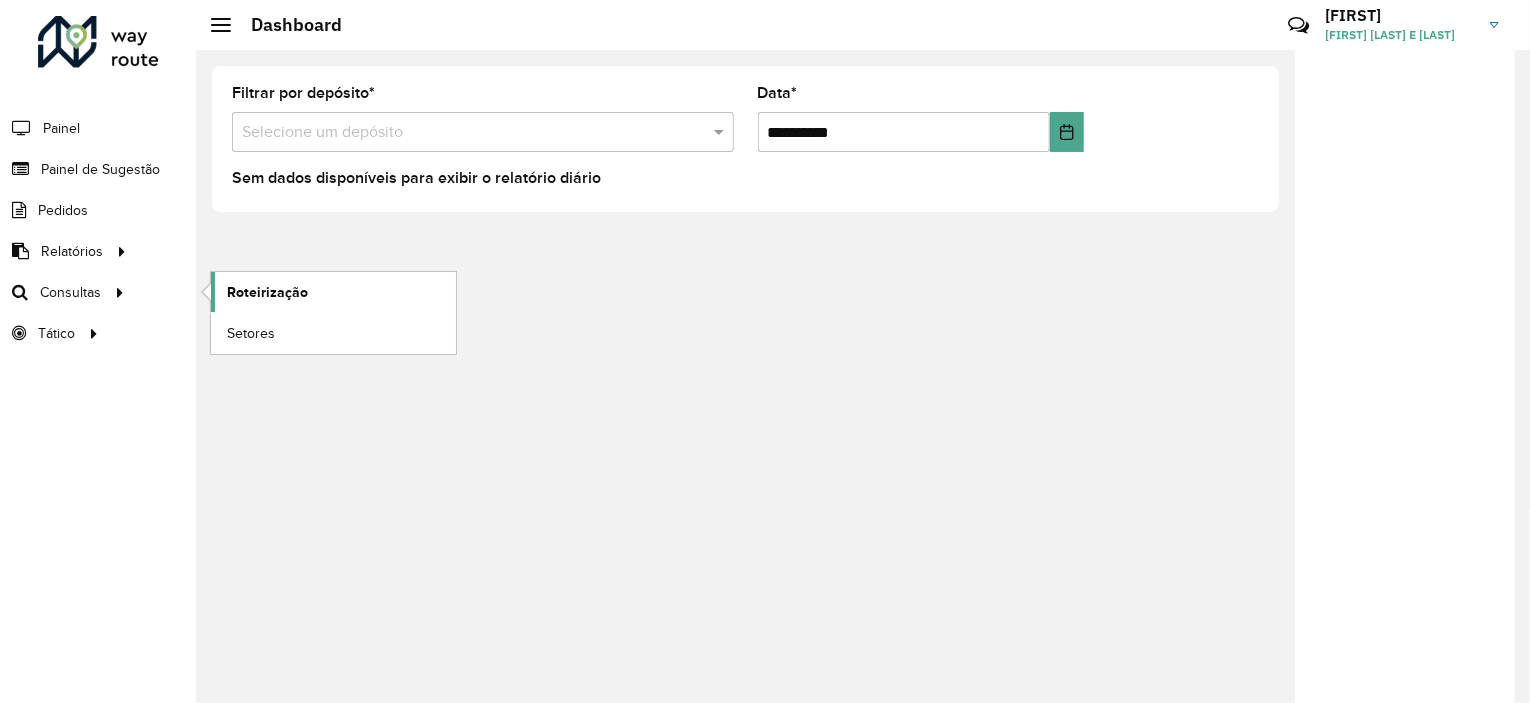 click on "Roteirização" 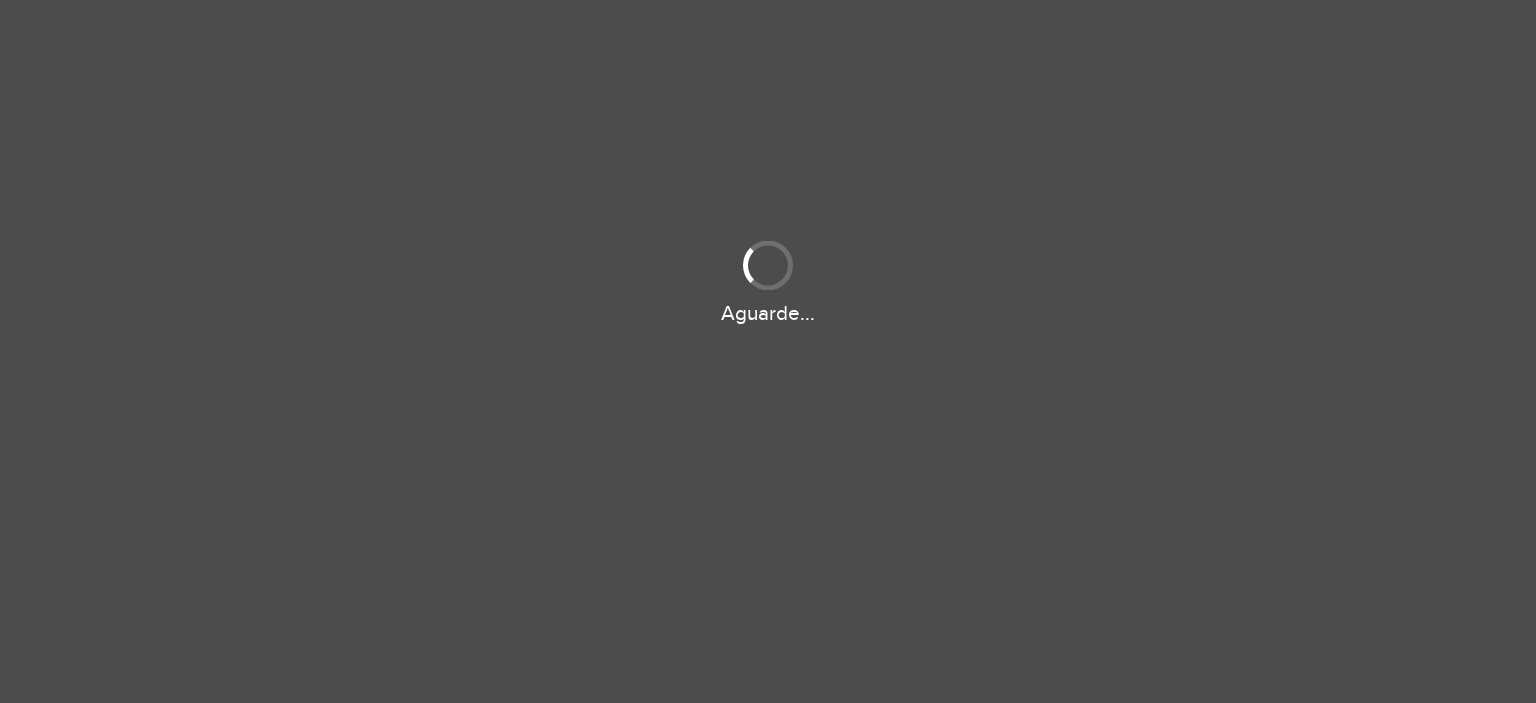 scroll, scrollTop: 0, scrollLeft: 0, axis: both 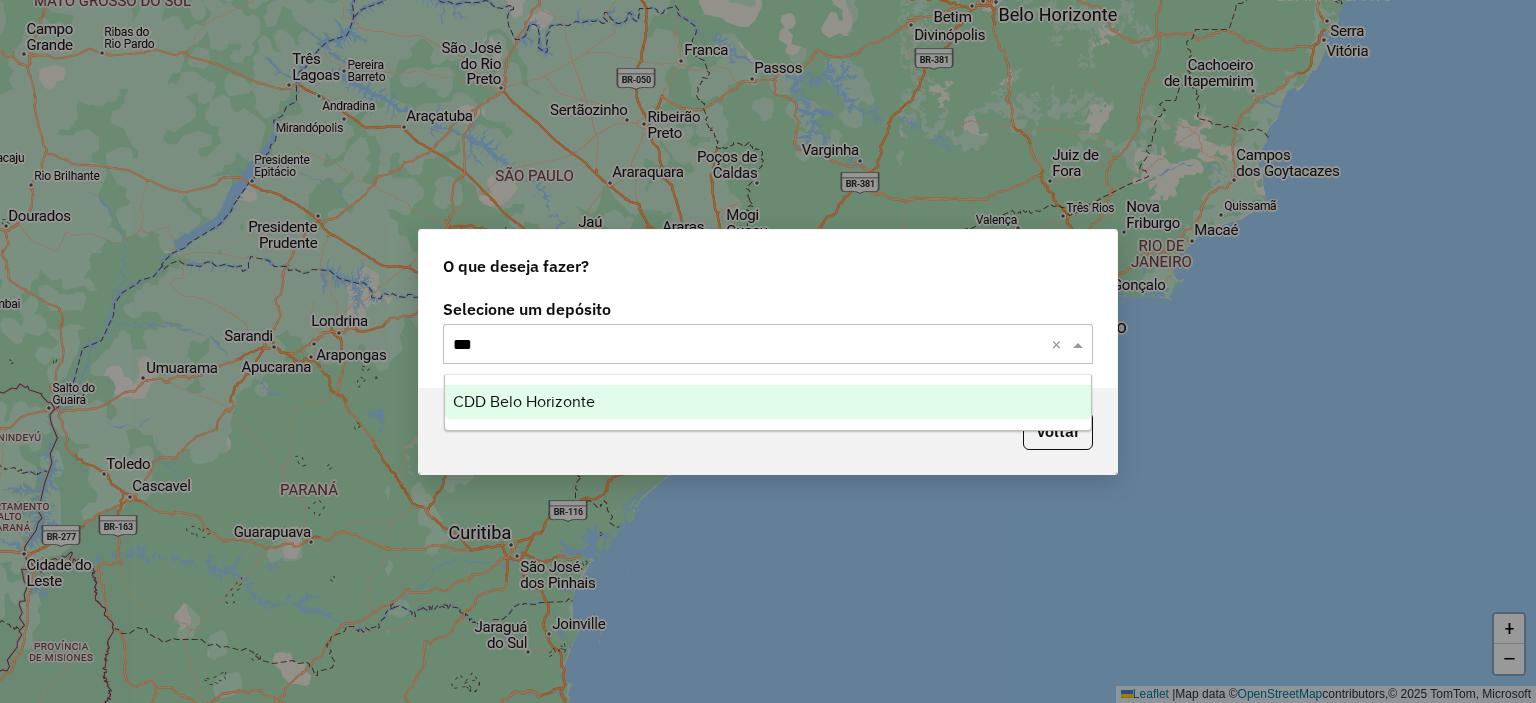 type on "****" 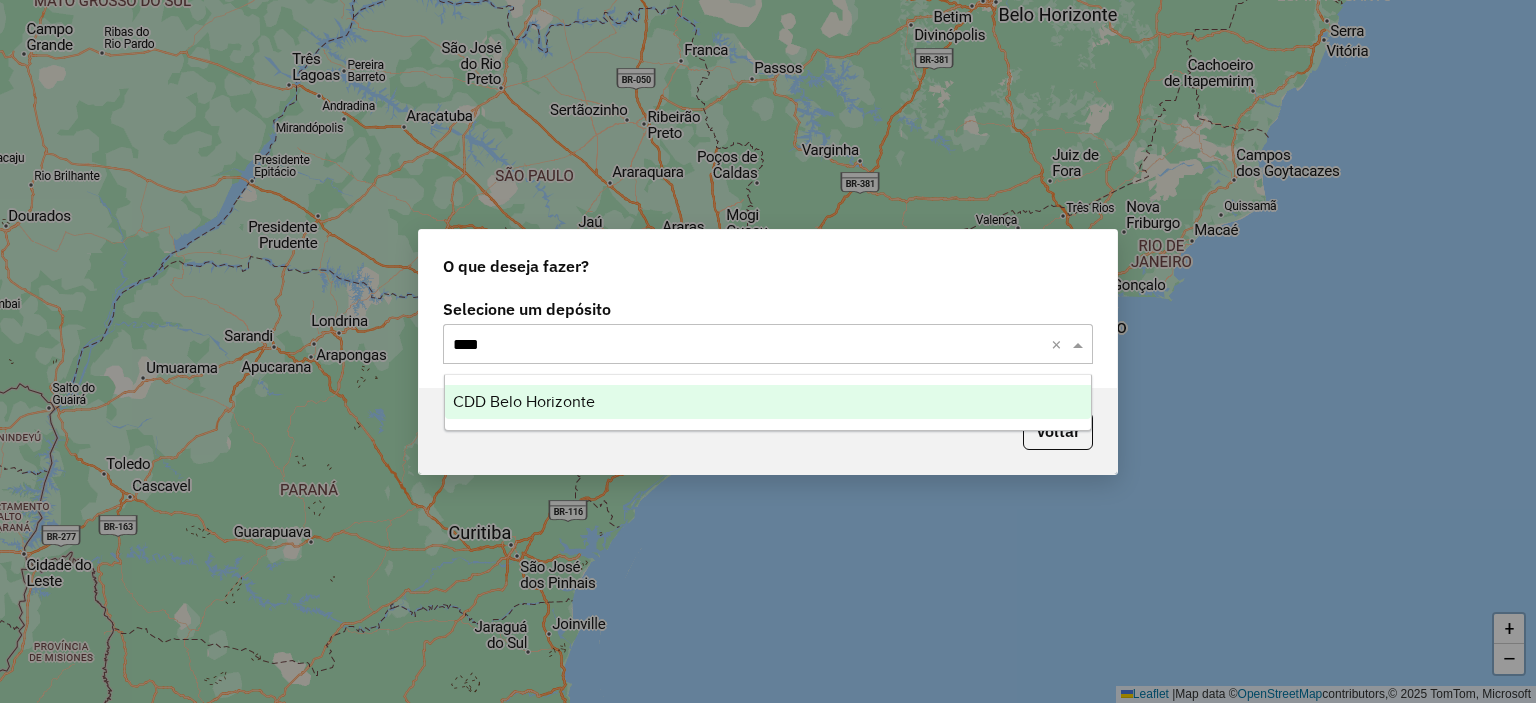 click on "CDD Belo Horizonte" at bounding box center [524, 401] 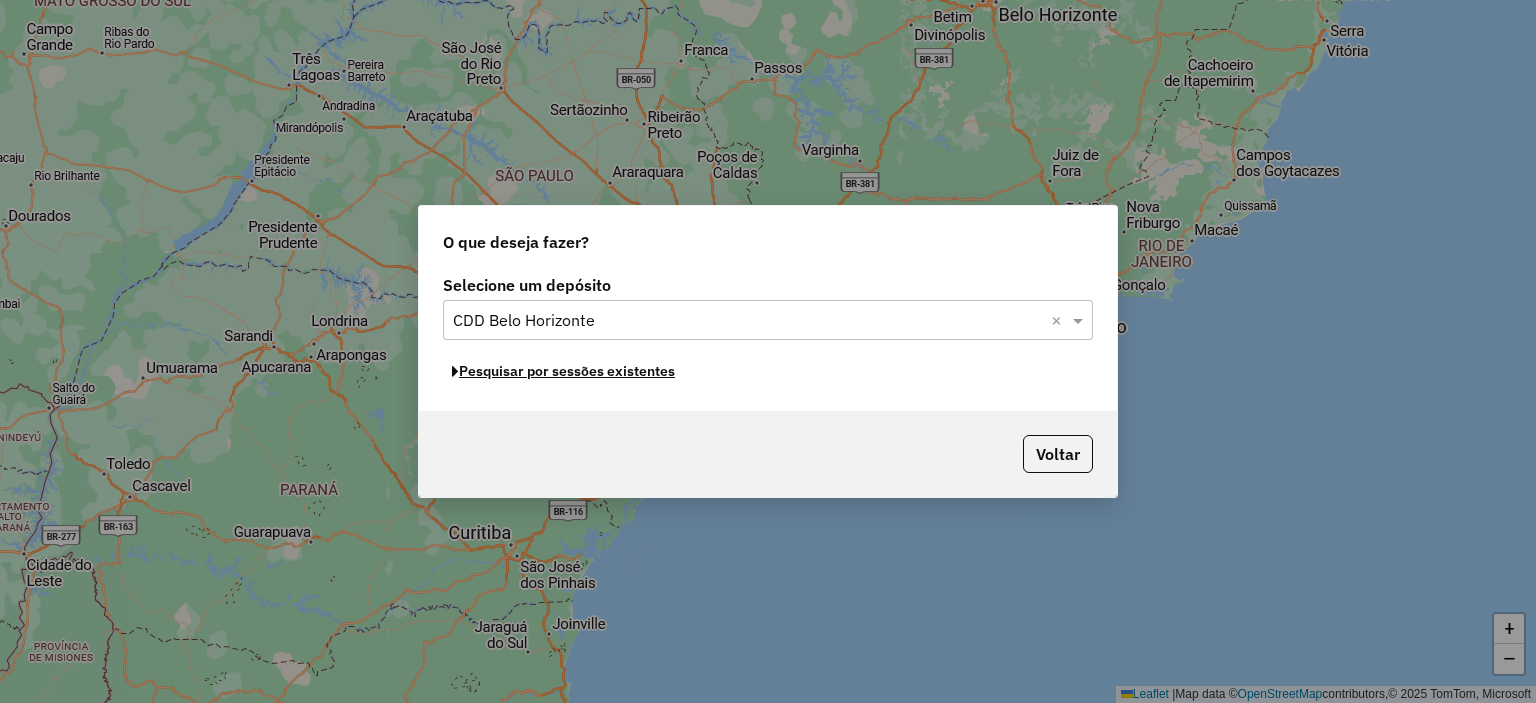 click on "Pesquisar por sessões existentes" 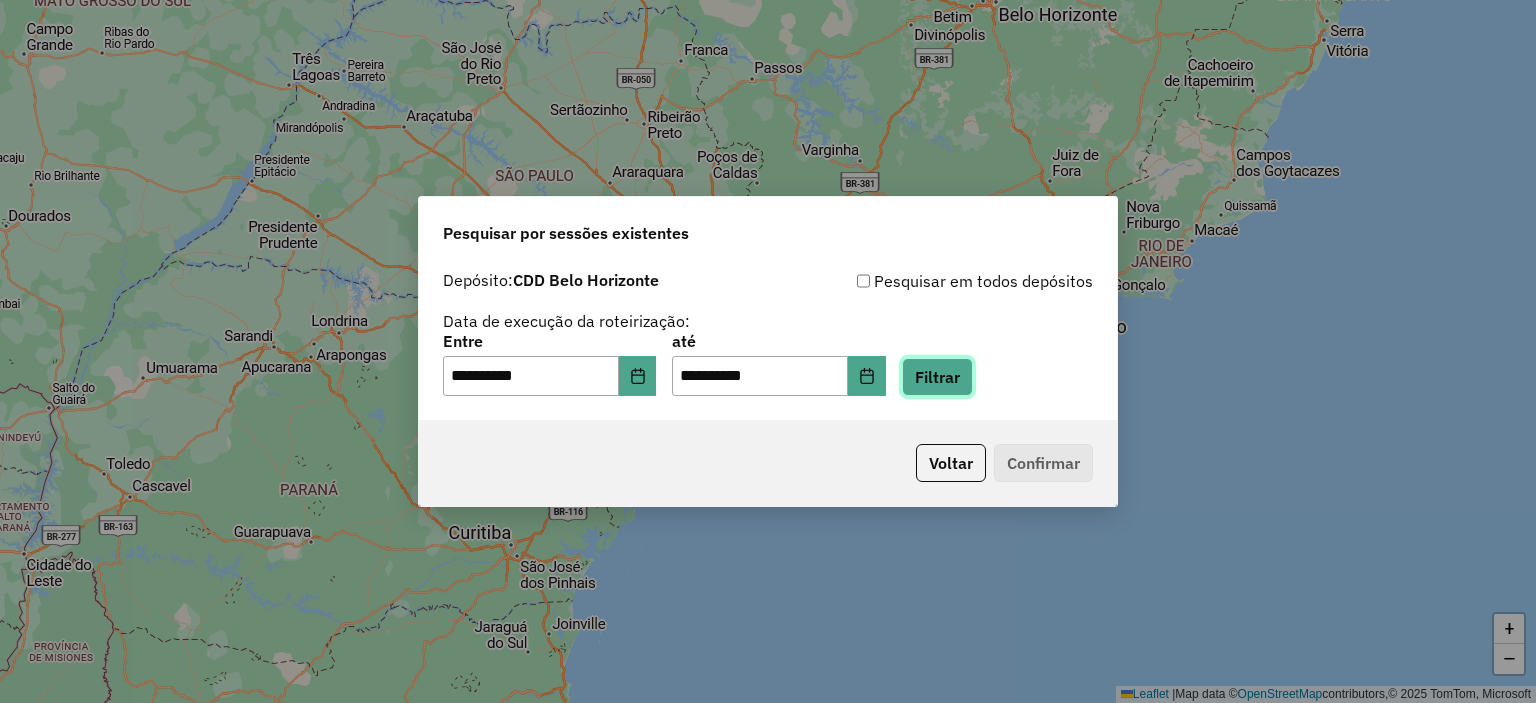 click on "Filtrar" 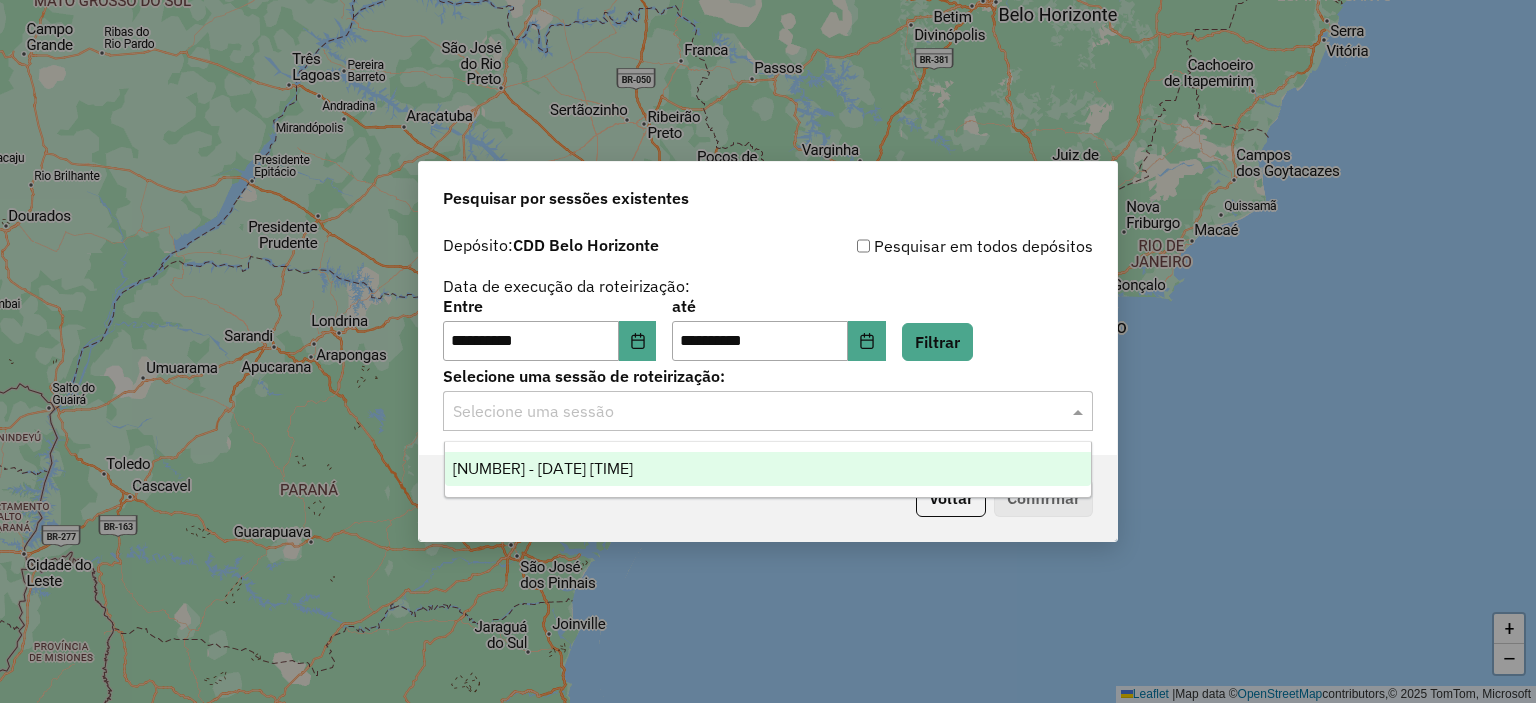 click 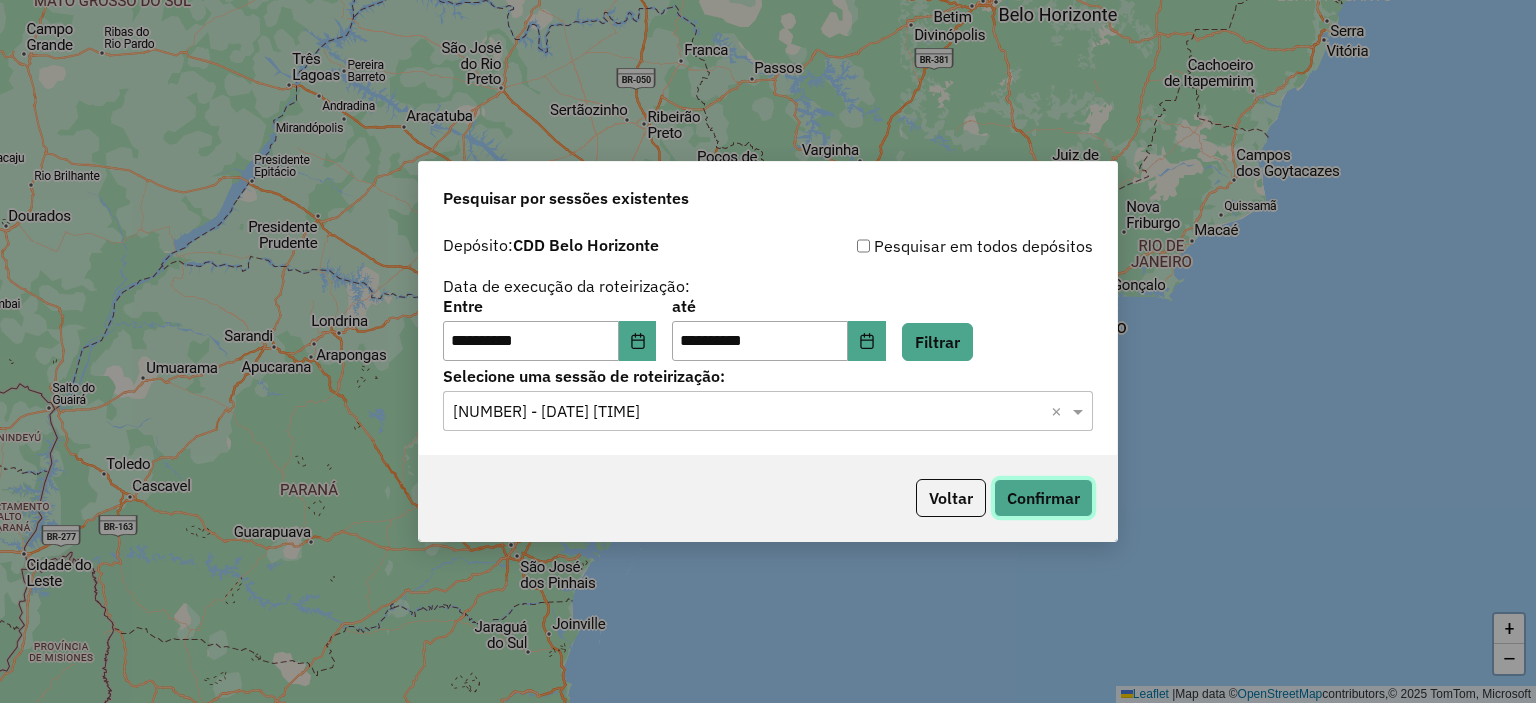 click on "Confirmar" 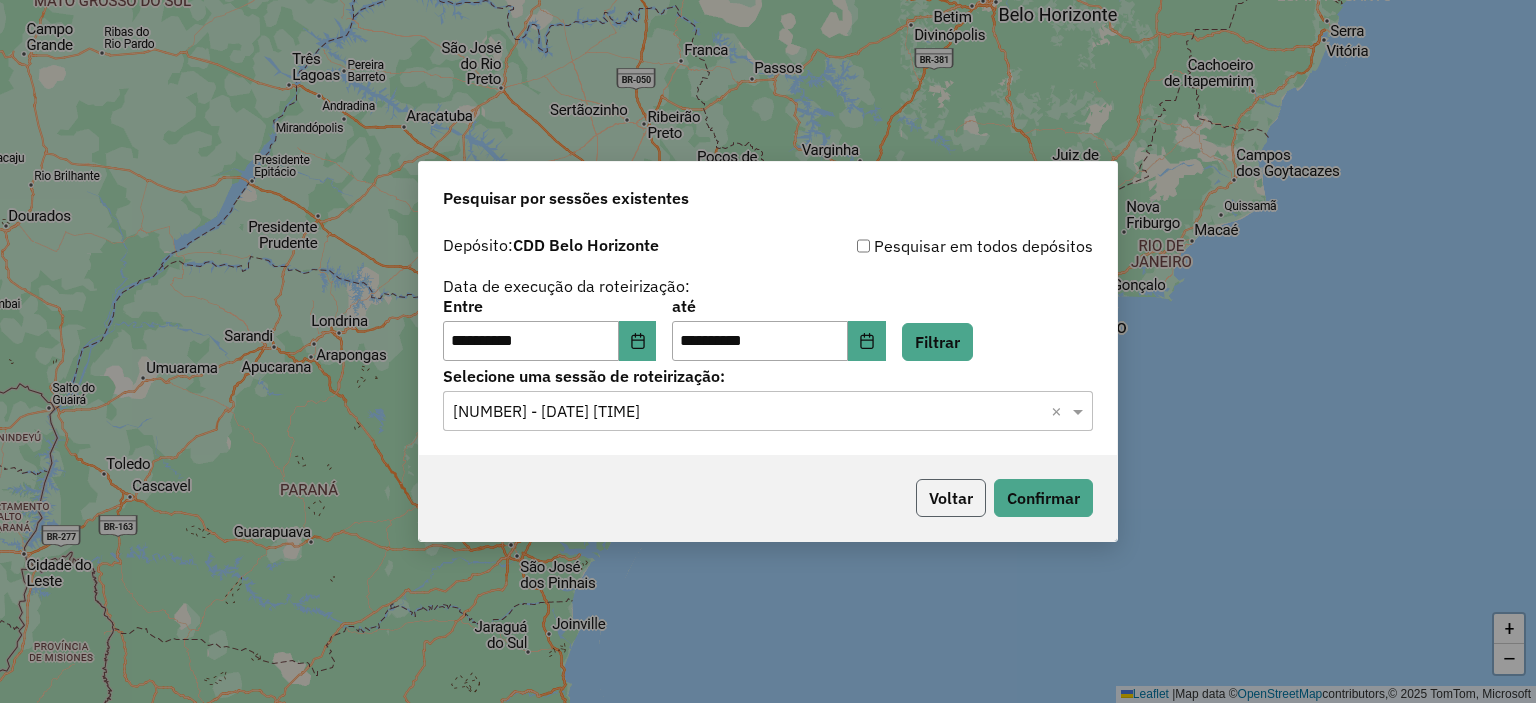 click on "Voltar" 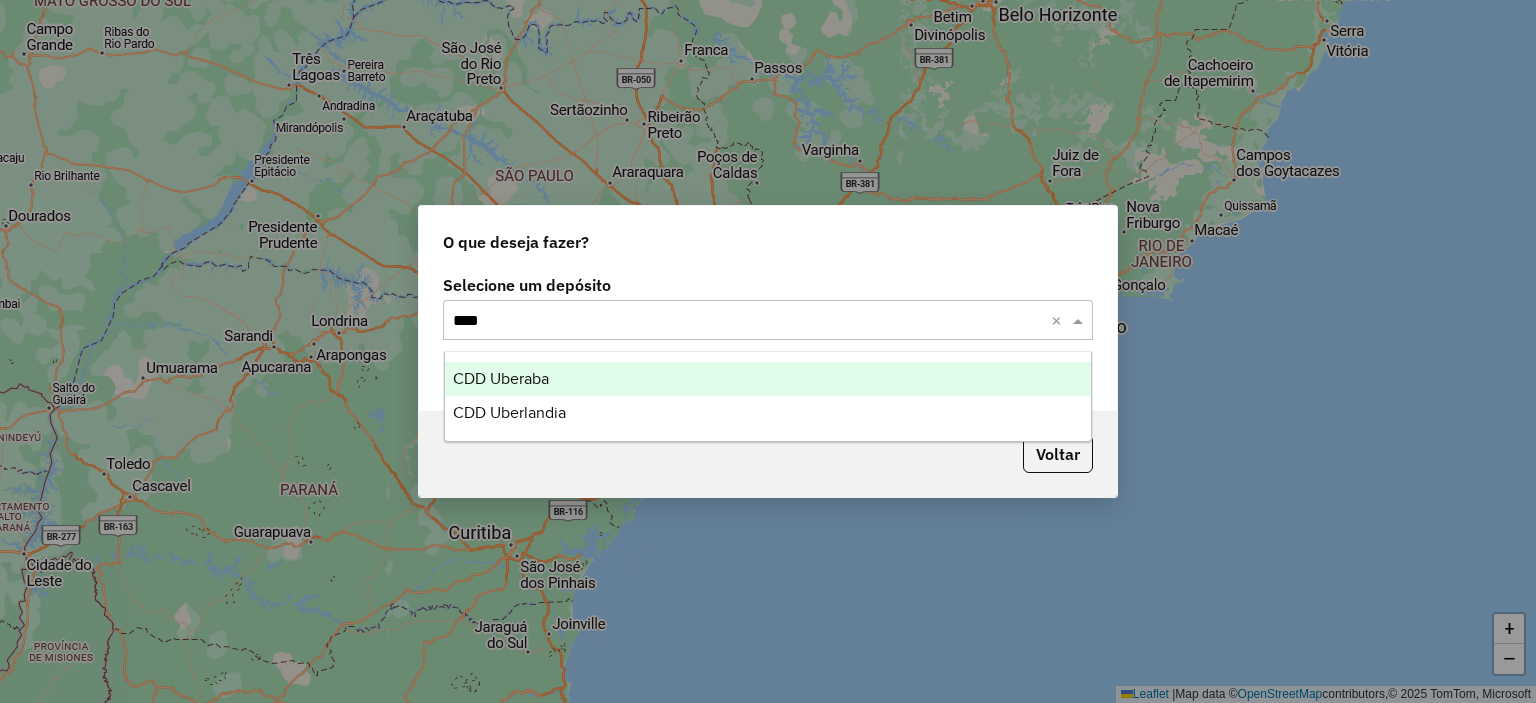 type on "*****" 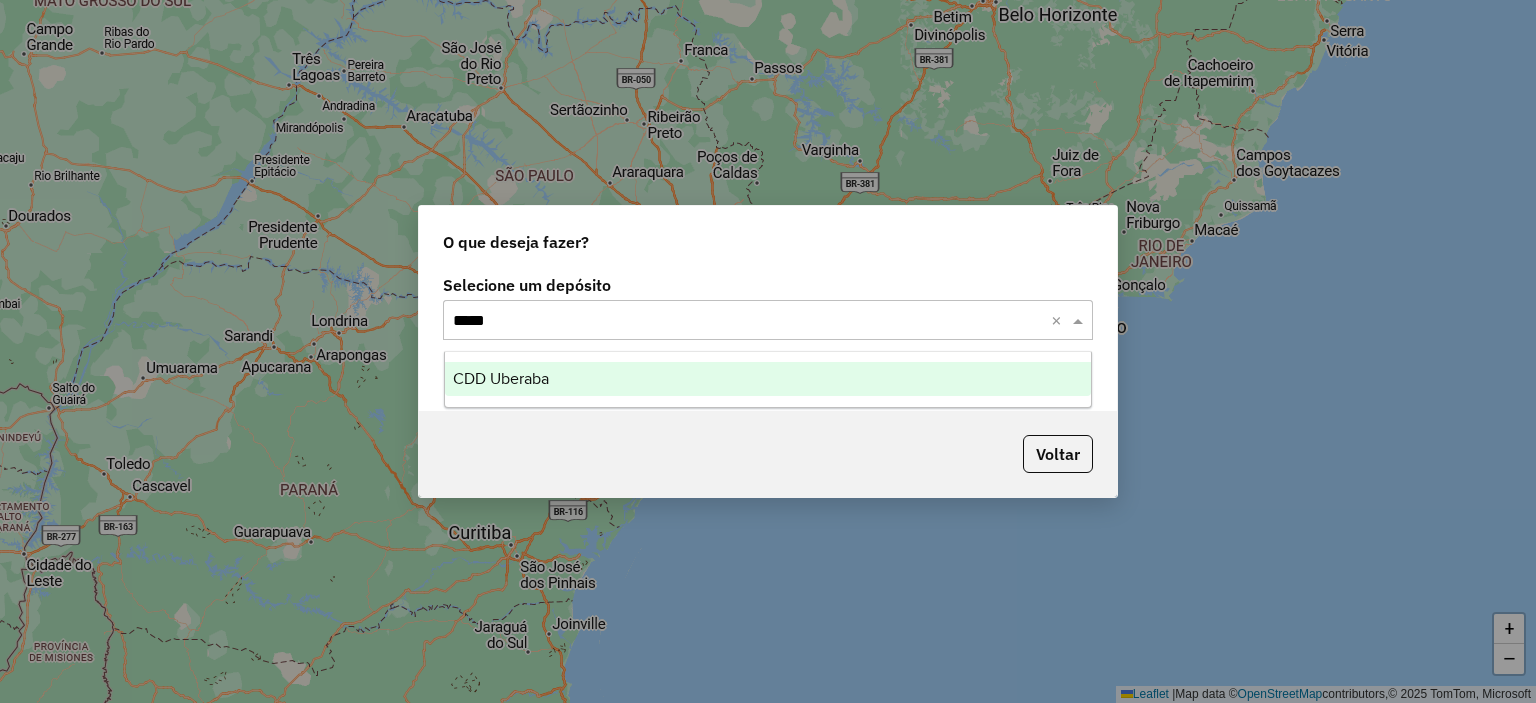 type 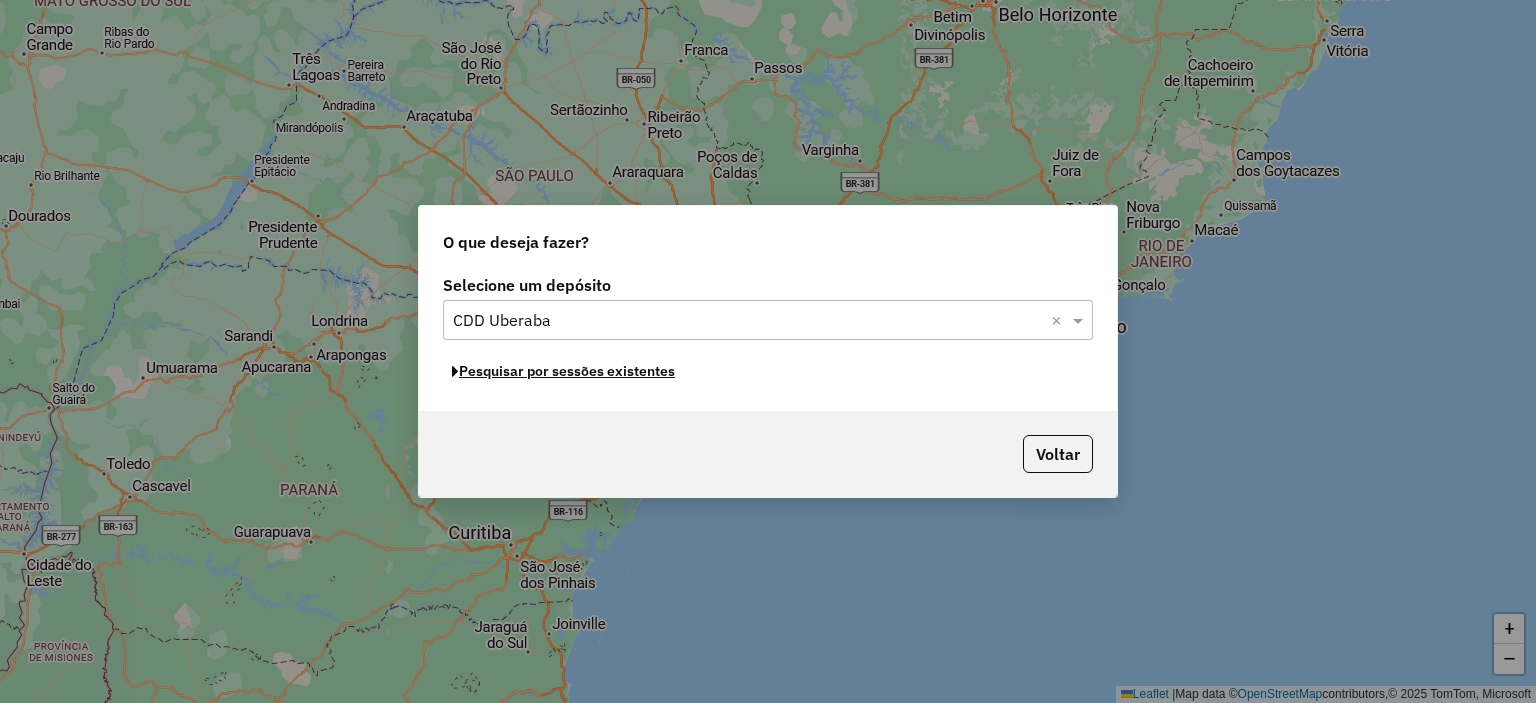 click on "Pesquisar por sessões existentes" 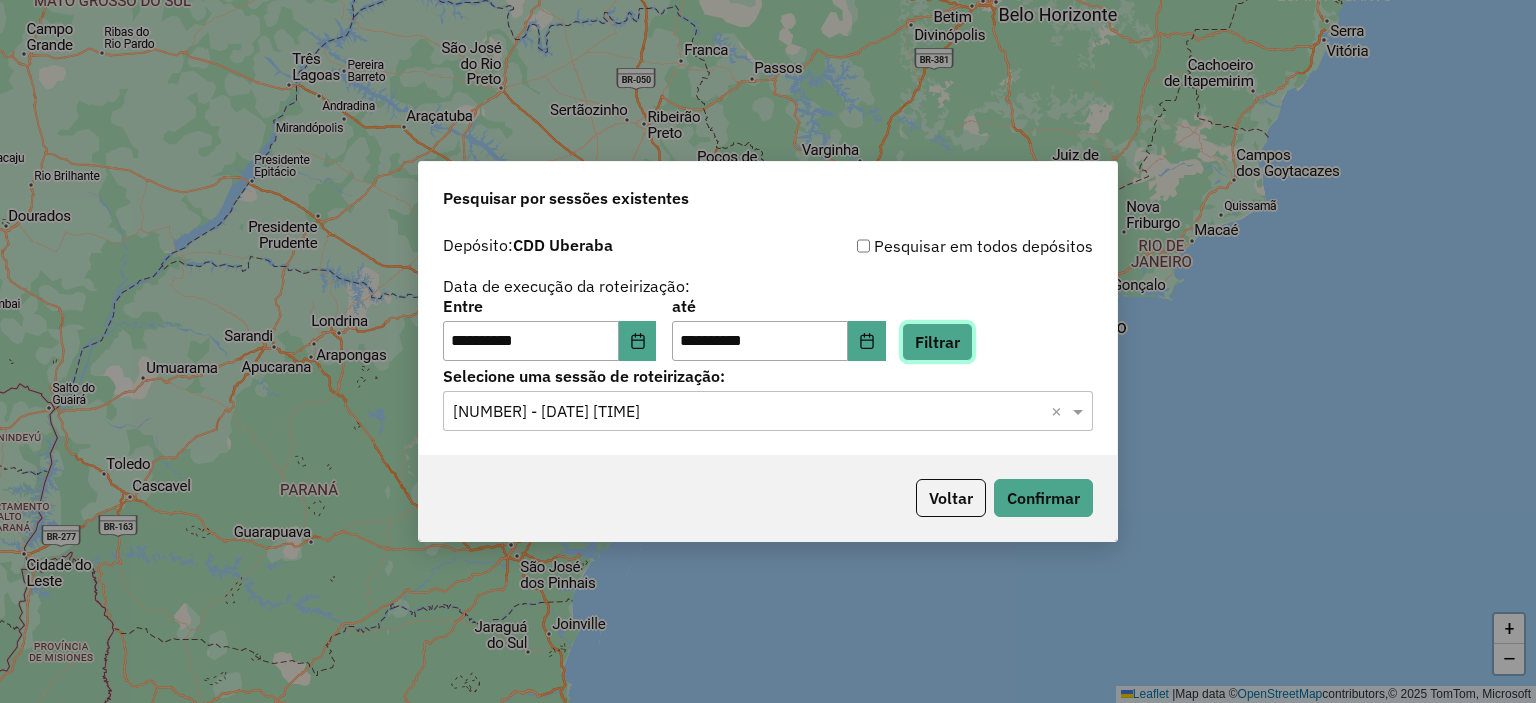 click on "Filtrar" 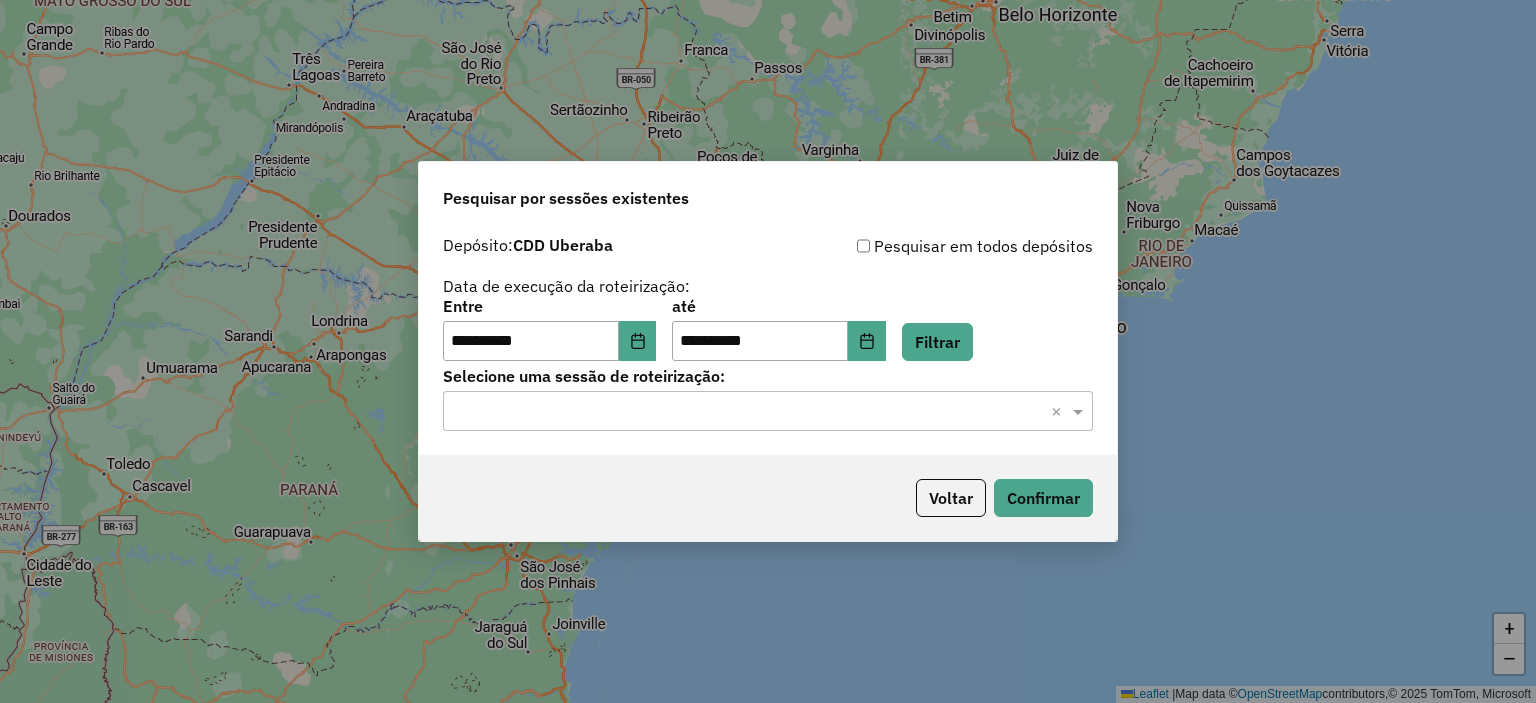 click 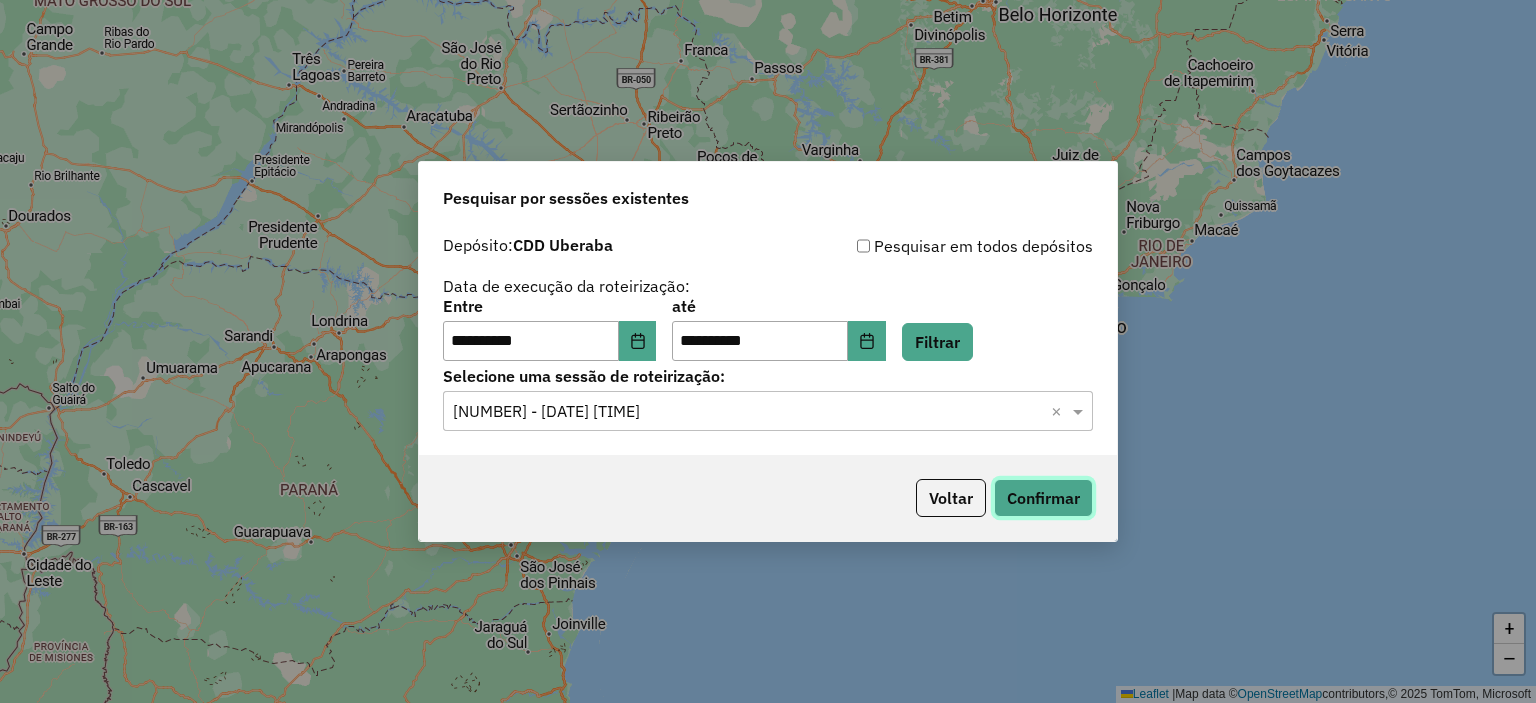 click on "Confirmar" 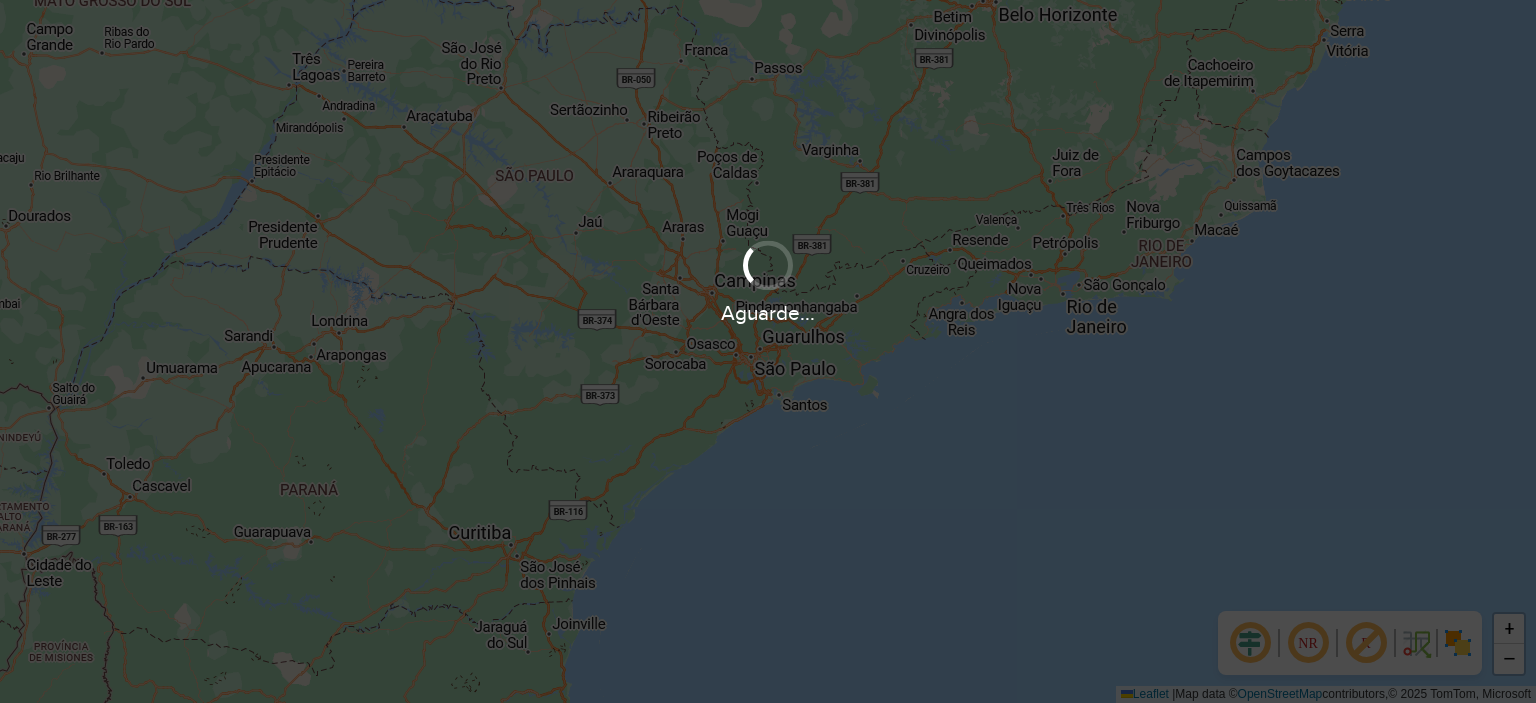 scroll, scrollTop: 0, scrollLeft: 0, axis: both 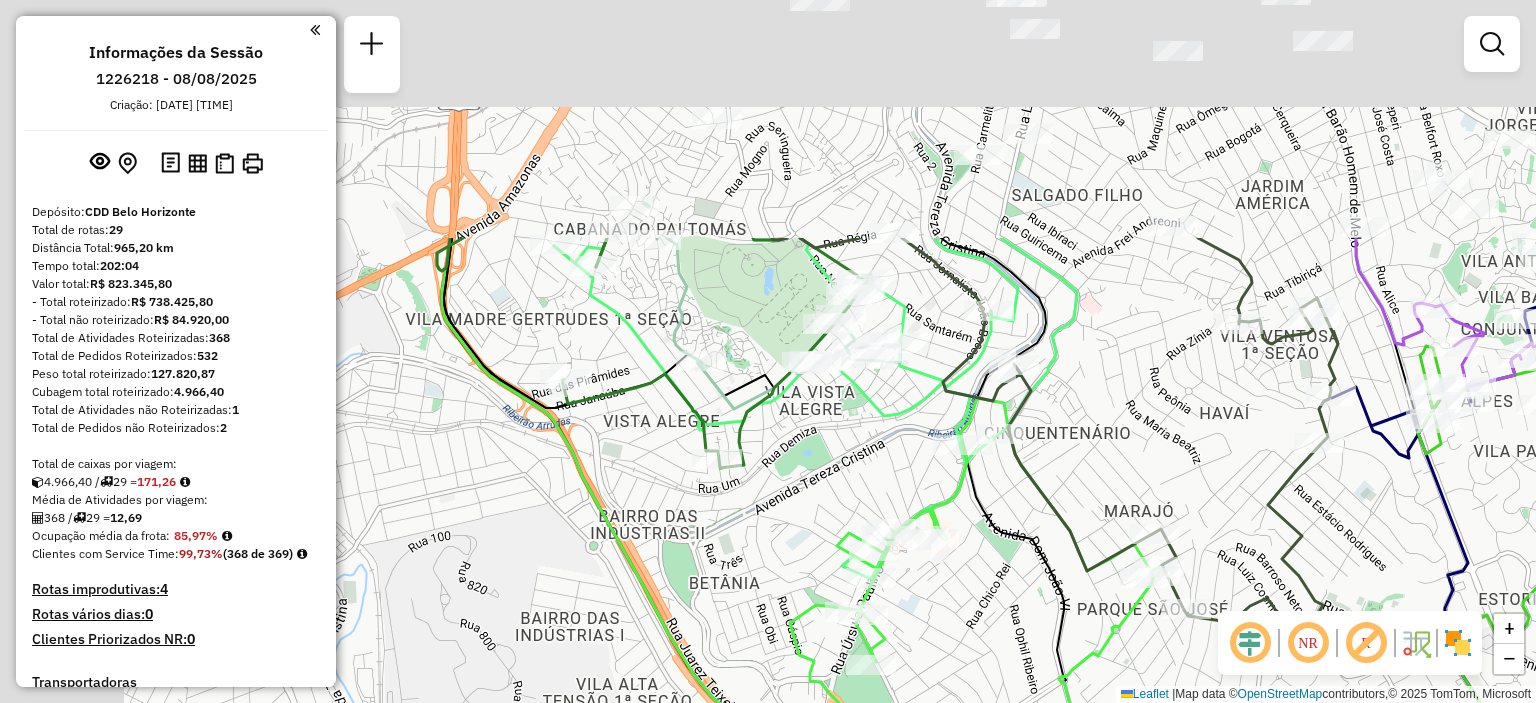 drag, startPoint x: 846, startPoint y: 239, endPoint x: 1018, endPoint y: 547, distance: 352.77188 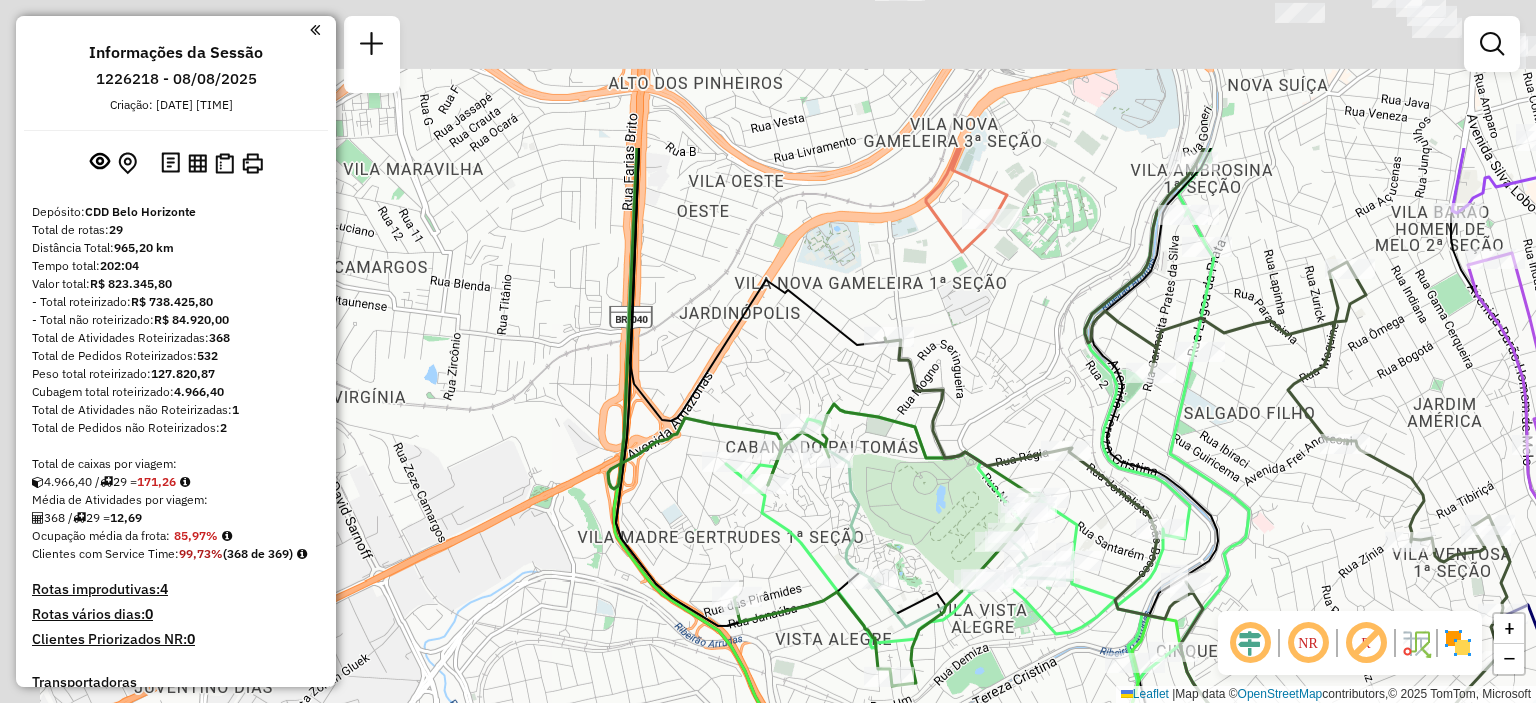 drag, startPoint x: 808, startPoint y: 149, endPoint x: 980, endPoint y: 367, distance: 277.68326 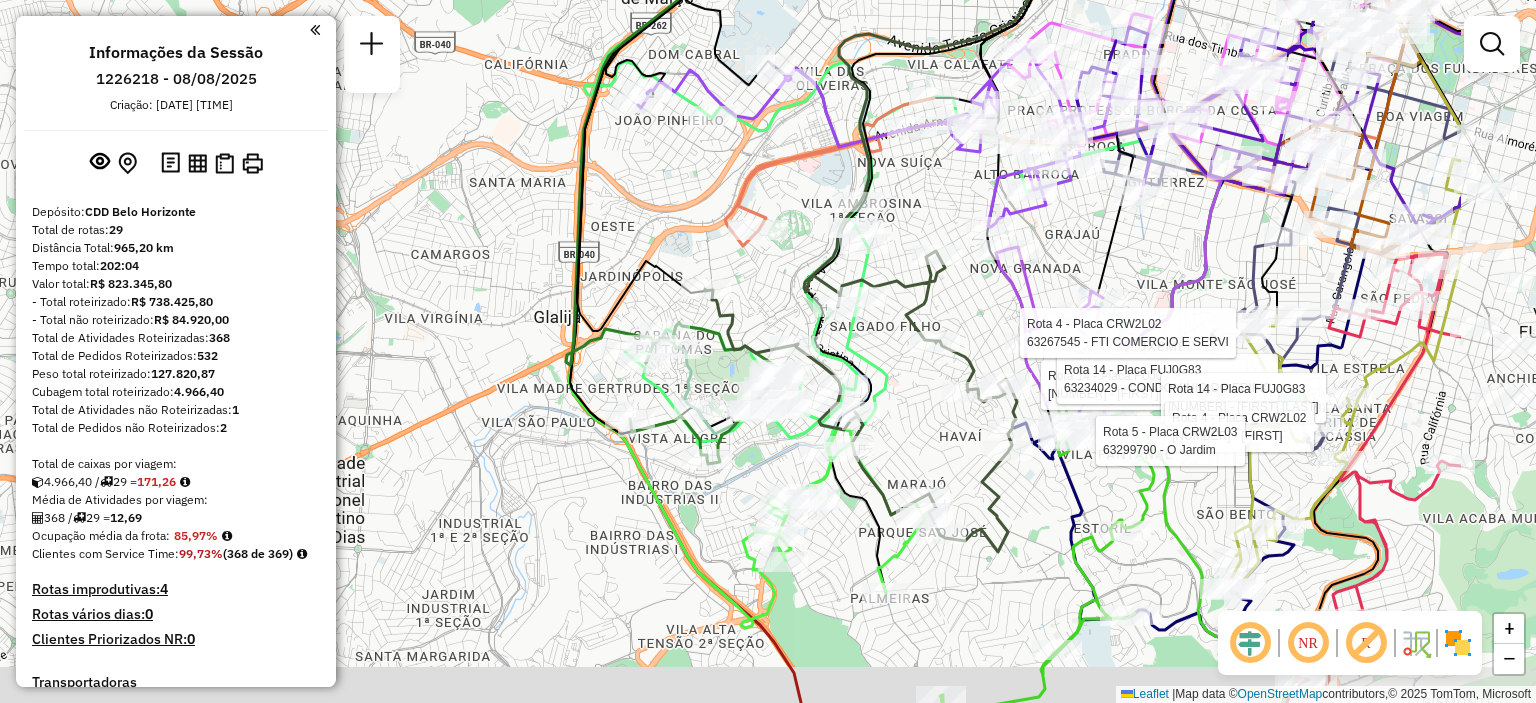 drag, startPoint x: 980, startPoint y: 367, endPoint x: 752, endPoint y: 304, distance: 236.54387 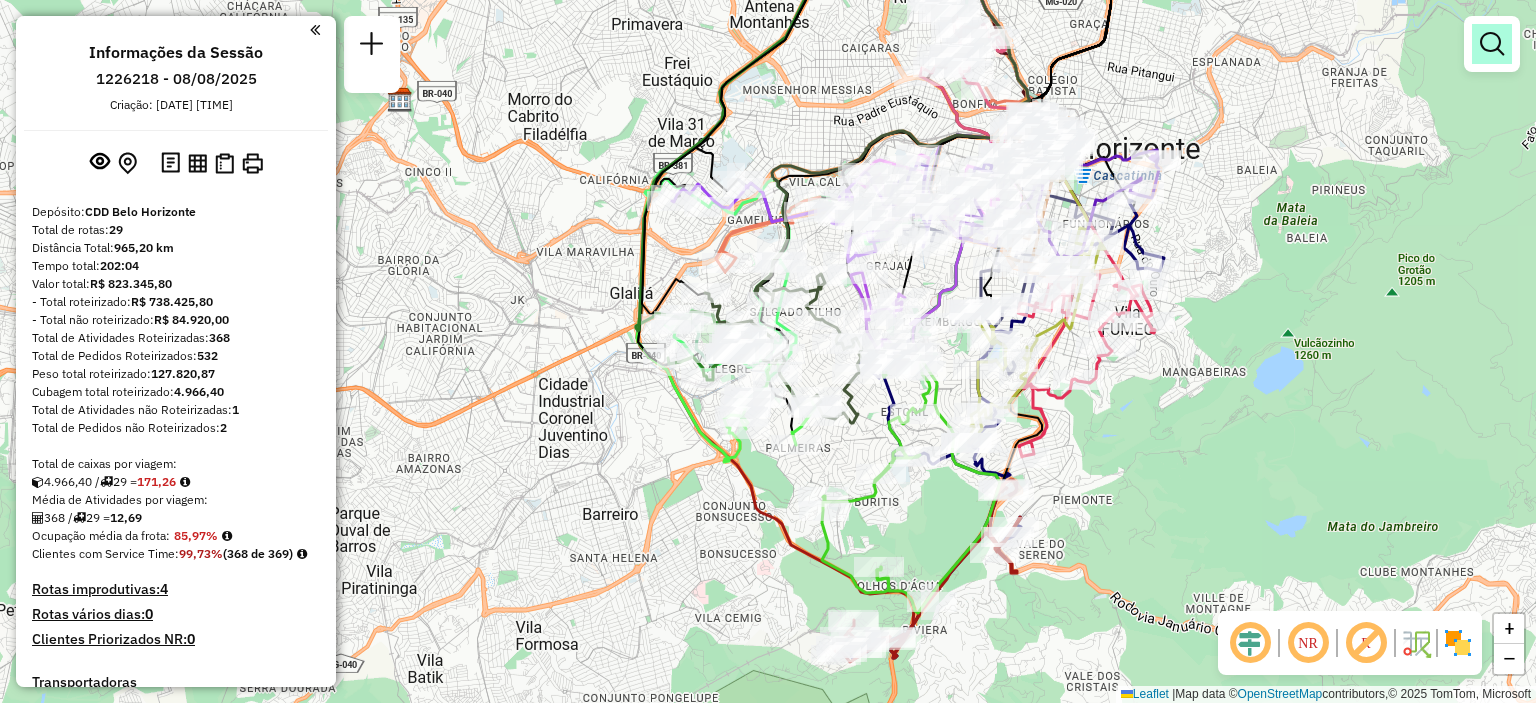 click at bounding box center [1492, 44] 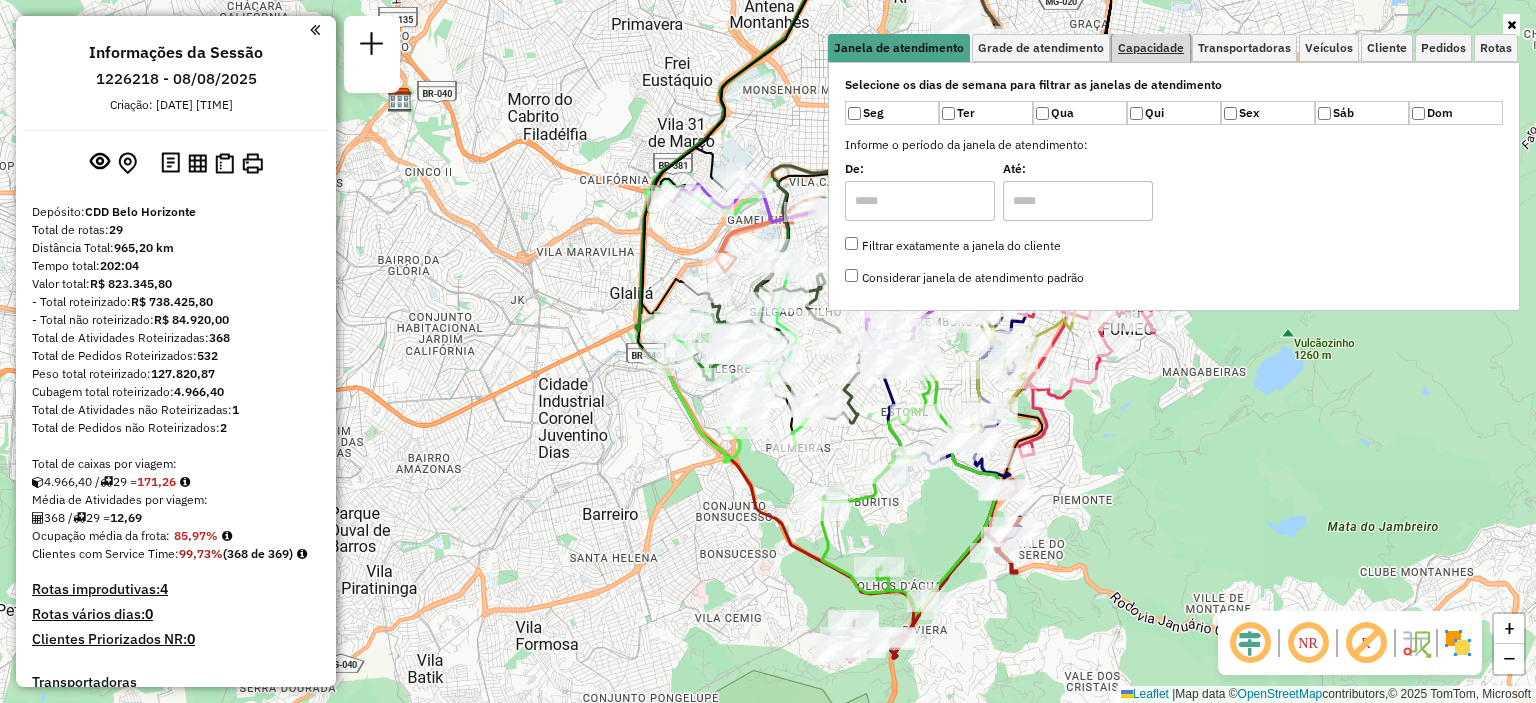 click on "Capacidade" at bounding box center [1151, 48] 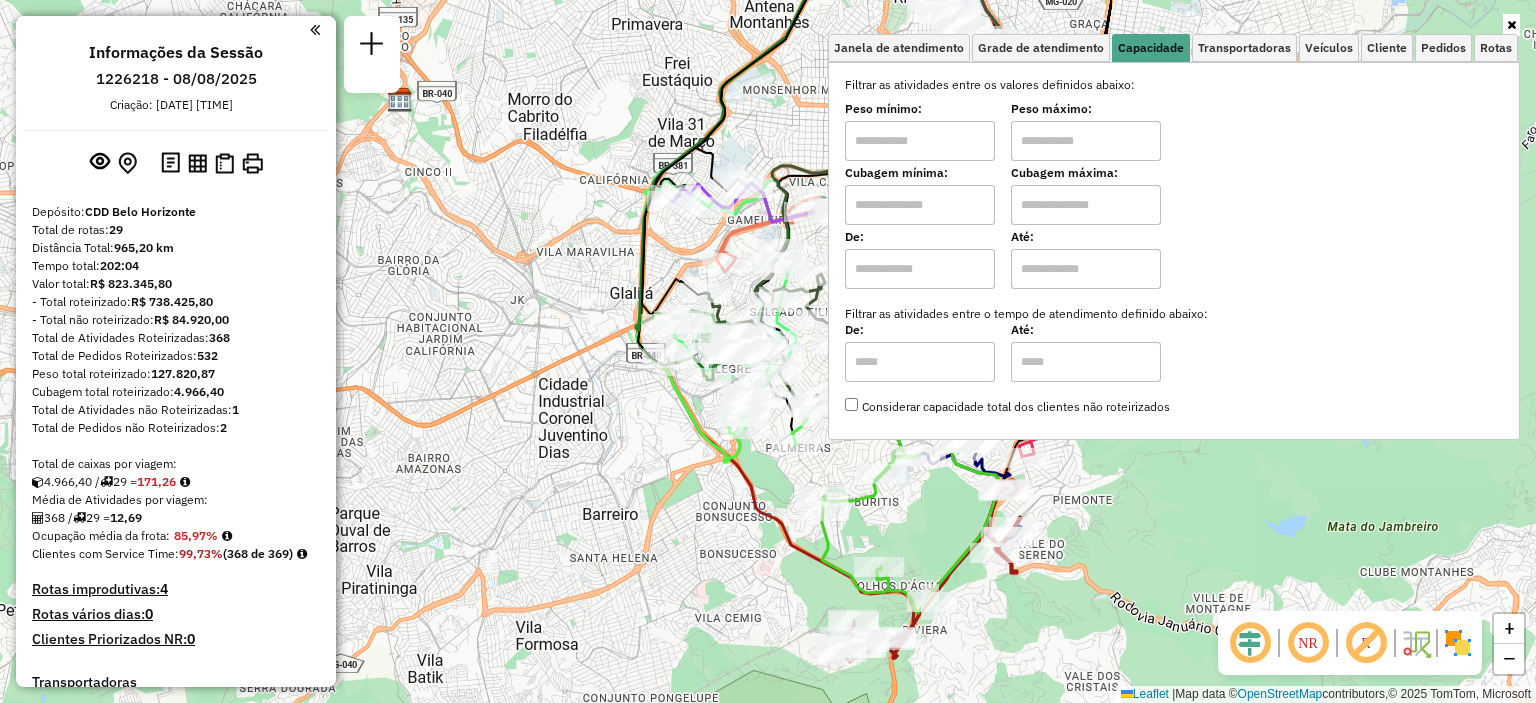 click at bounding box center (920, 205) 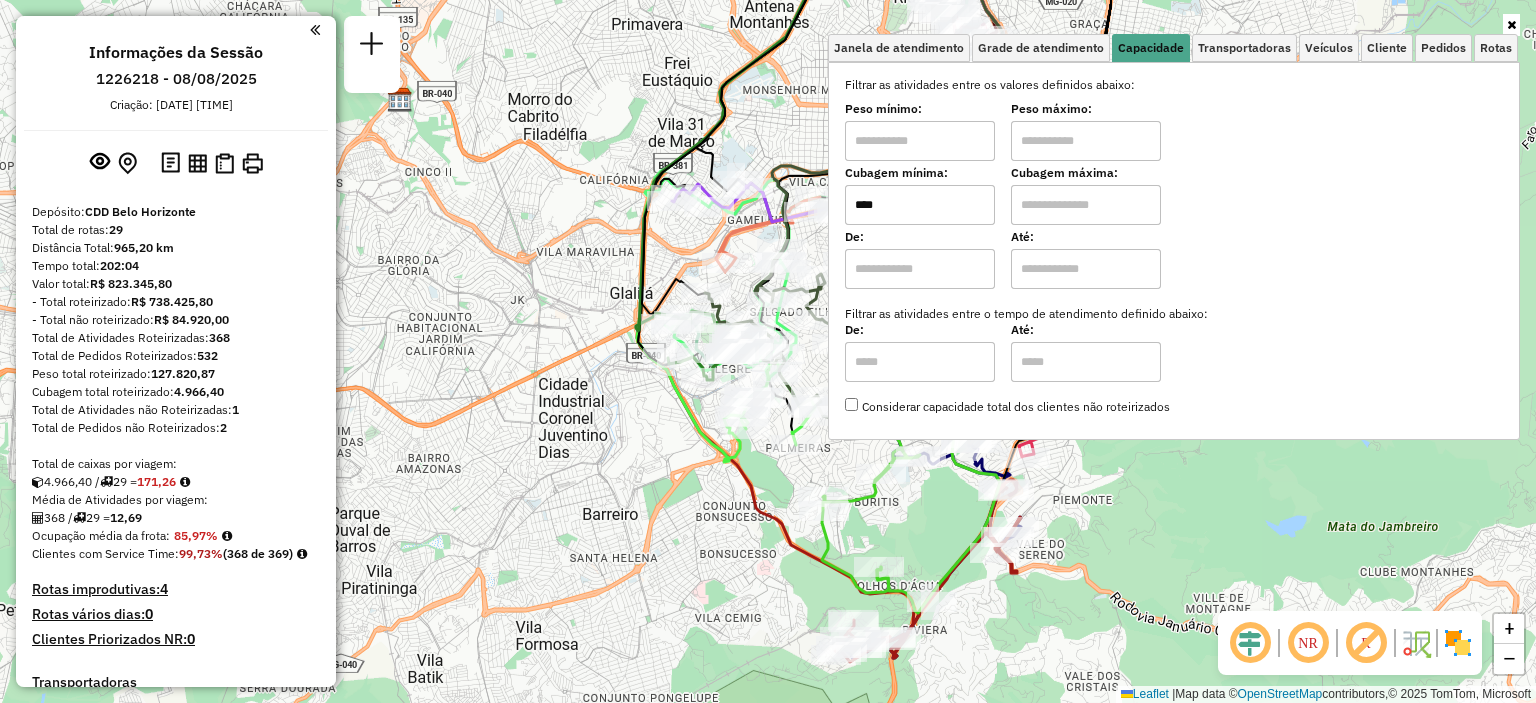 type on "****" 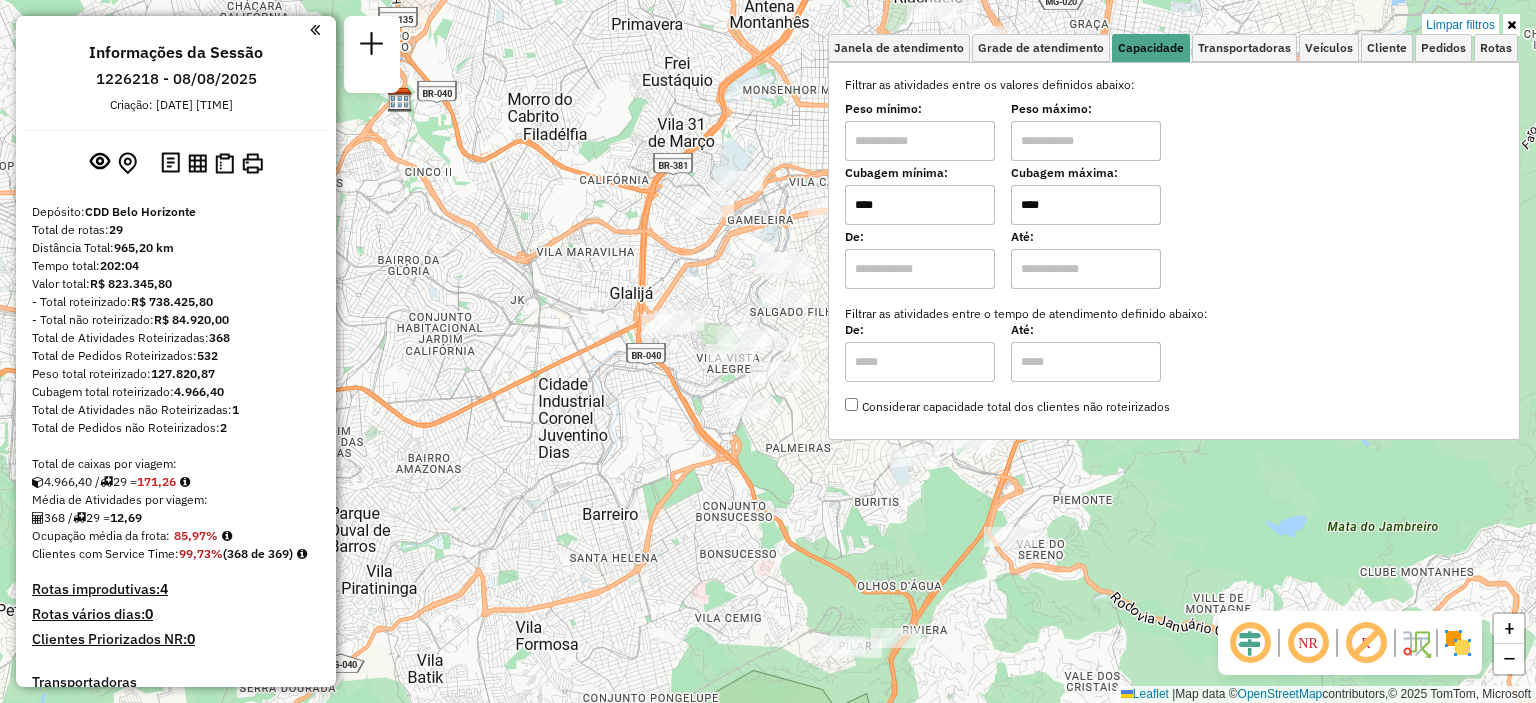 click at bounding box center [1511, 25] 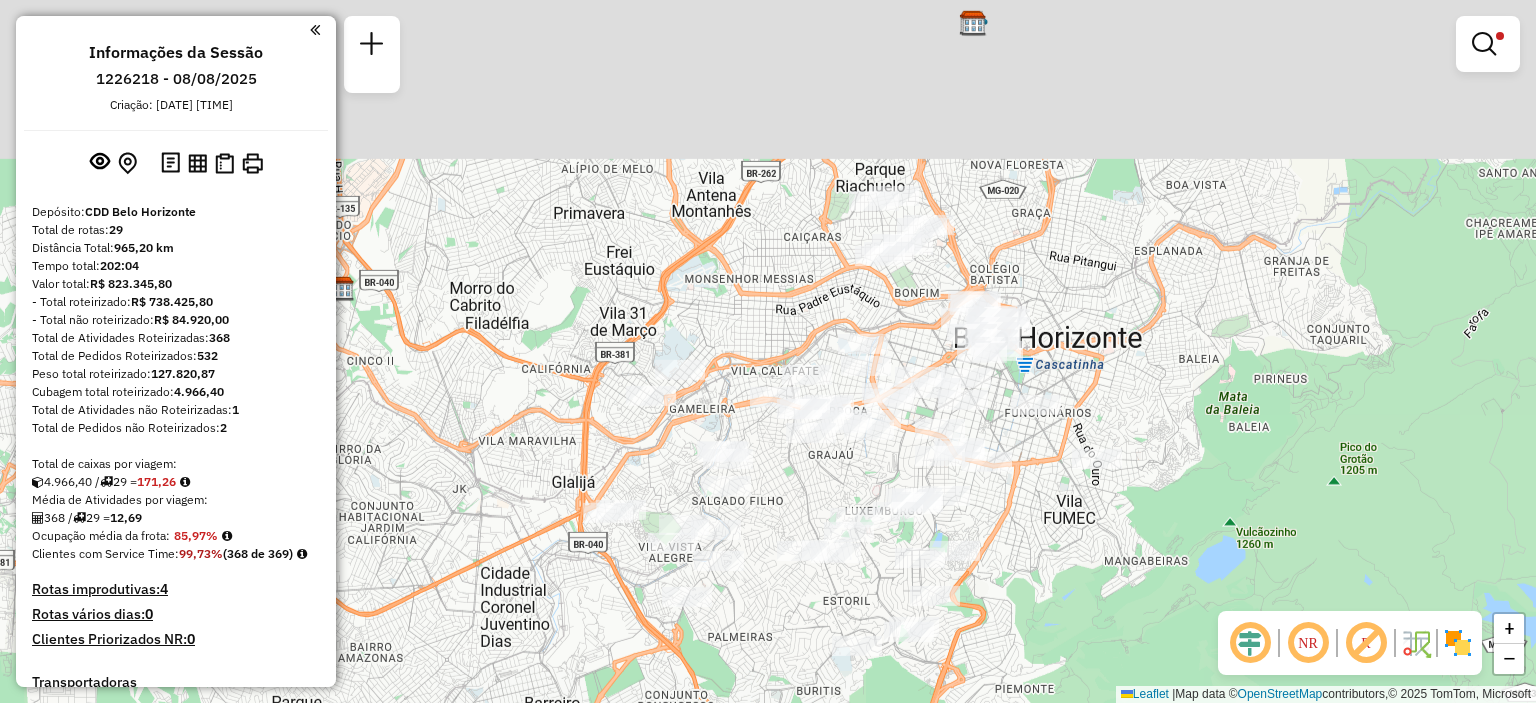 drag, startPoint x: 1136, startPoint y: 195, endPoint x: 1074, endPoint y: 381, distance: 196.06122 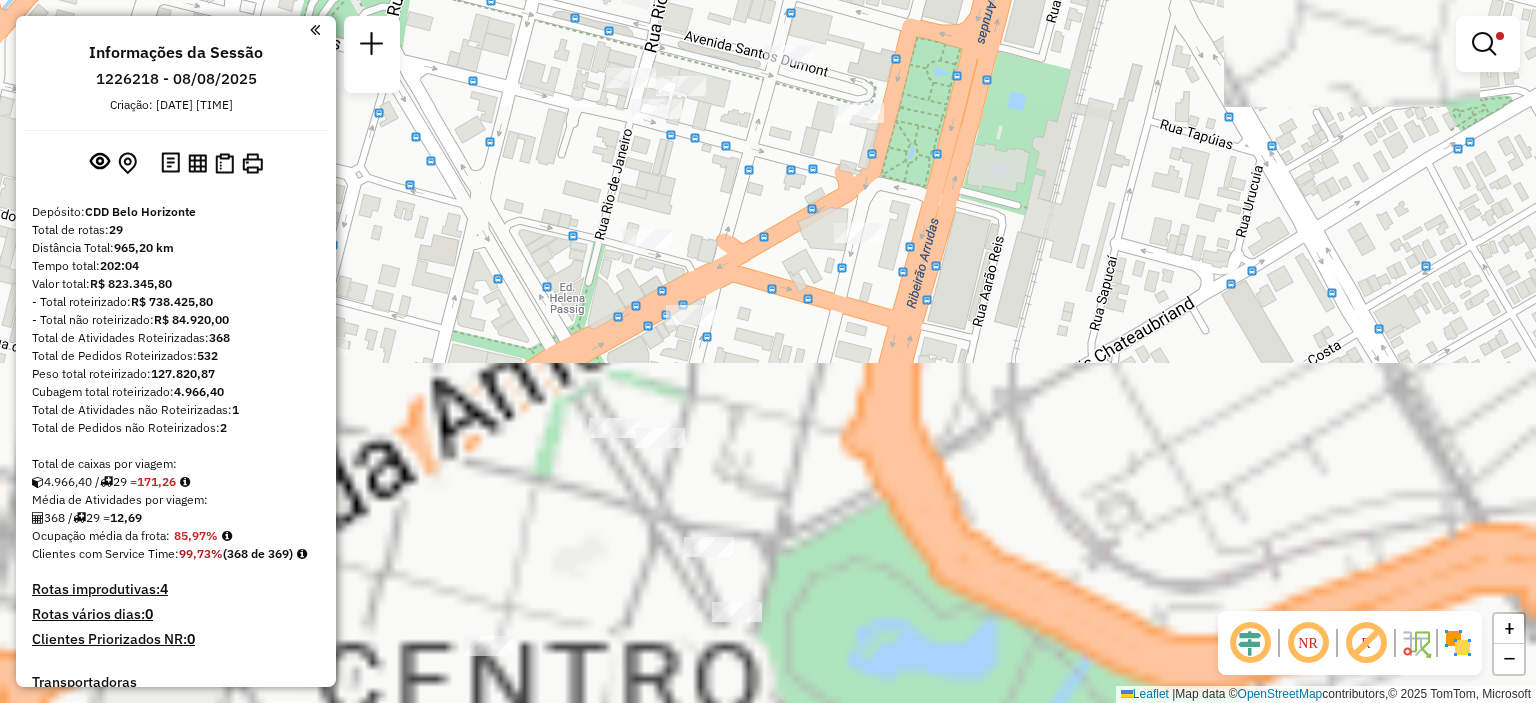 drag, startPoint x: 888, startPoint y: 491, endPoint x: 1084, endPoint y: 68, distance: 466.20276 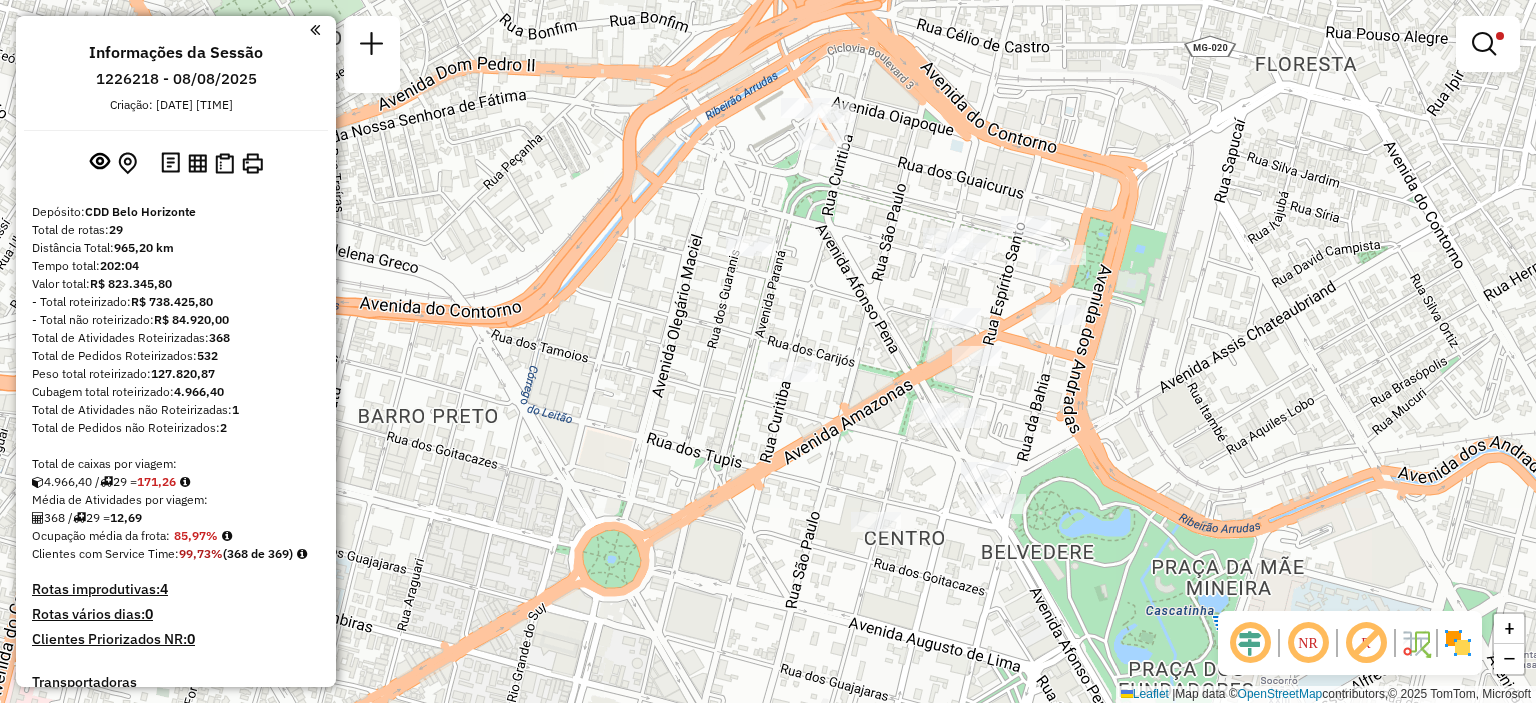 drag, startPoint x: 737, startPoint y: 133, endPoint x: 796, endPoint y: 247, distance: 128.36276 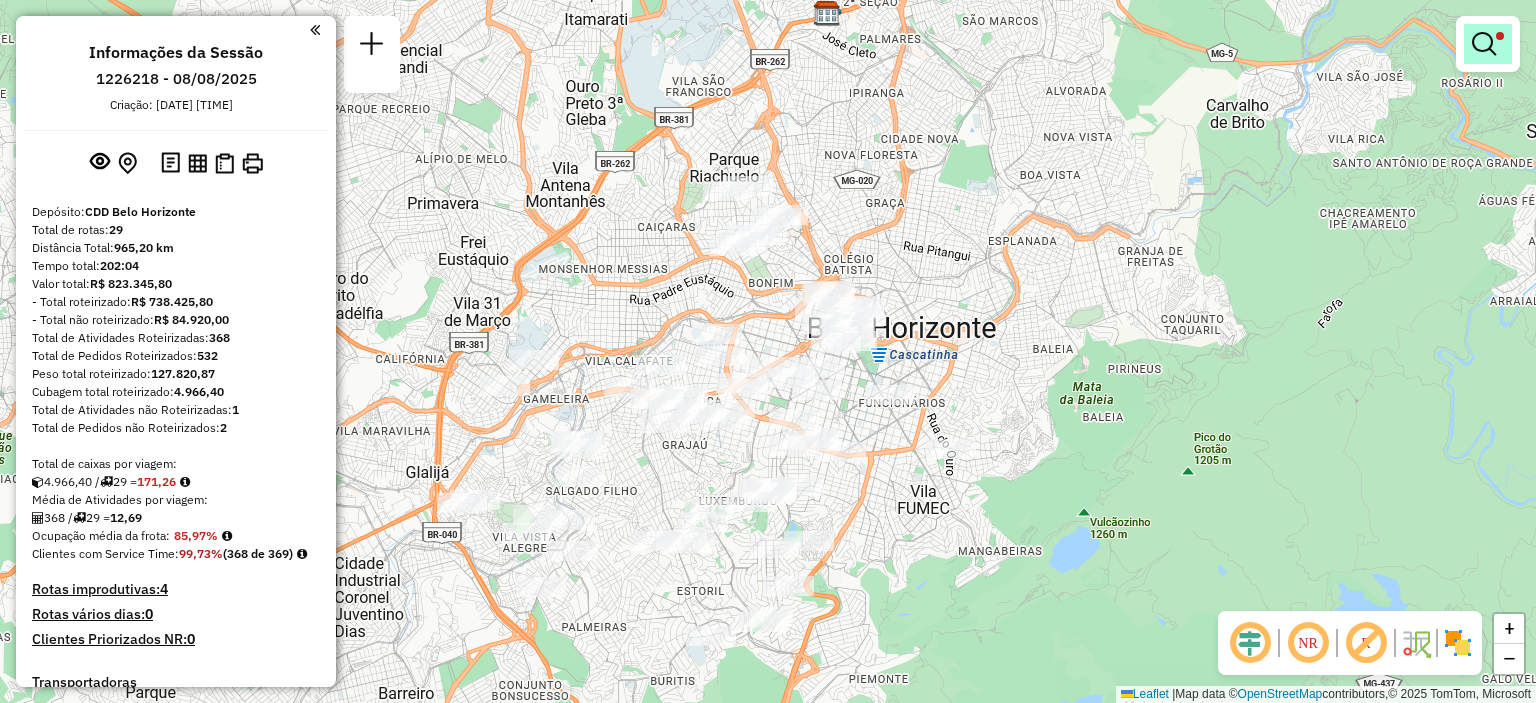 click at bounding box center [1488, 44] 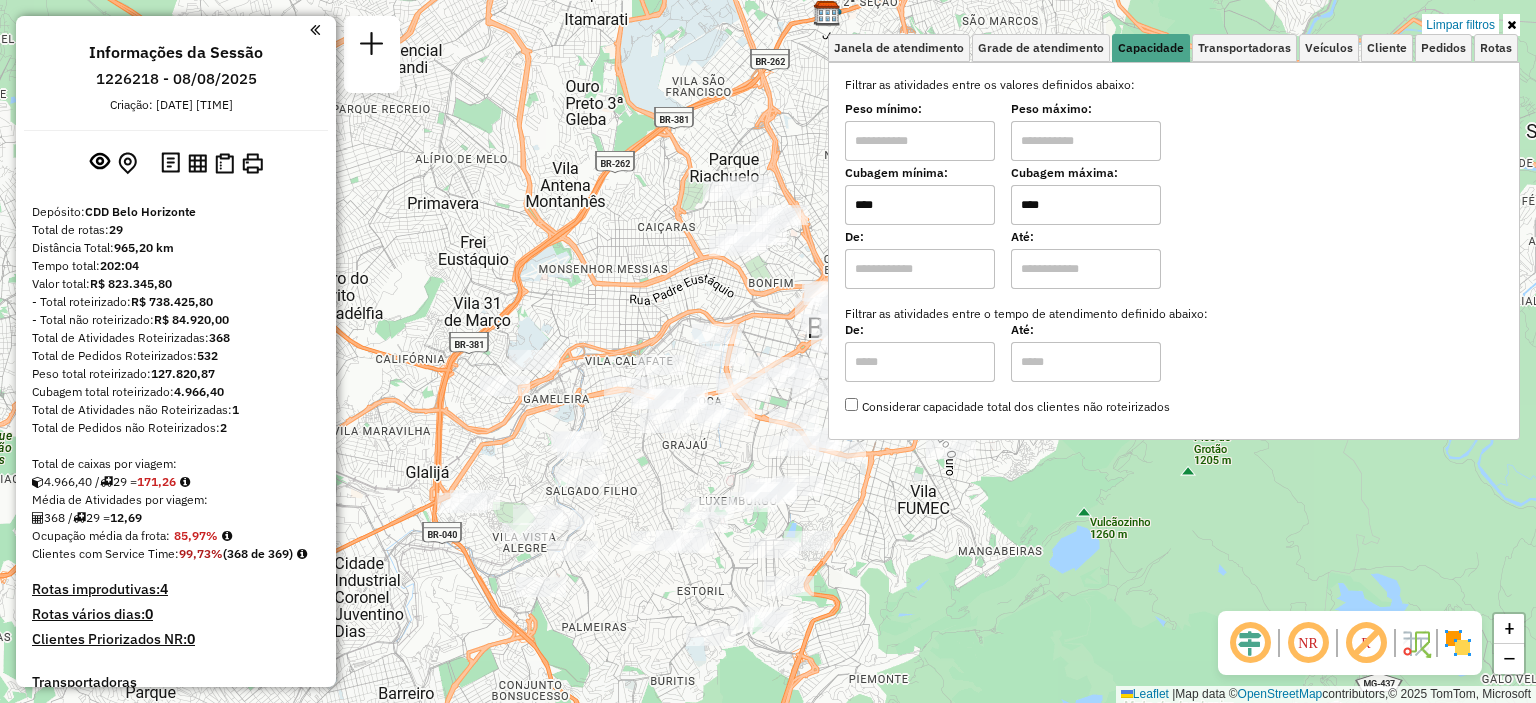 click on "****" at bounding box center (1086, 205) 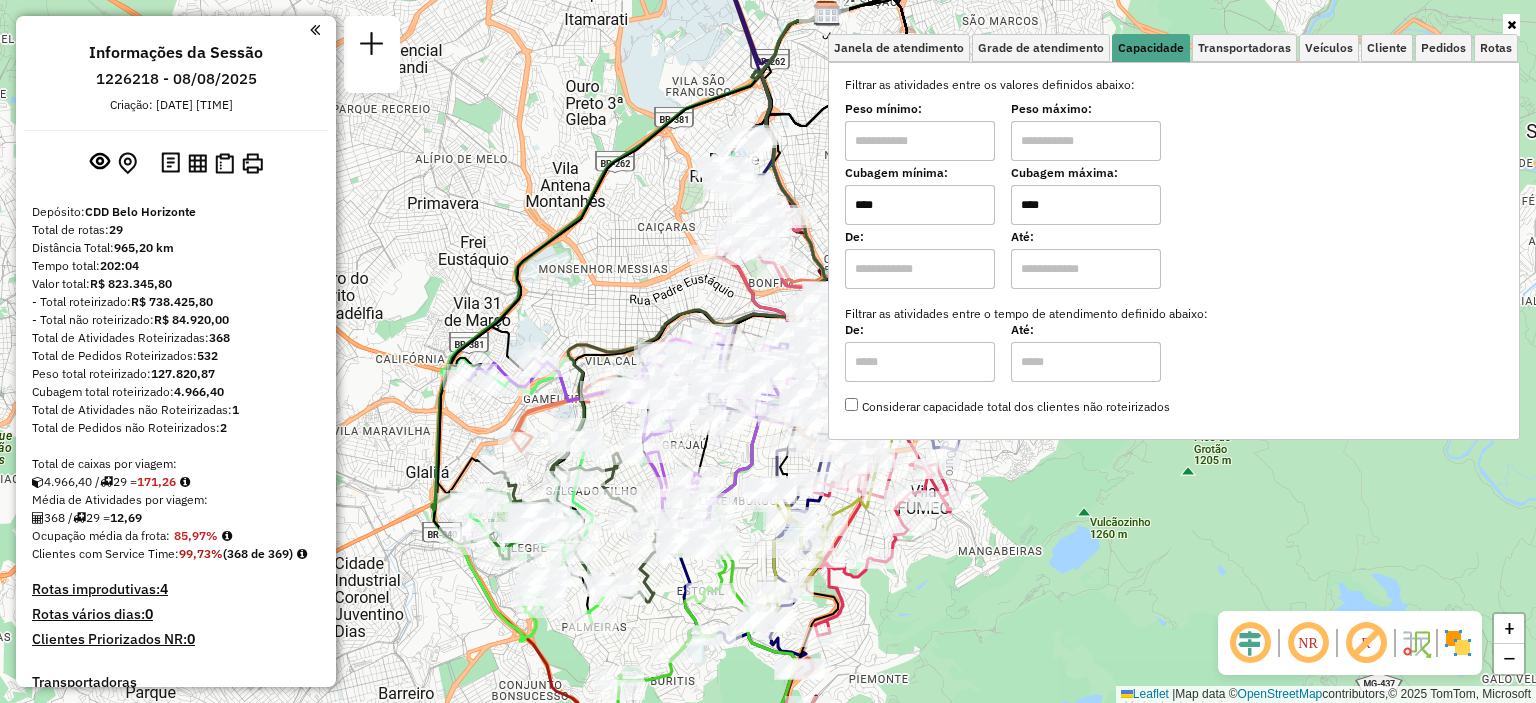click at bounding box center [1511, 25] 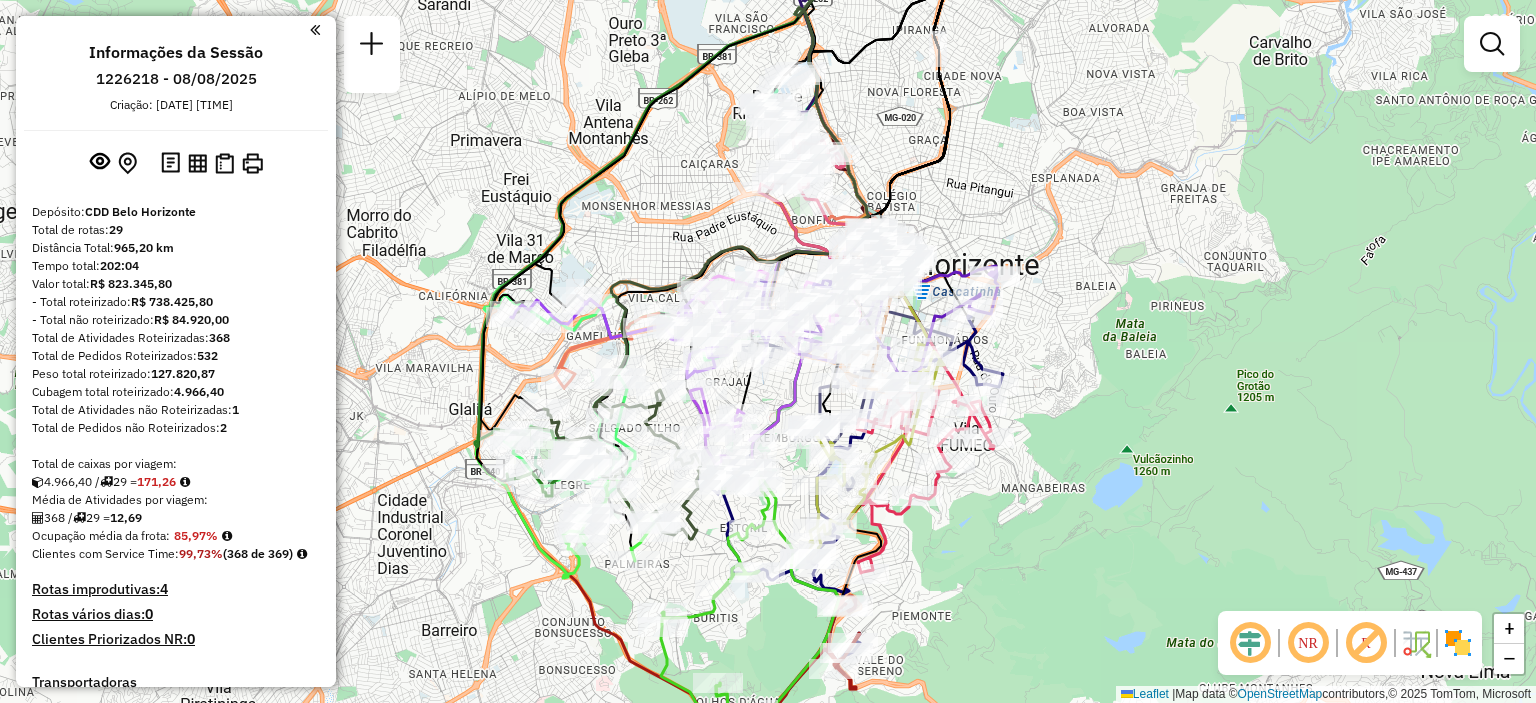 drag, startPoint x: 1122, startPoint y: 418, endPoint x: 1177, endPoint y: 359, distance: 80.65978 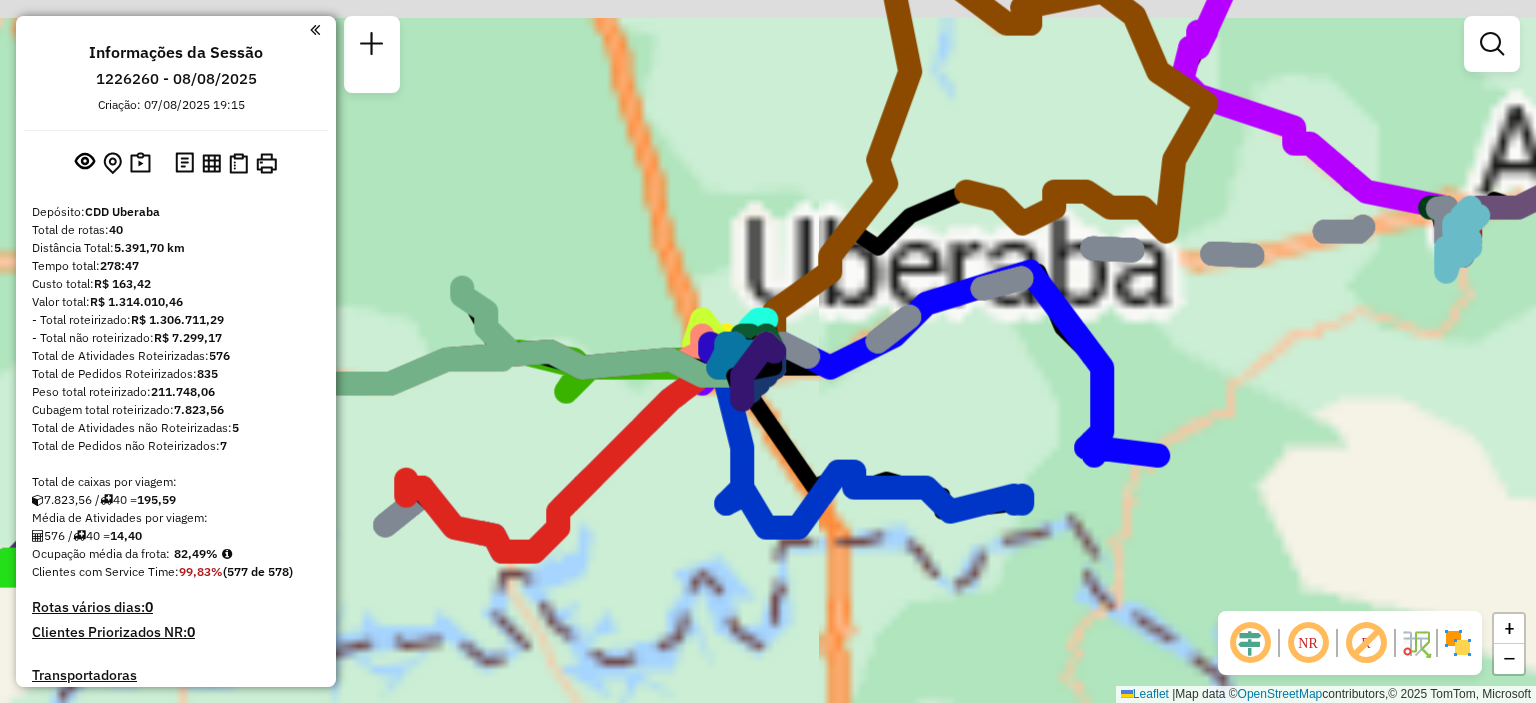 scroll, scrollTop: 0, scrollLeft: 0, axis: both 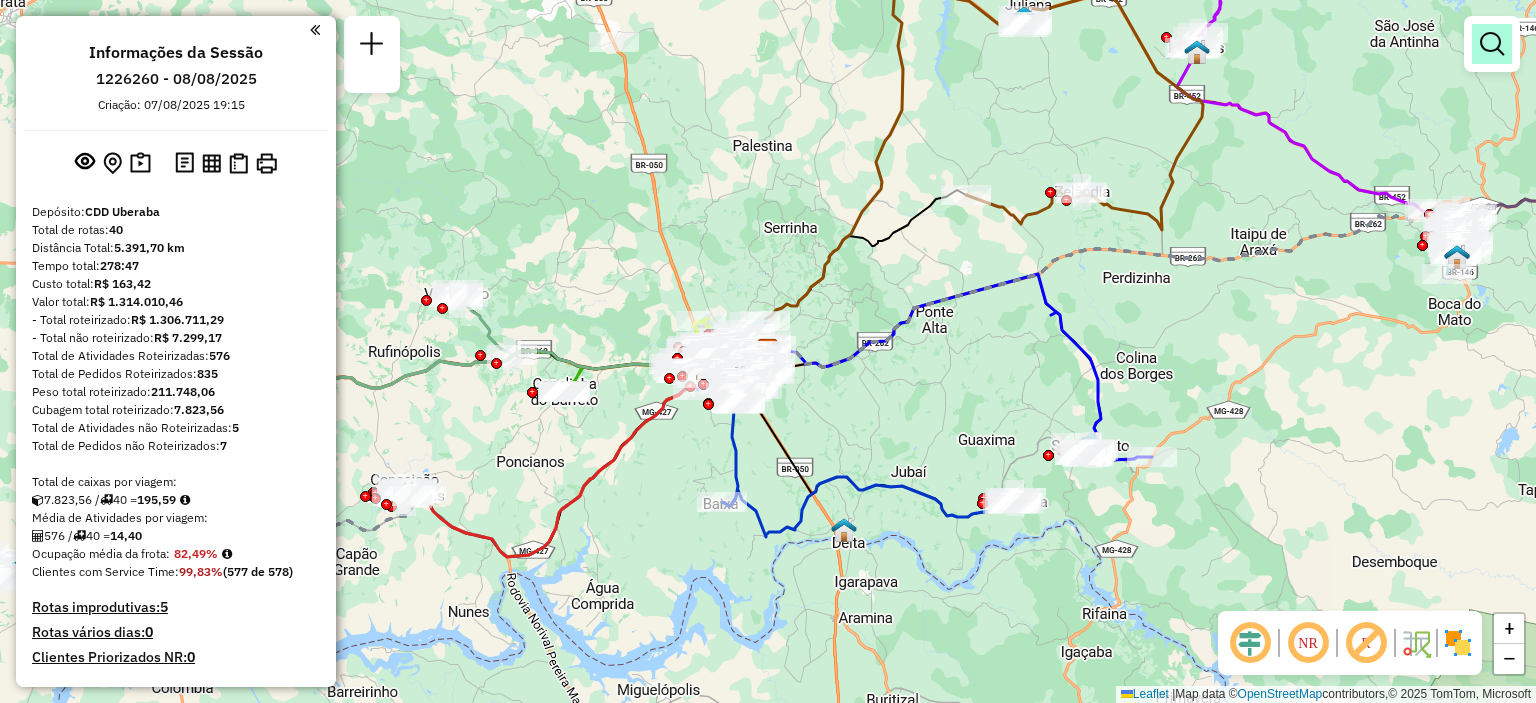 click at bounding box center [1492, 44] 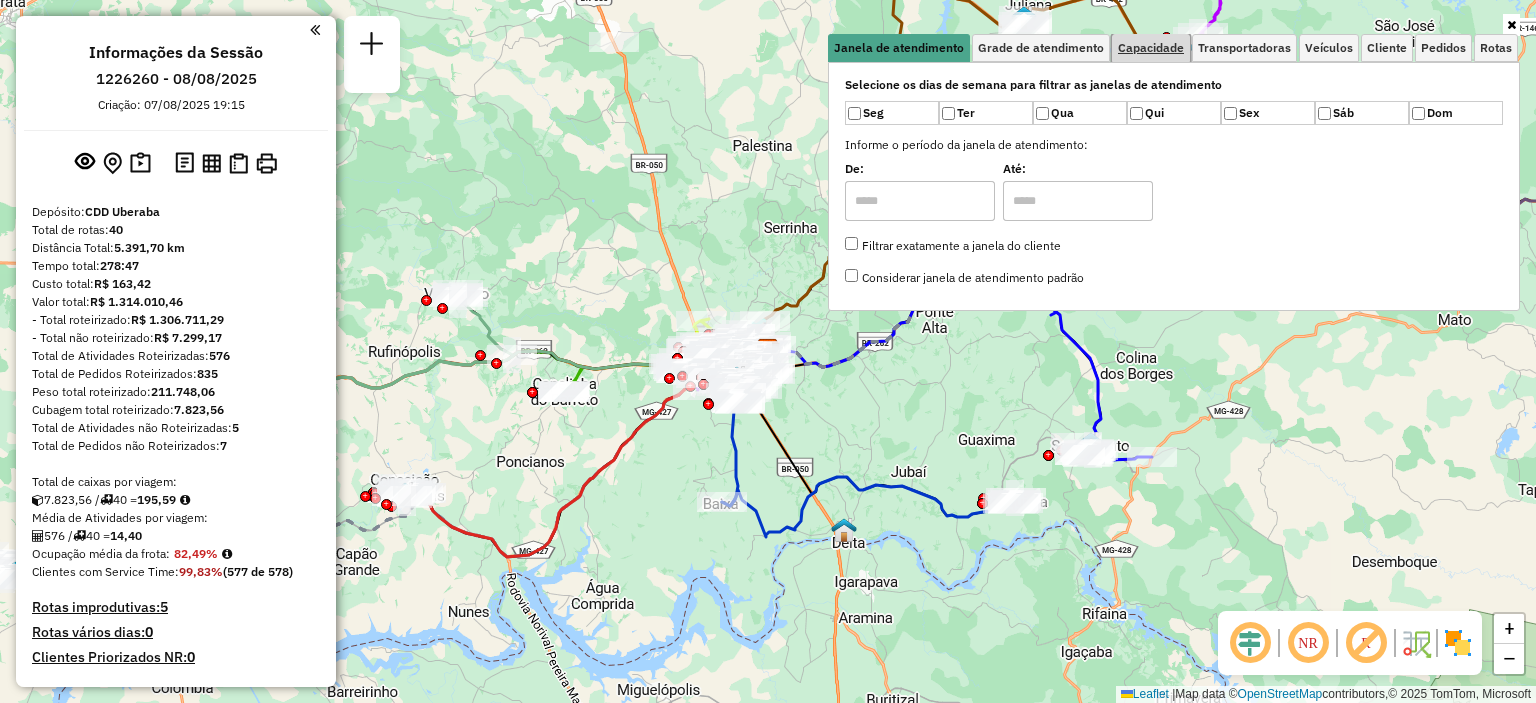 click on "Capacidade" at bounding box center [1151, 48] 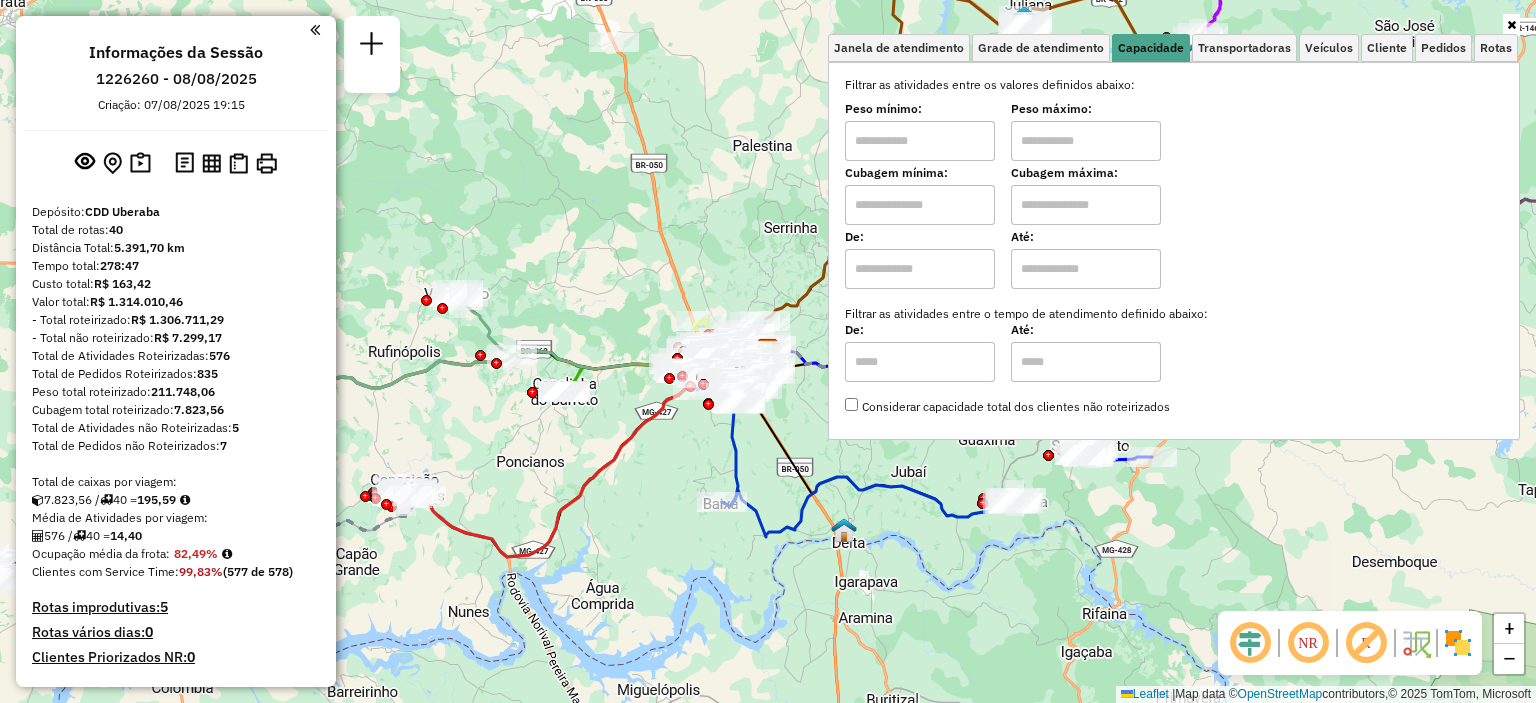 click at bounding box center (920, 205) 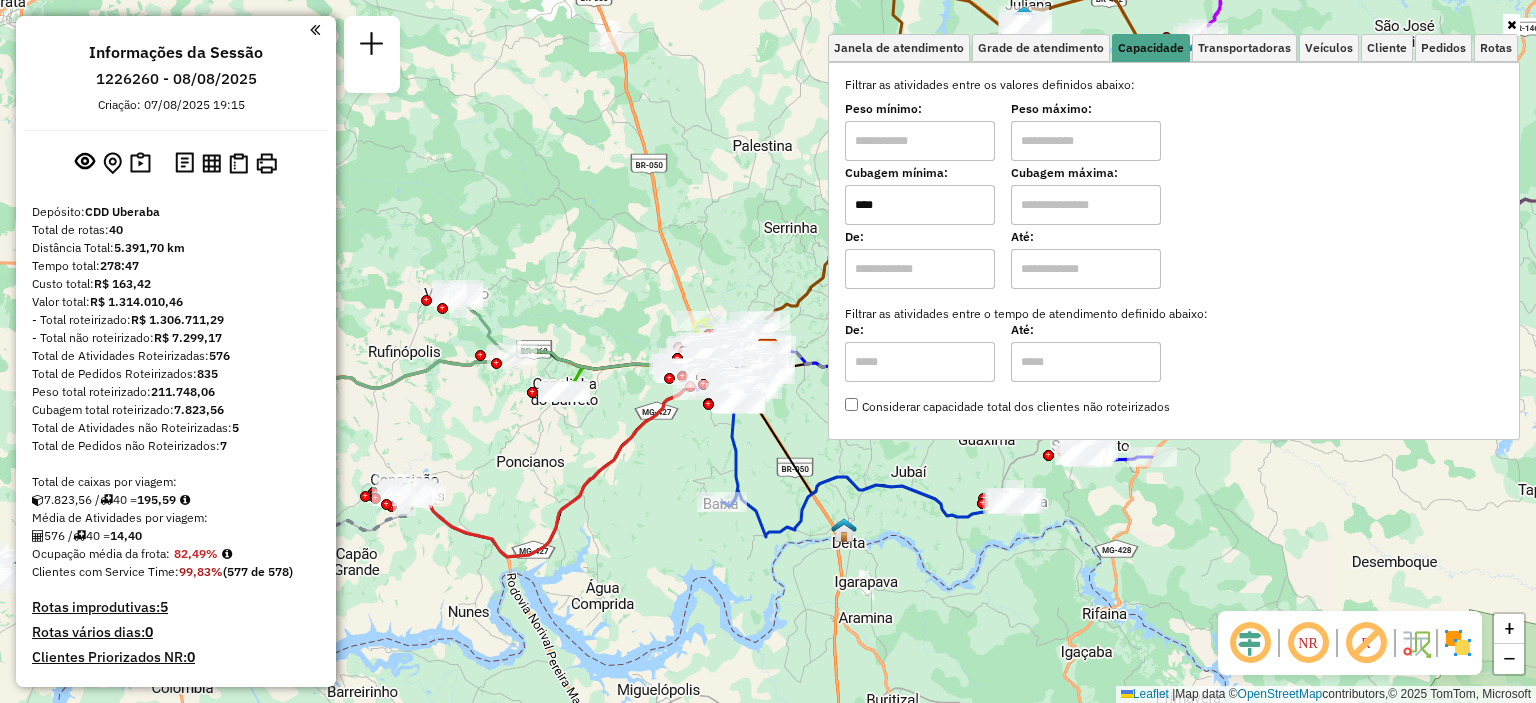 type on "****" 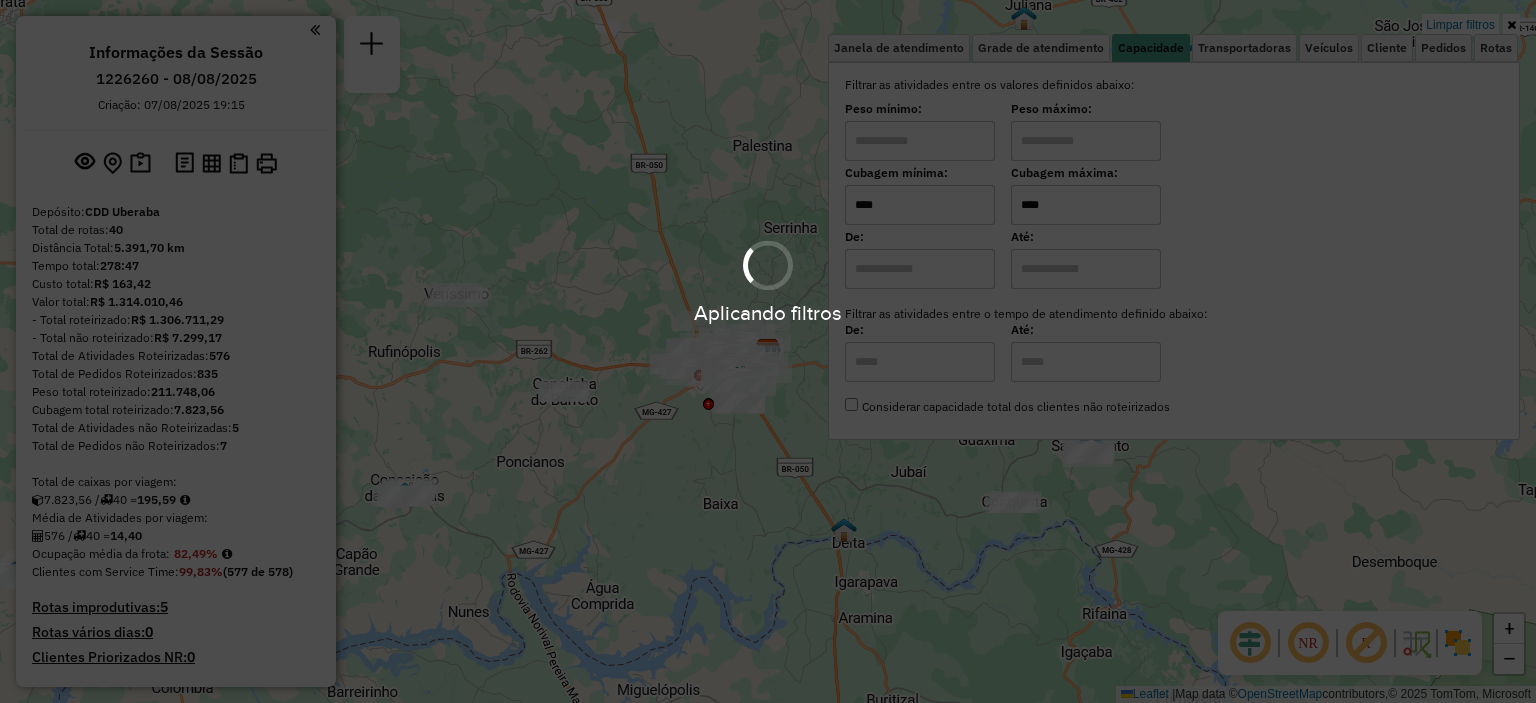 type on "****" 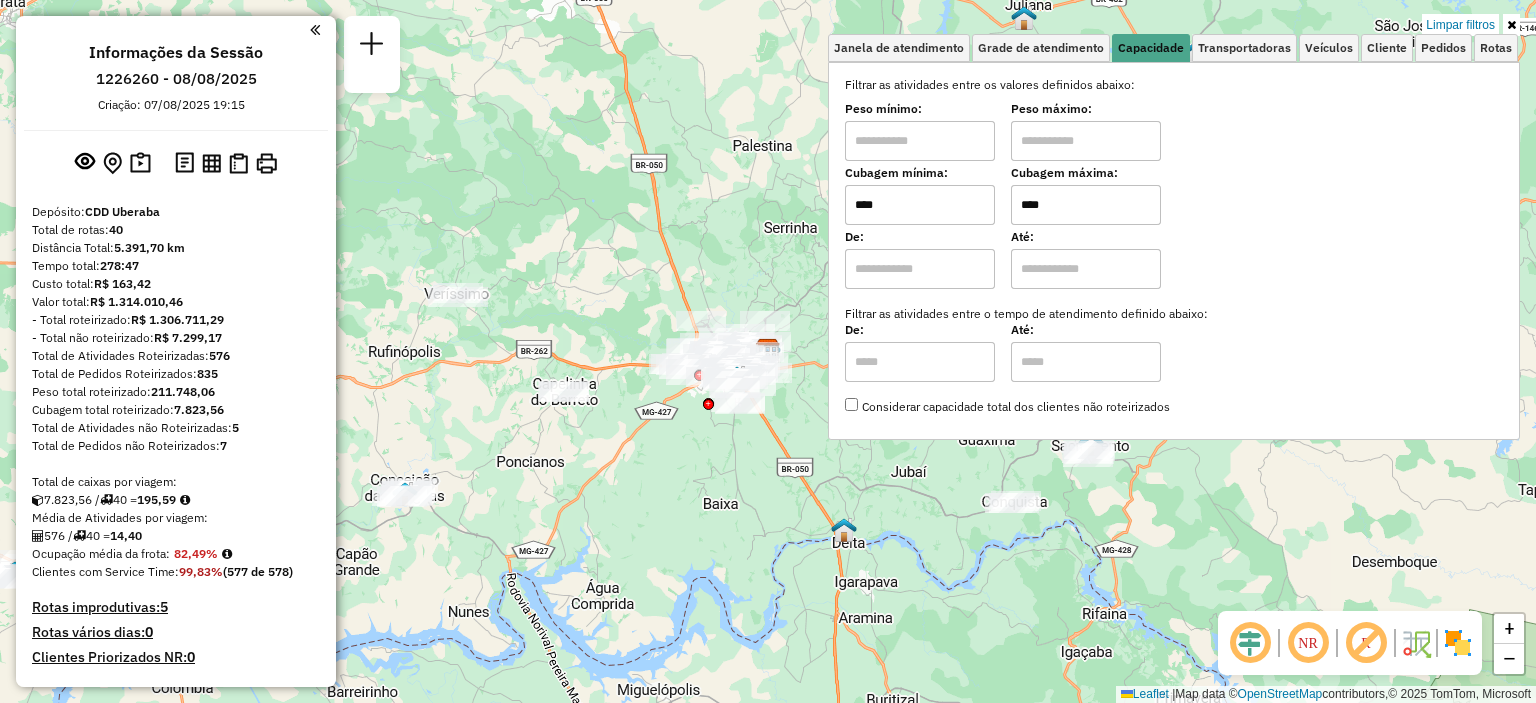 click at bounding box center [1511, 25] 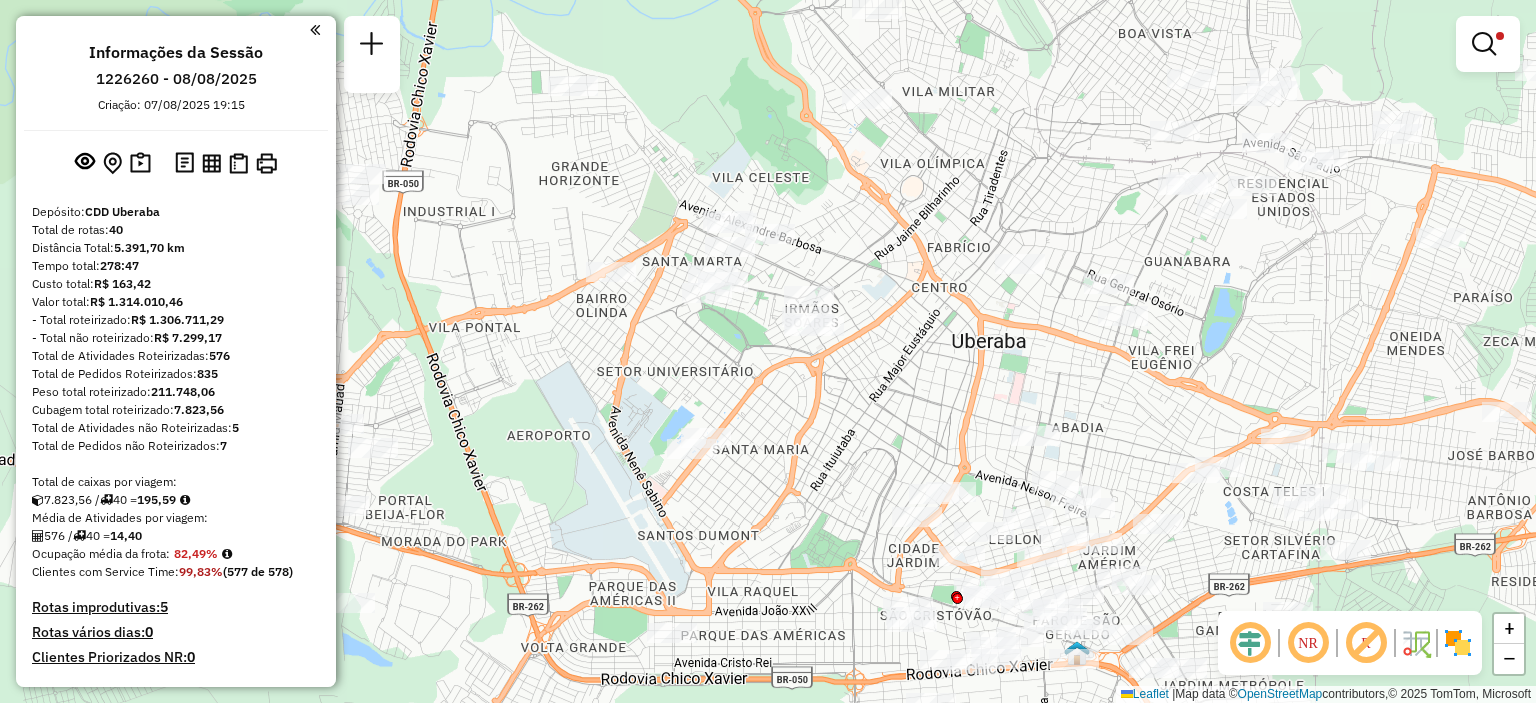drag, startPoint x: 1036, startPoint y: 406, endPoint x: 944, endPoint y: 360, distance: 102.85912 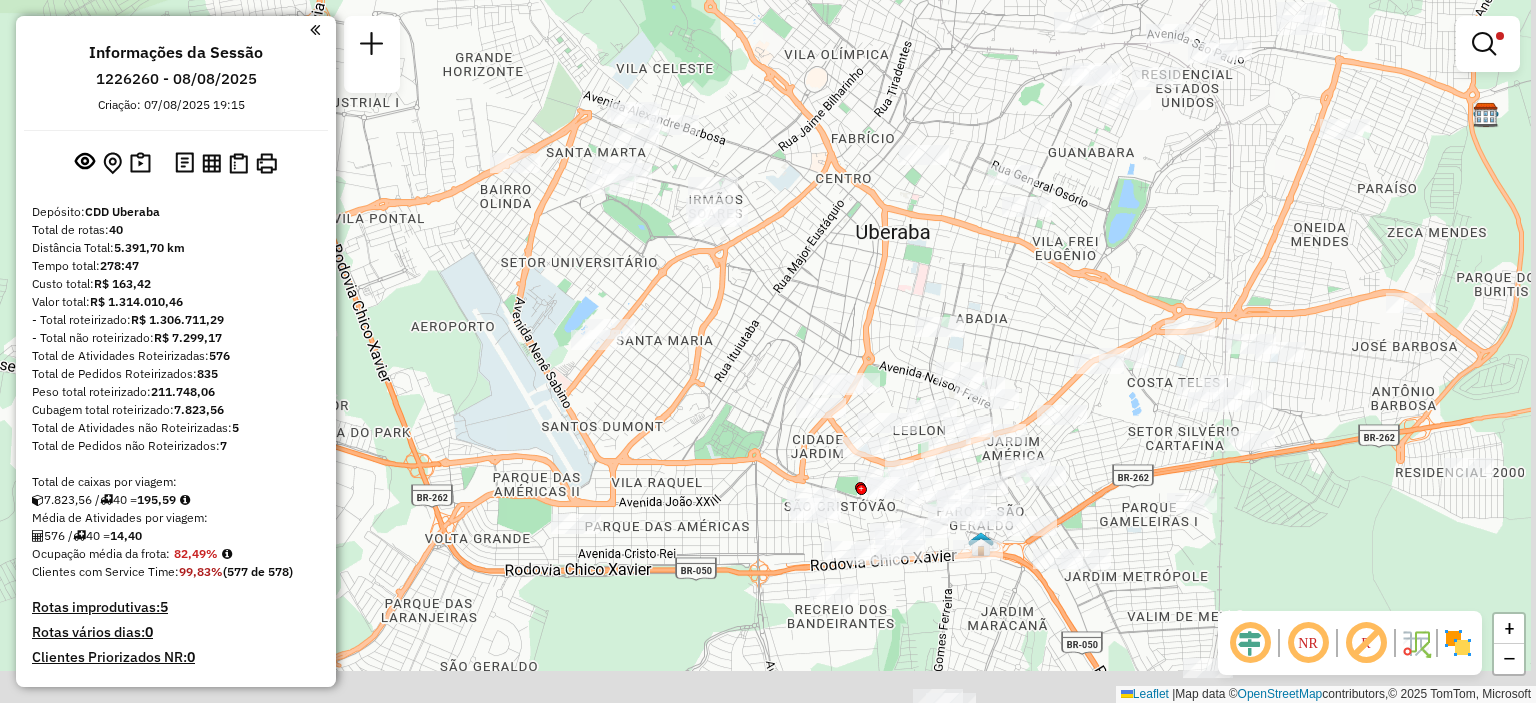 drag, startPoint x: 941, startPoint y: 367, endPoint x: 908, endPoint y: 288, distance: 85.61542 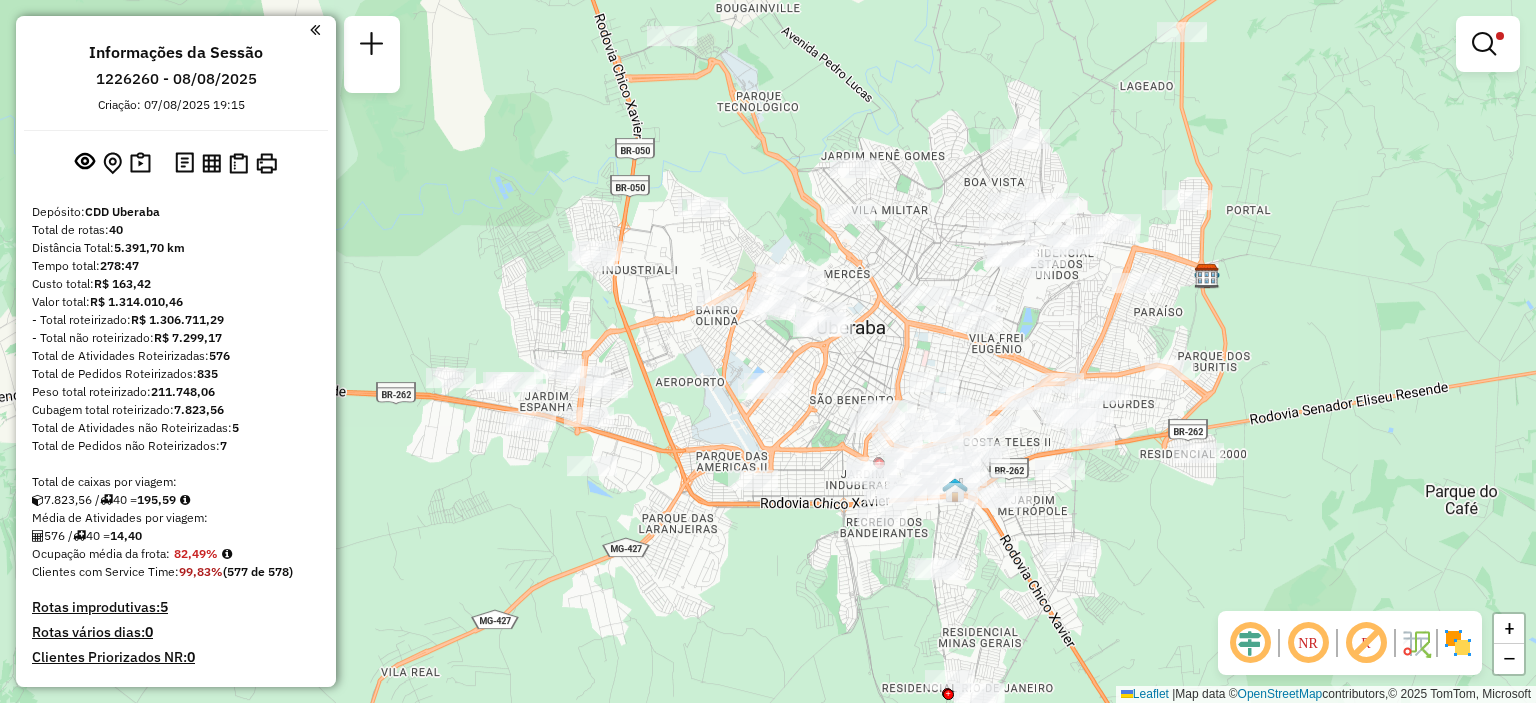 drag, startPoint x: 555, startPoint y: 607, endPoint x: 759, endPoint y: 532, distance: 217.34995 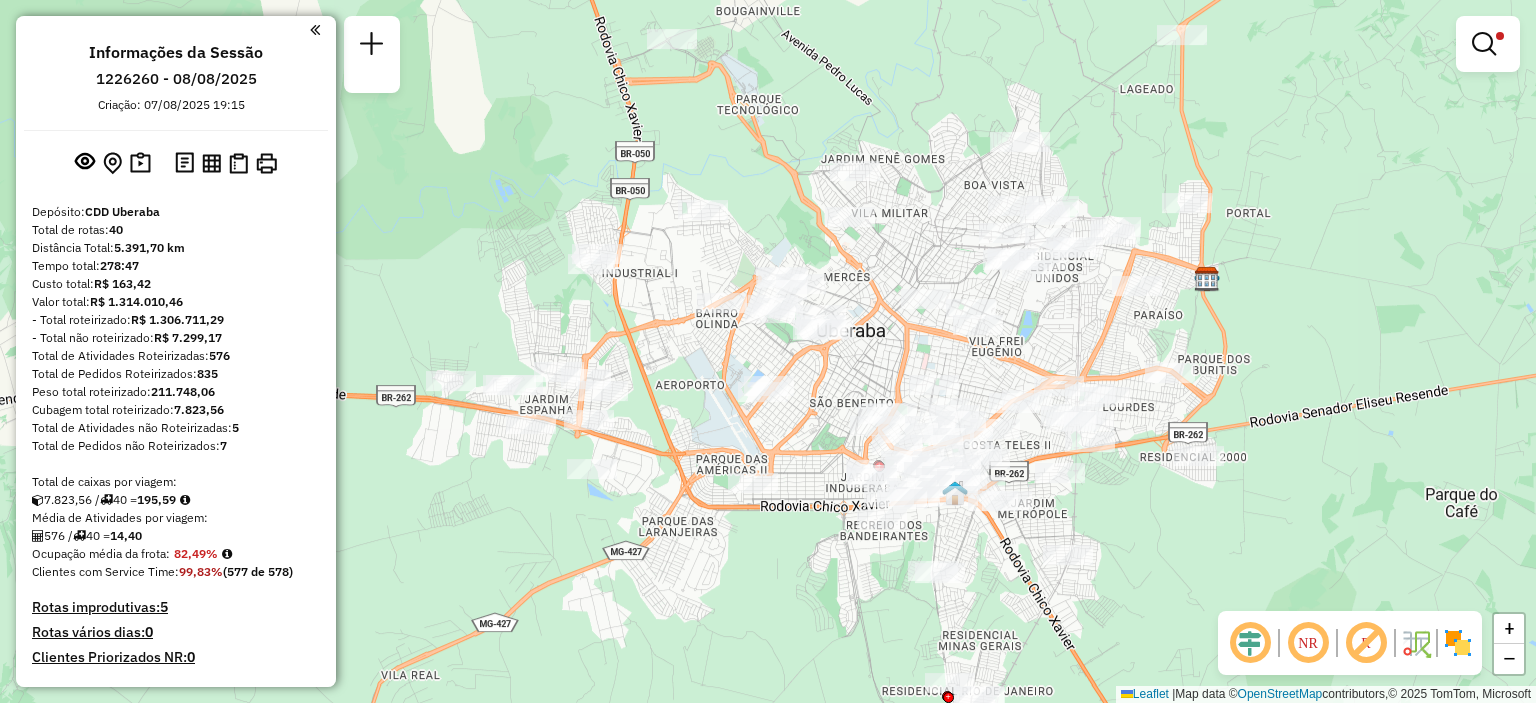 click at bounding box center [1488, 44] 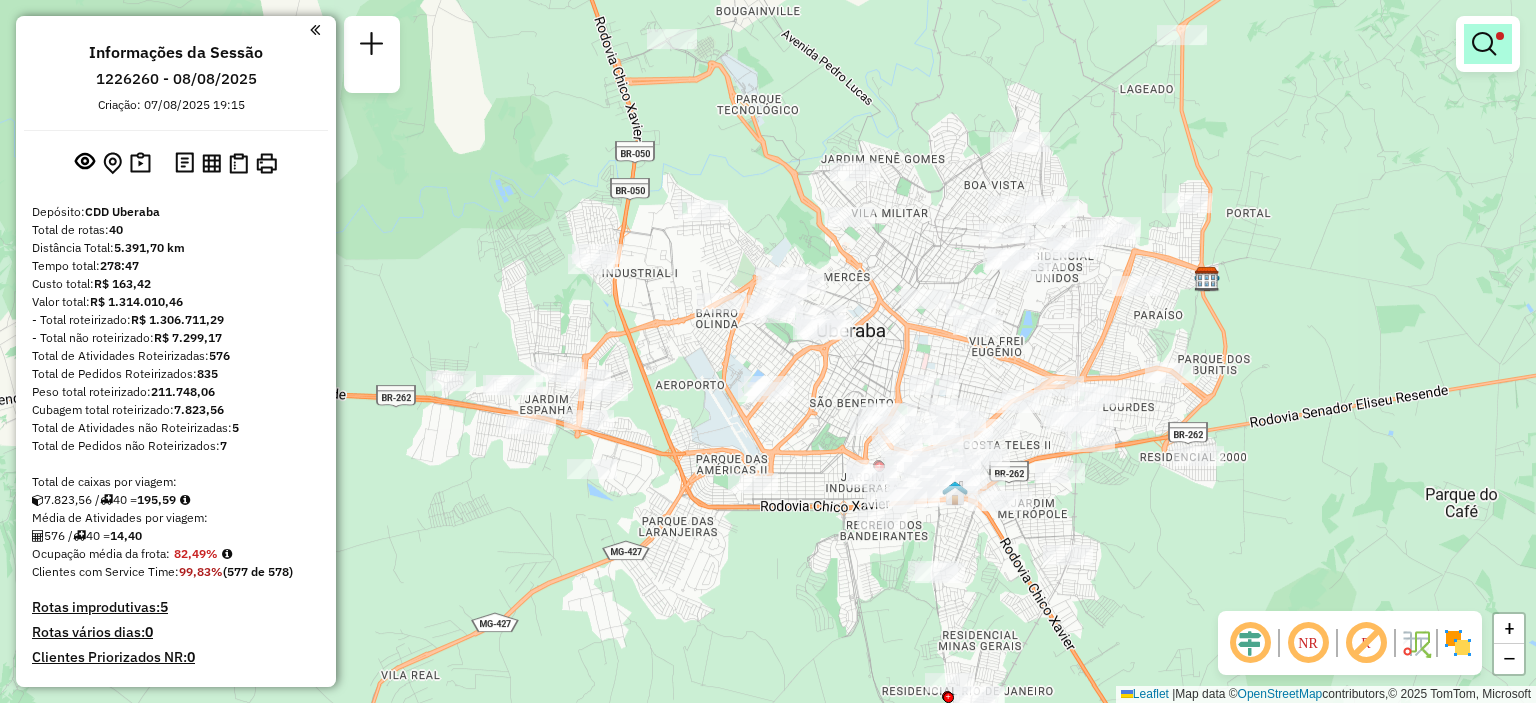 click at bounding box center (1484, 44) 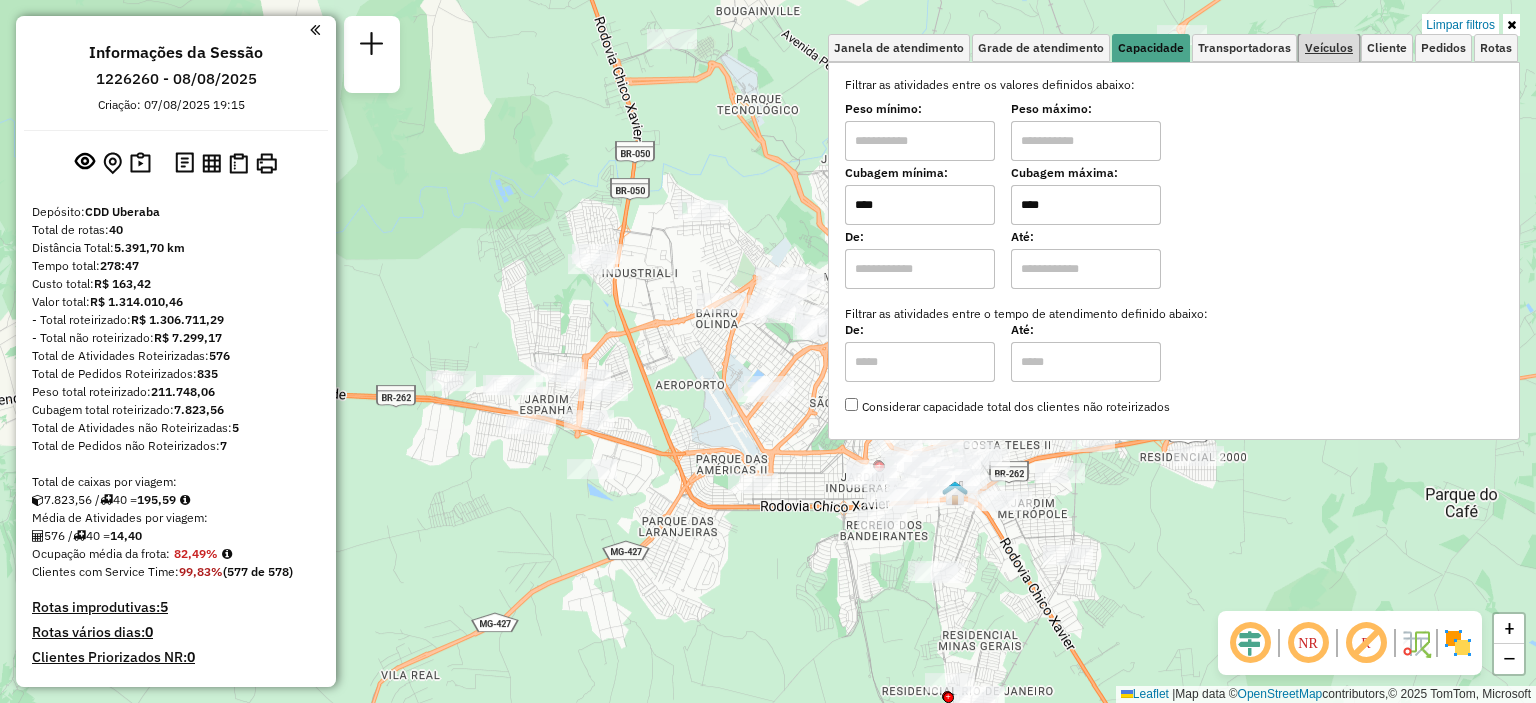 click on "Veículos" at bounding box center (1329, 48) 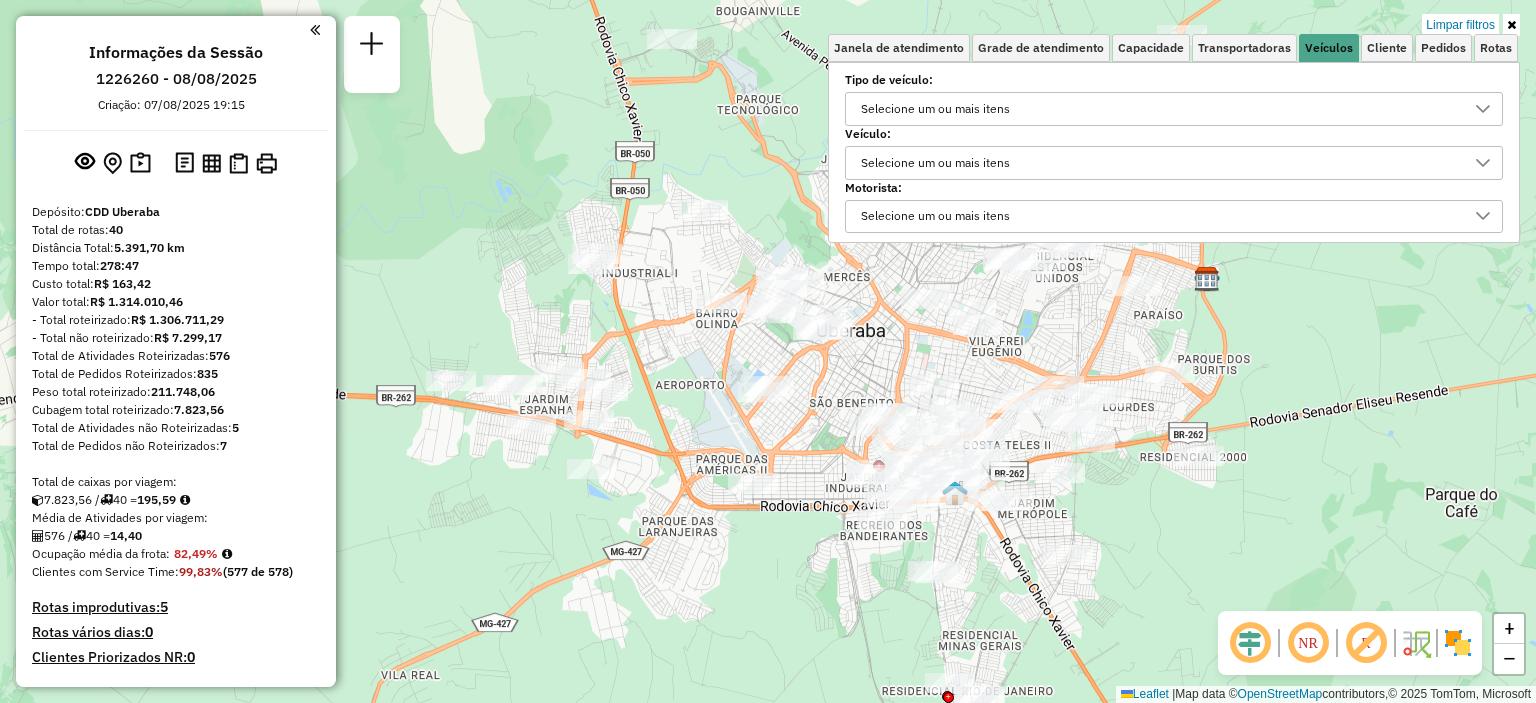 click on "Selecione um ou mais itens" at bounding box center (1159, 109) 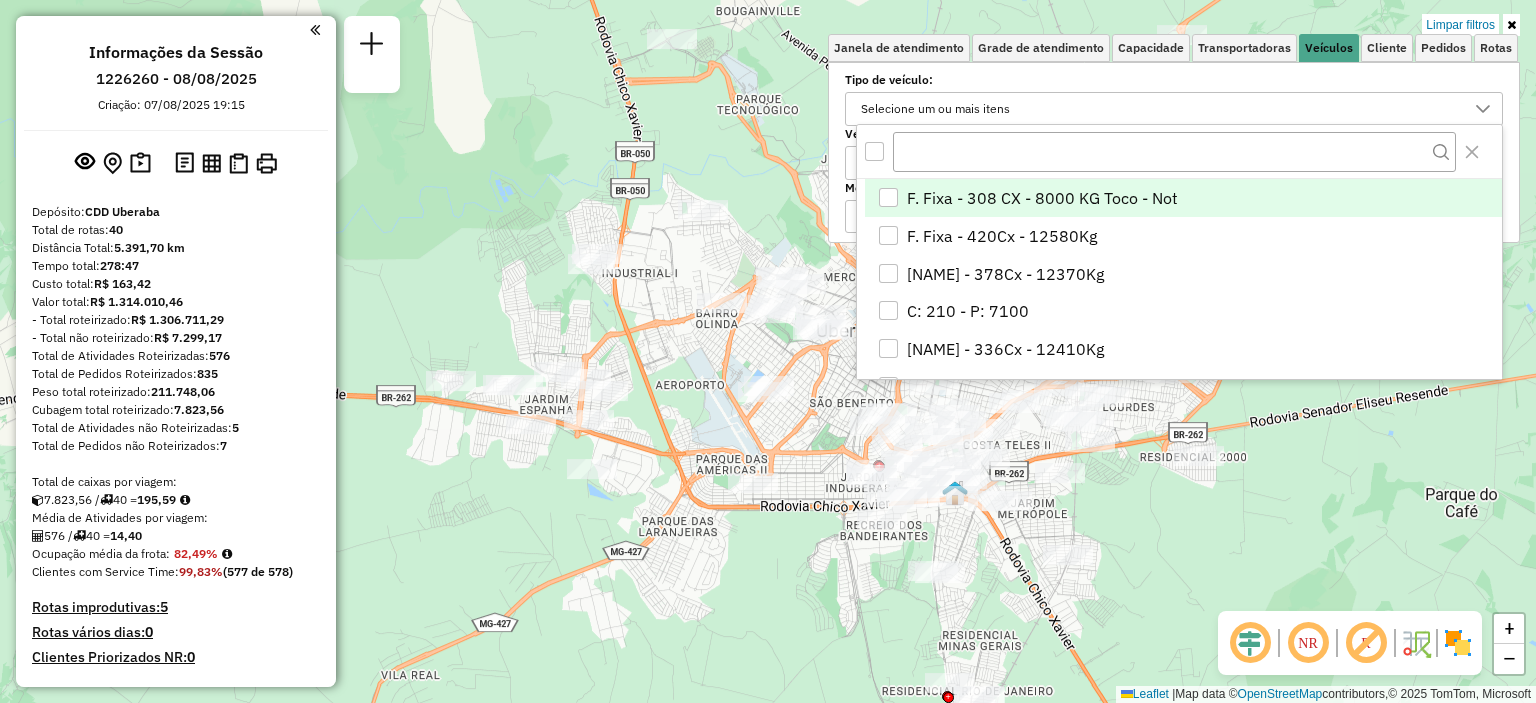 scroll, scrollTop: 11, scrollLeft: 71, axis: both 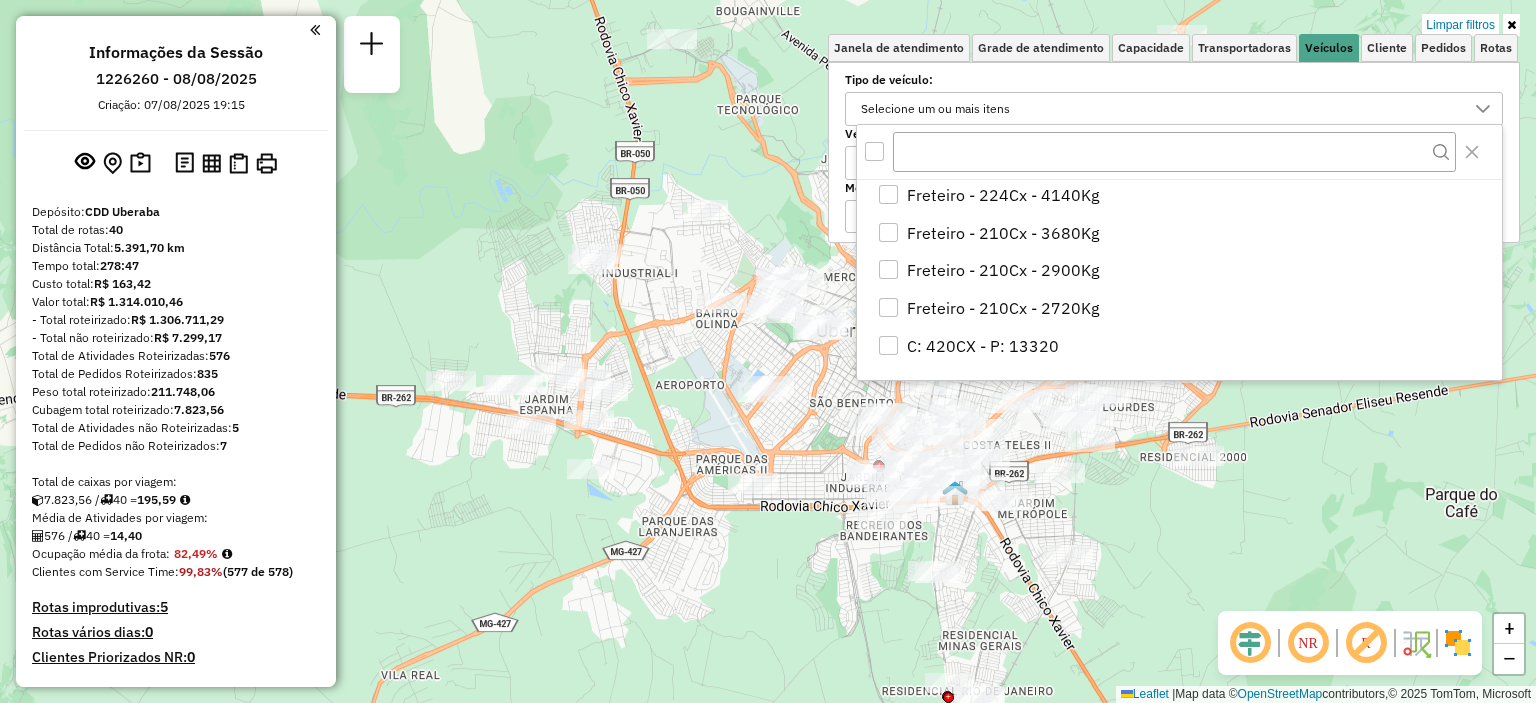 click on "Tipo de veículo:" at bounding box center [1174, 80] 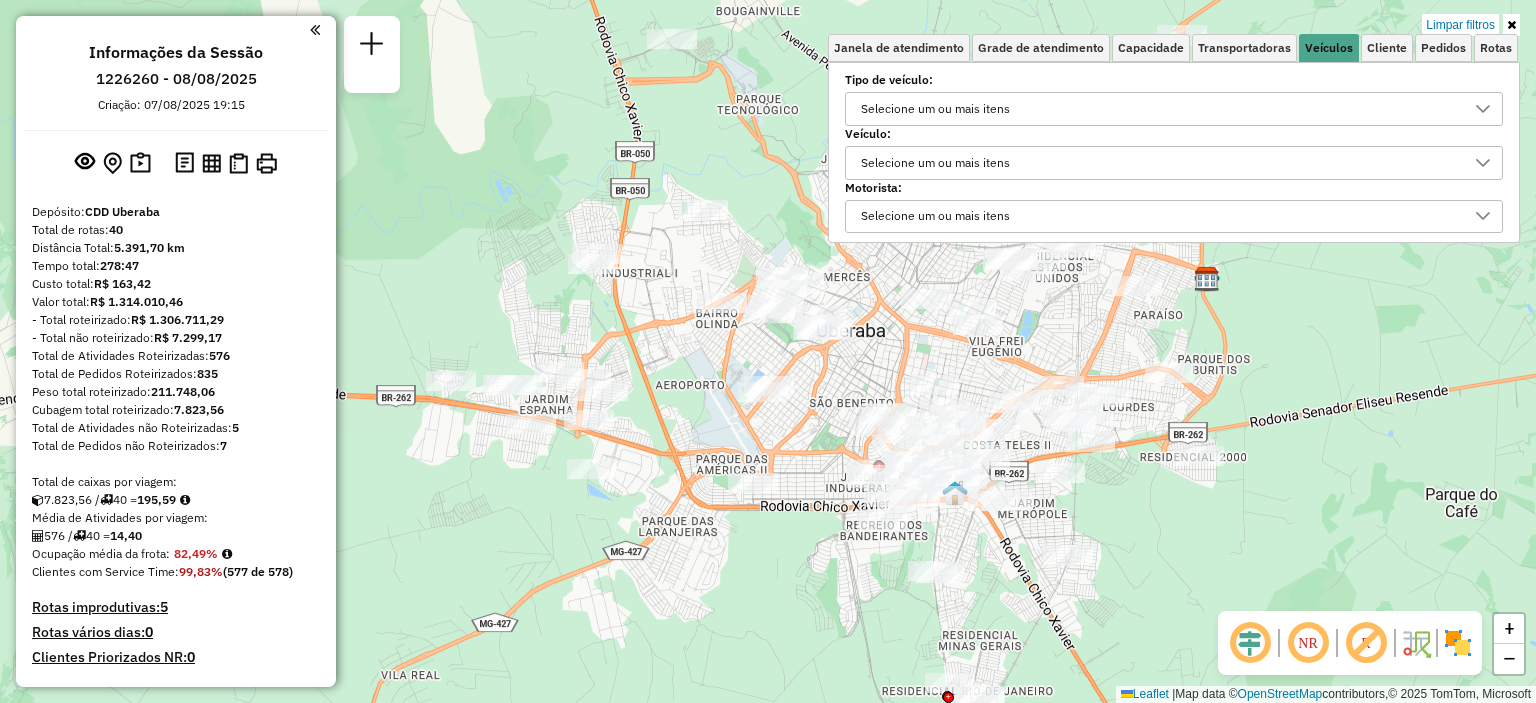 click on "Selecione um ou mais itens" at bounding box center [935, 217] 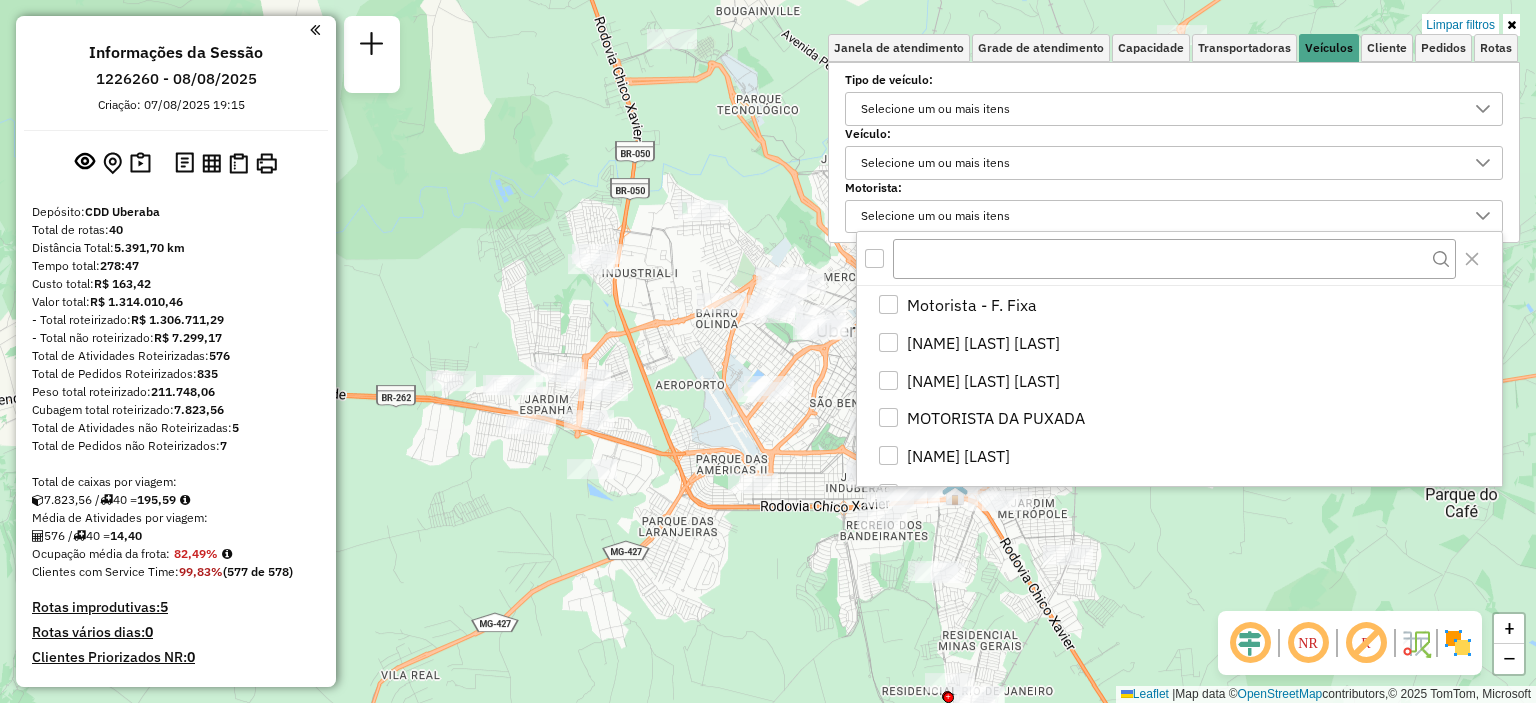 click on "Selecione um ou mais itens" at bounding box center (935, 163) 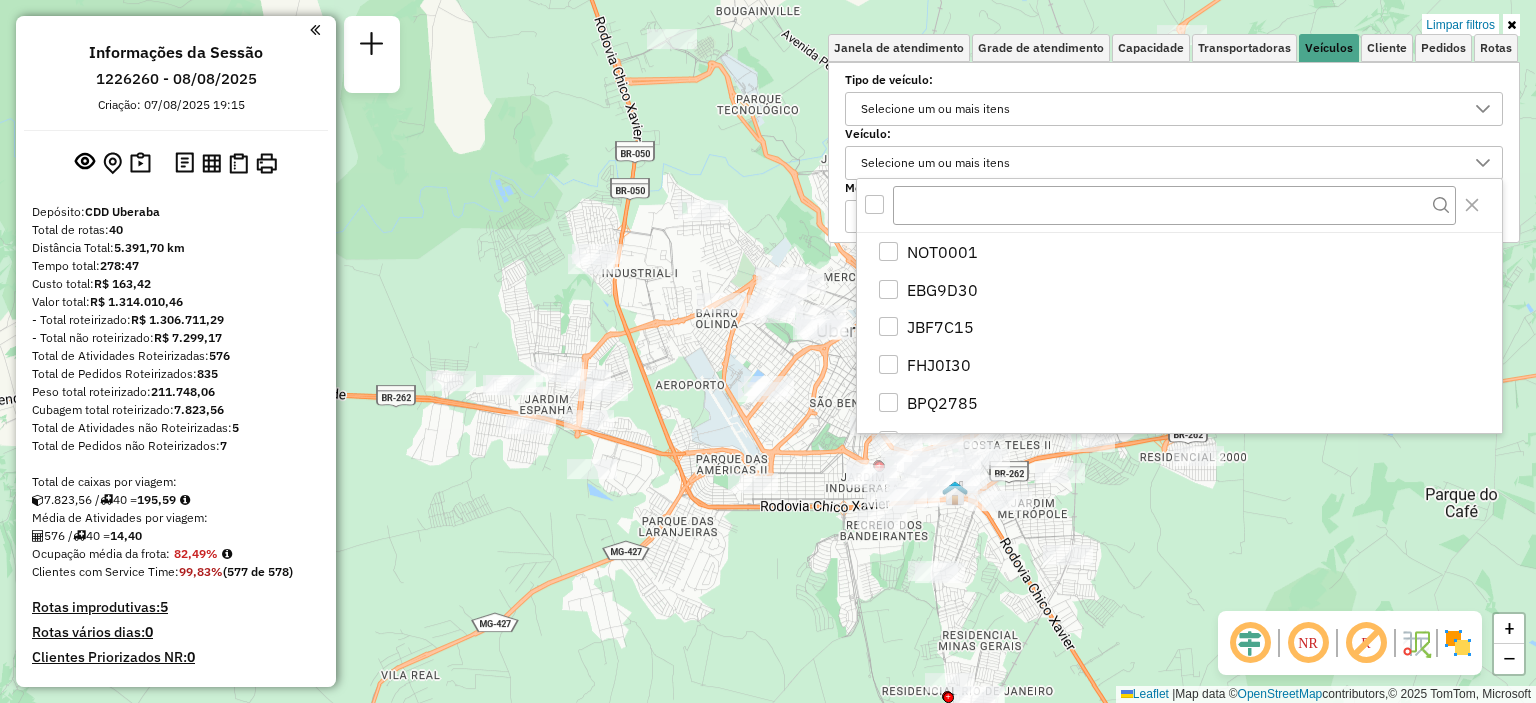 click on "Veículo:" at bounding box center (1174, 134) 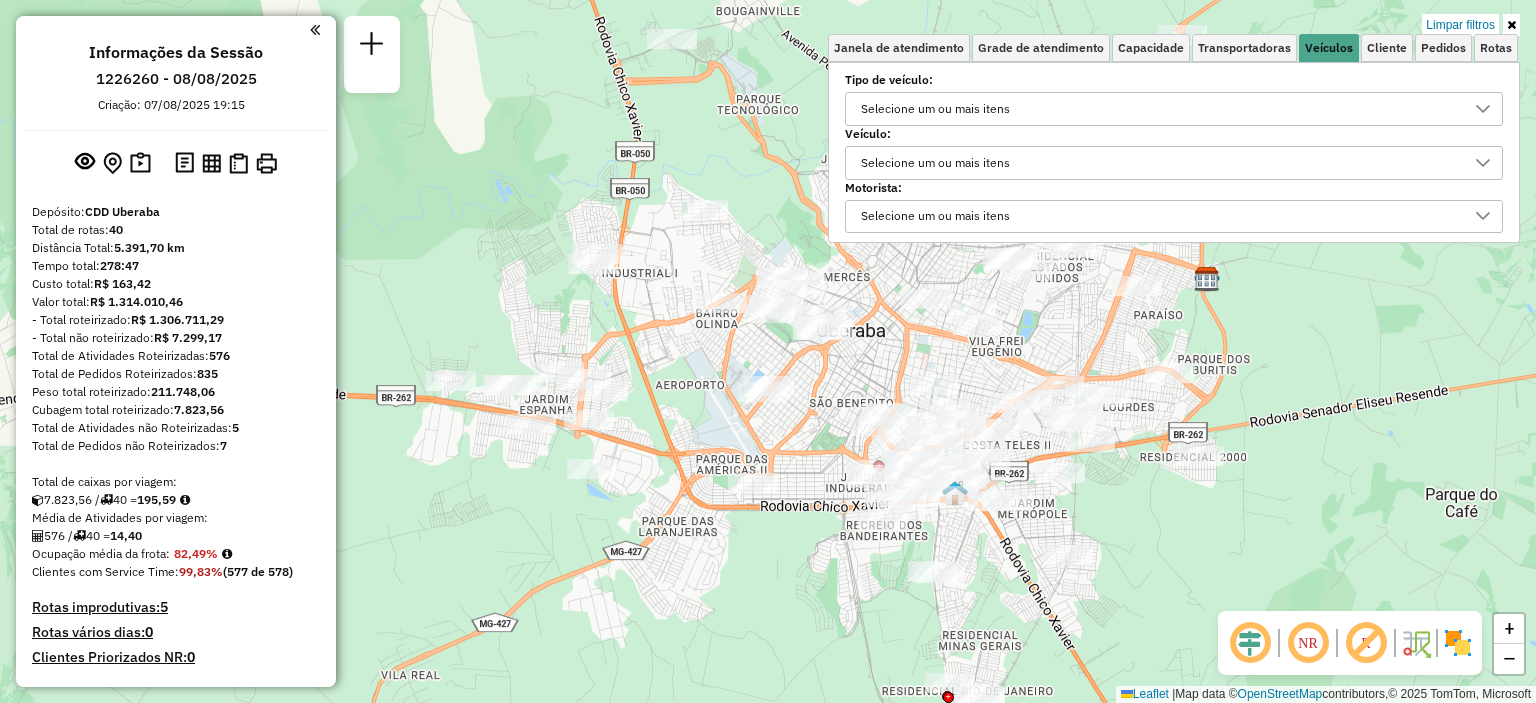 click on "Selecione um ou mais itens" at bounding box center (935, 217) 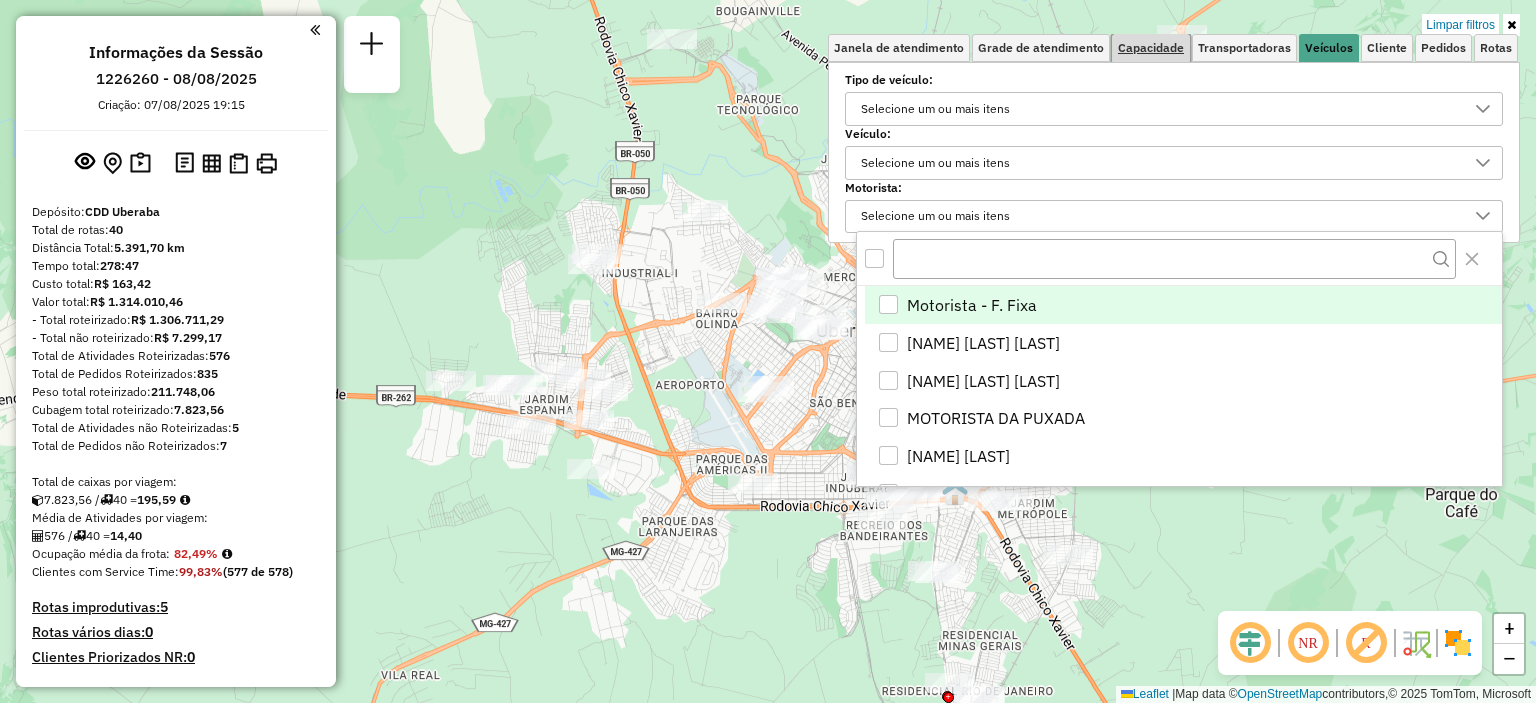 click on "Capacidade" at bounding box center [1151, 48] 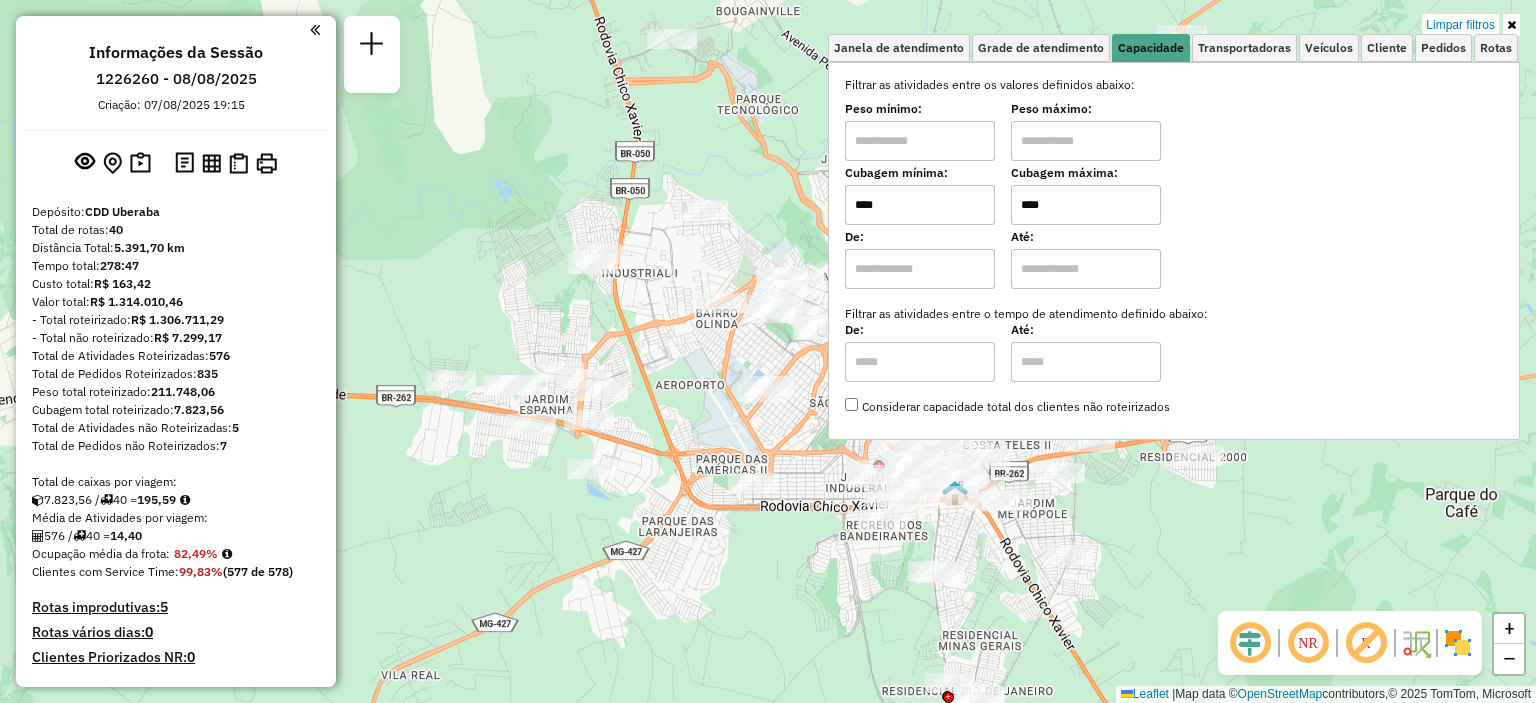 click at bounding box center [920, 269] 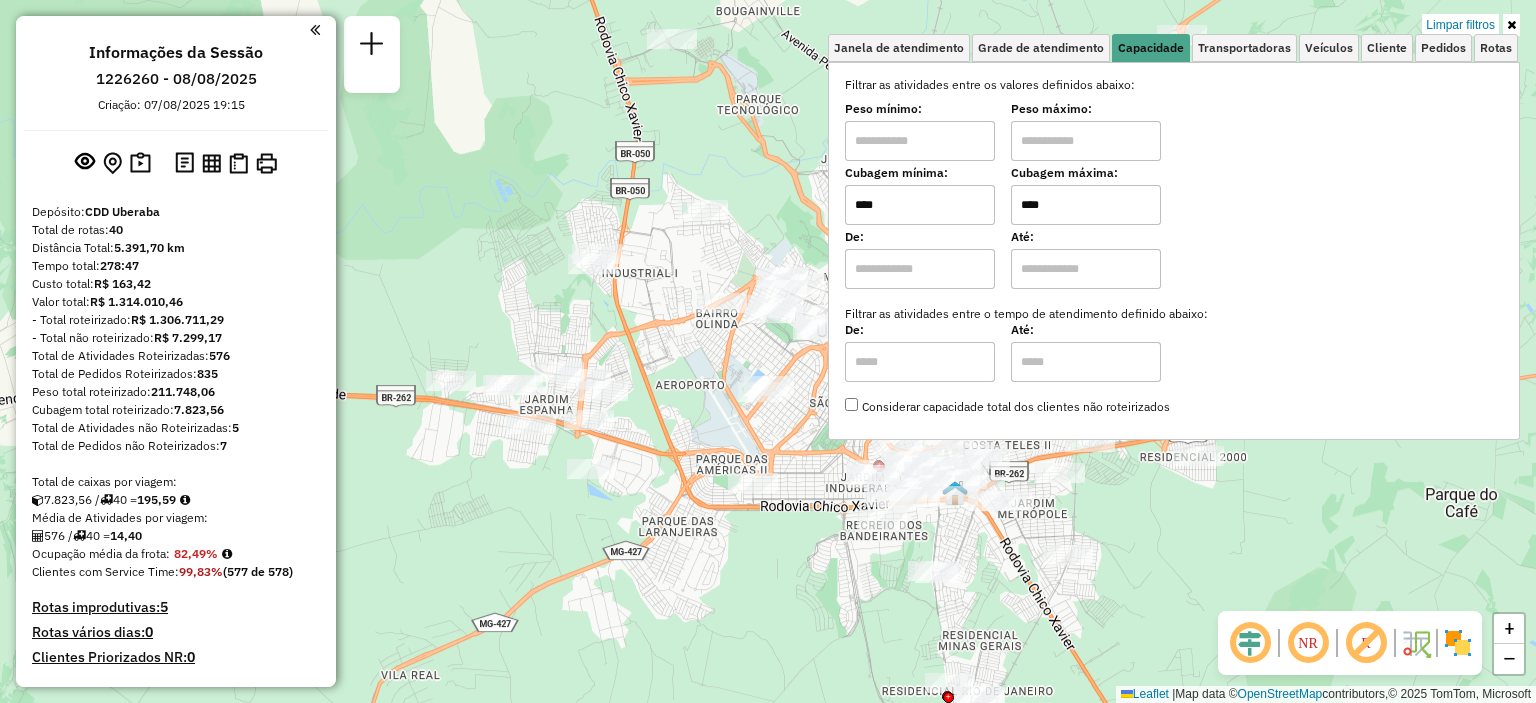 click on "Filtrar as atividades entre os valores definidos abaixo:  Peso mínimo:   Peso máximo:   Cubagem mínima:  ****  Cubagem máxima:  ****  De:   Até:  Filtrar as atividades entre o tempo de atendimento definido abaixo:  De:   Até:   Considerar capacidade total dos clientes não roteirizados" at bounding box center [1174, 246] 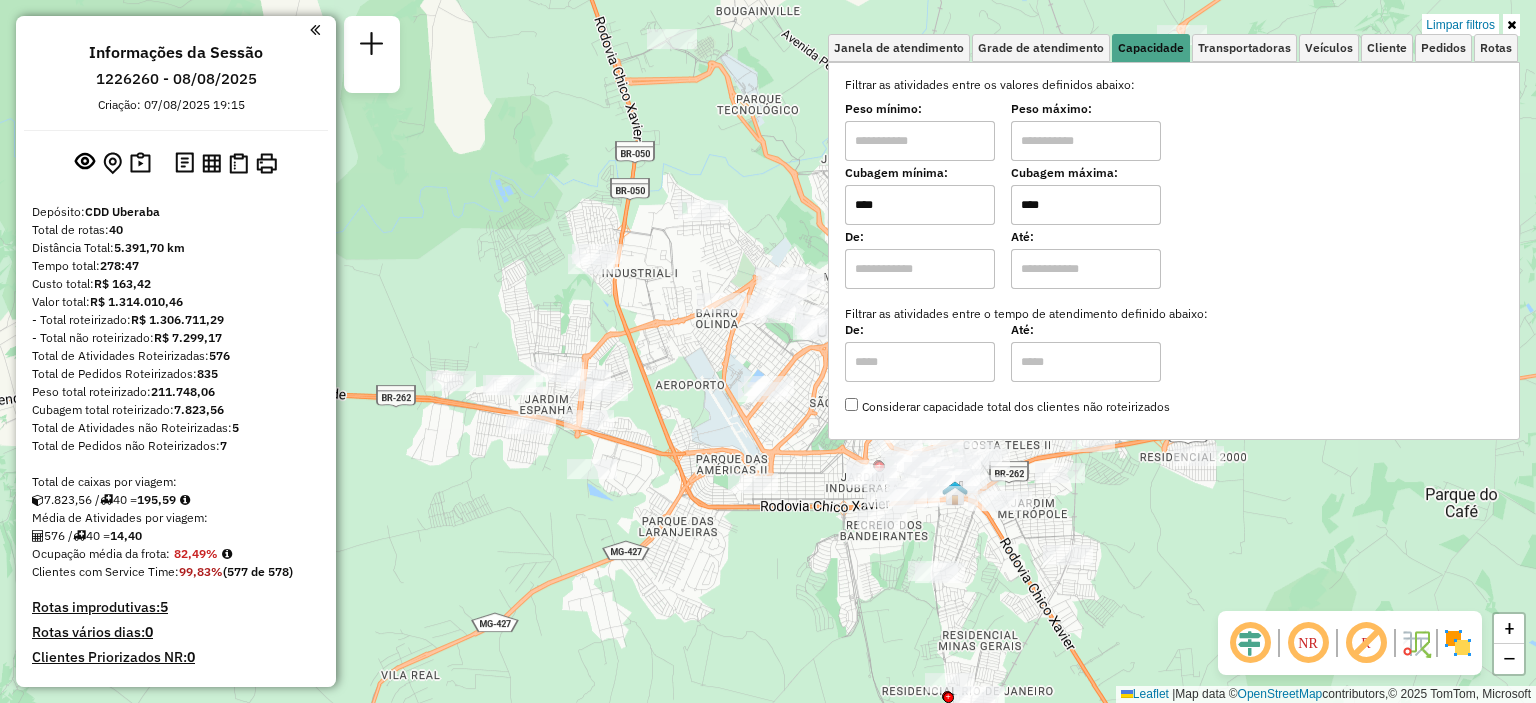 click at bounding box center (920, 141) 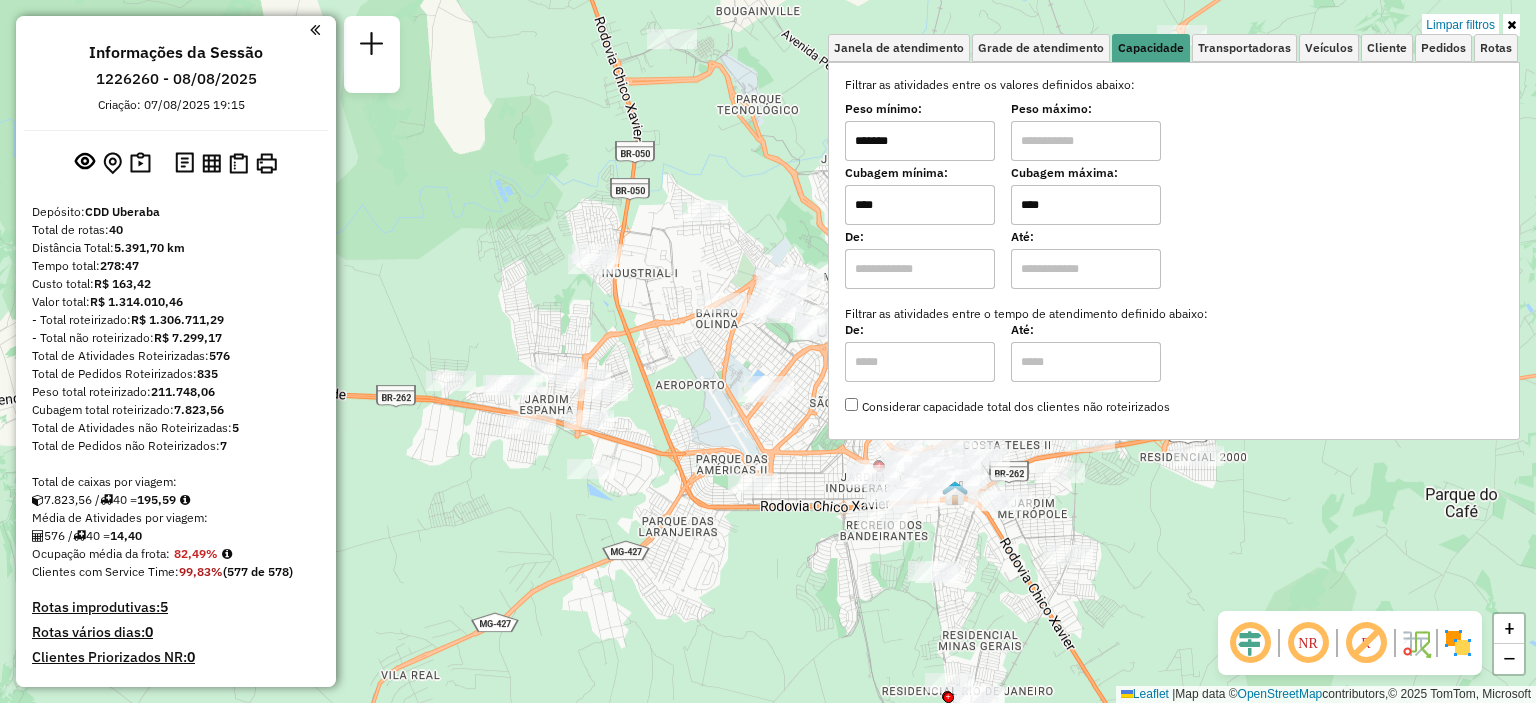 click at bounding box center [1511, 25] 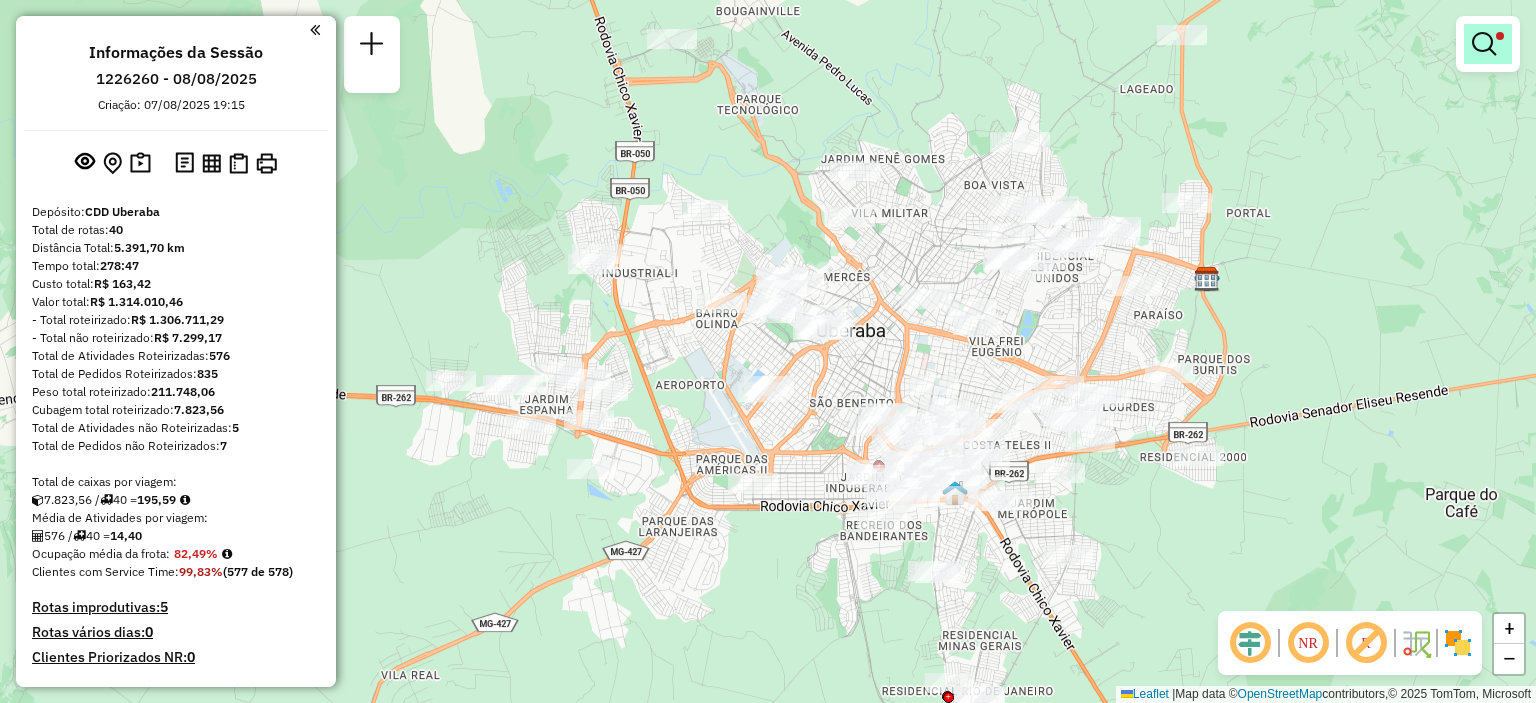 click at bounding box center [1484, 44] 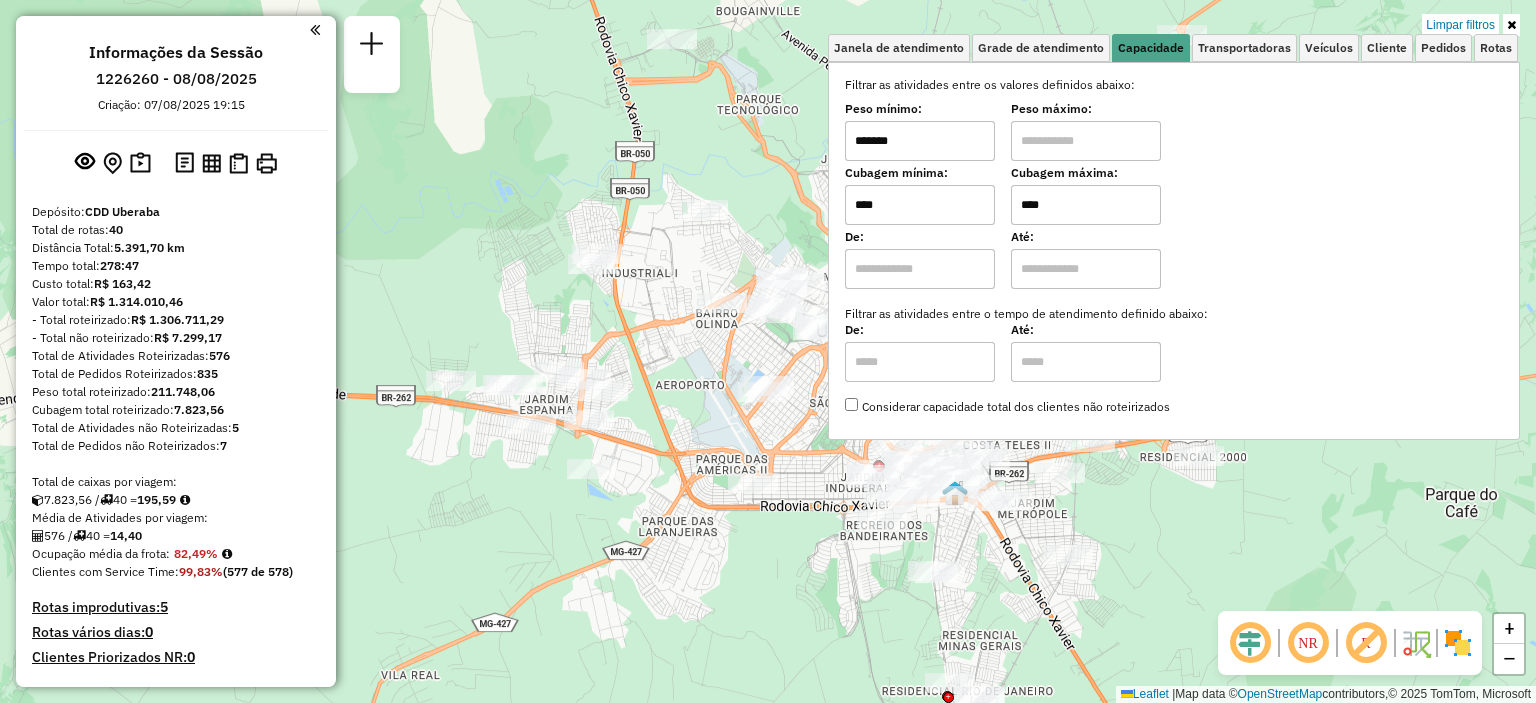 click on "*******" at bounding box center (920, 141) 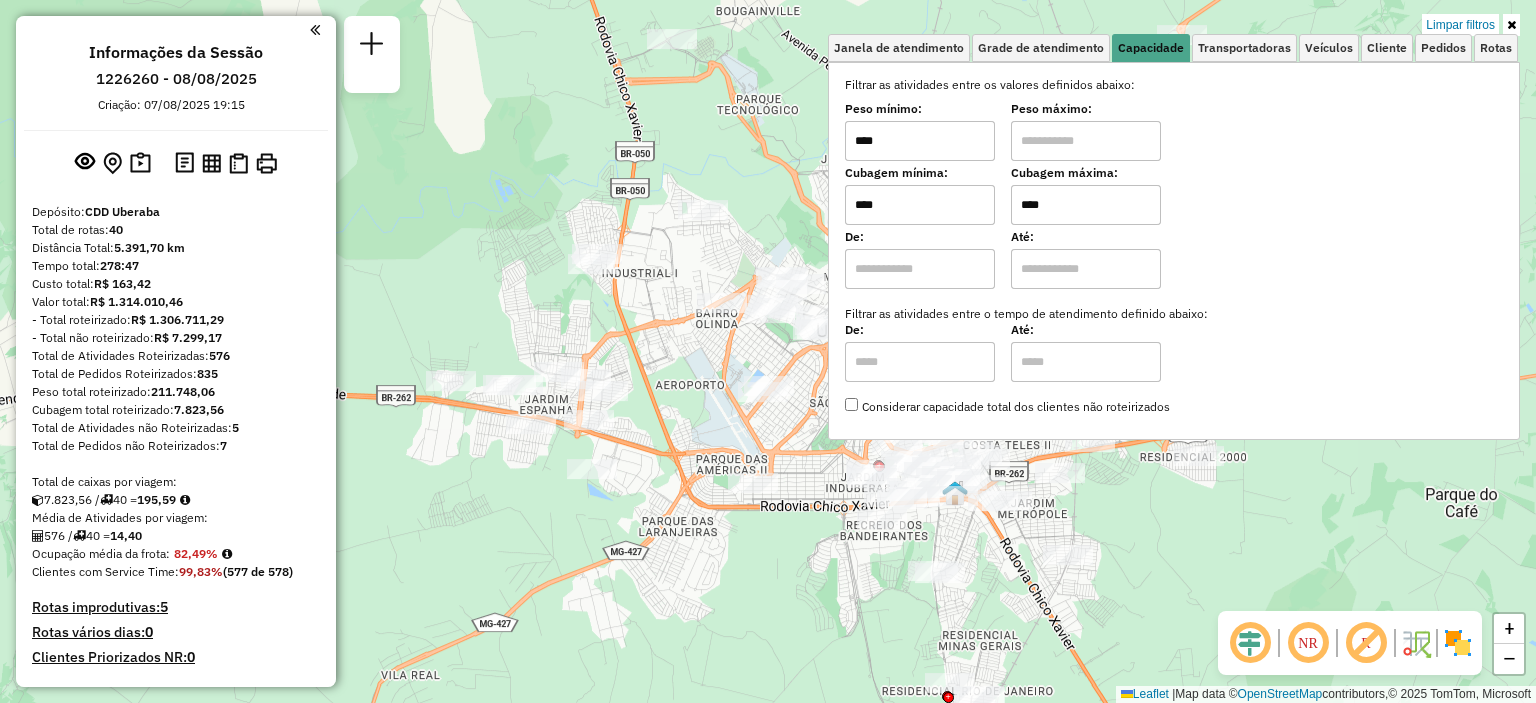type on "****" 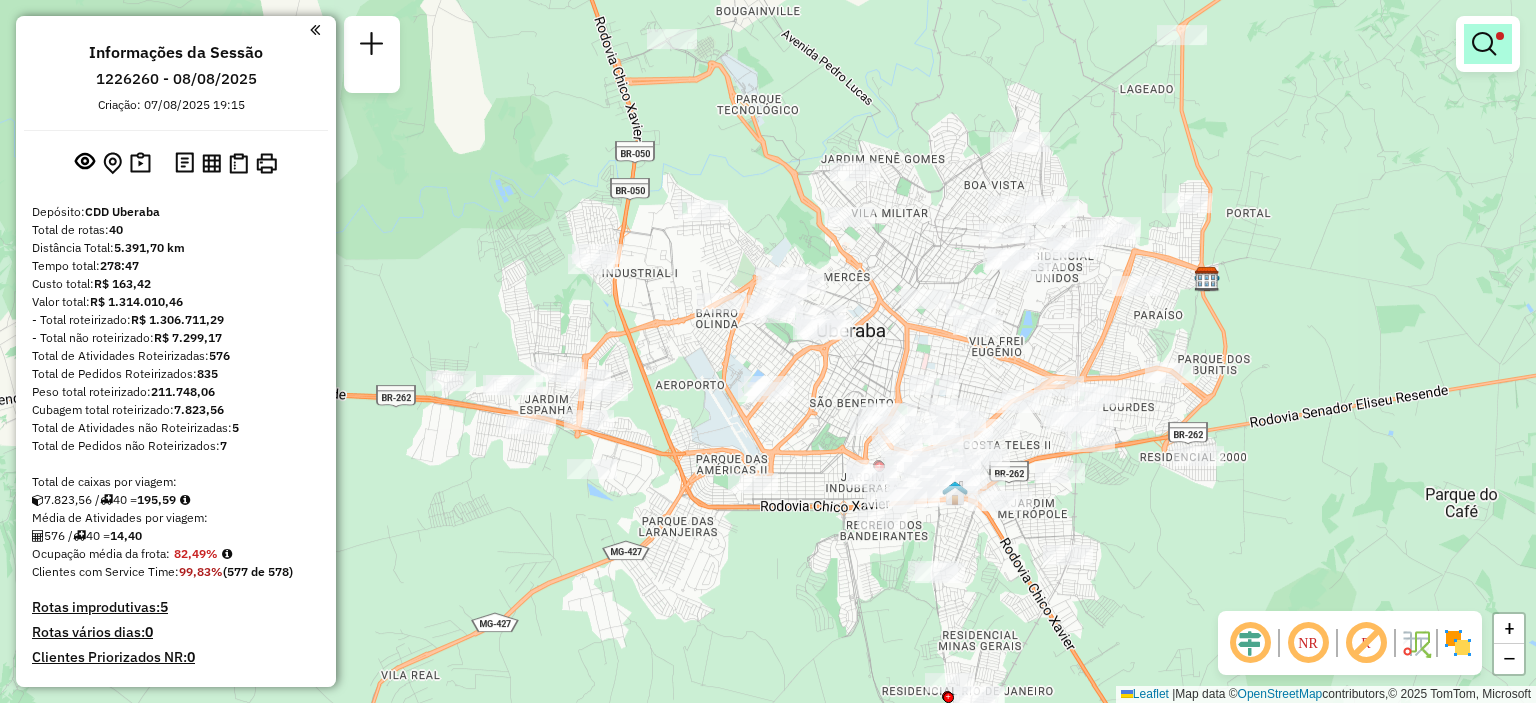 click at bounding box center [1484, 44] 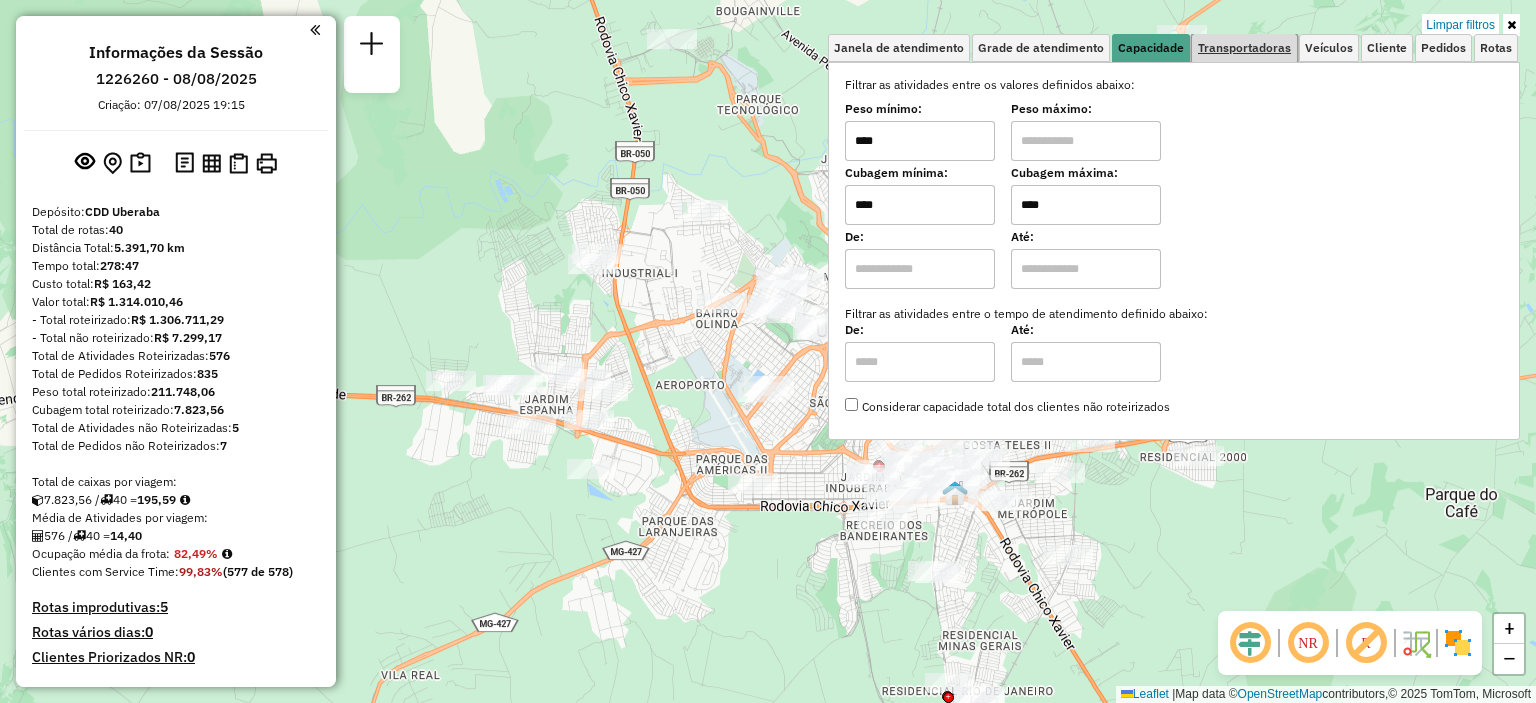 click on "Transportadoras" at bounding box center [1244, 48] 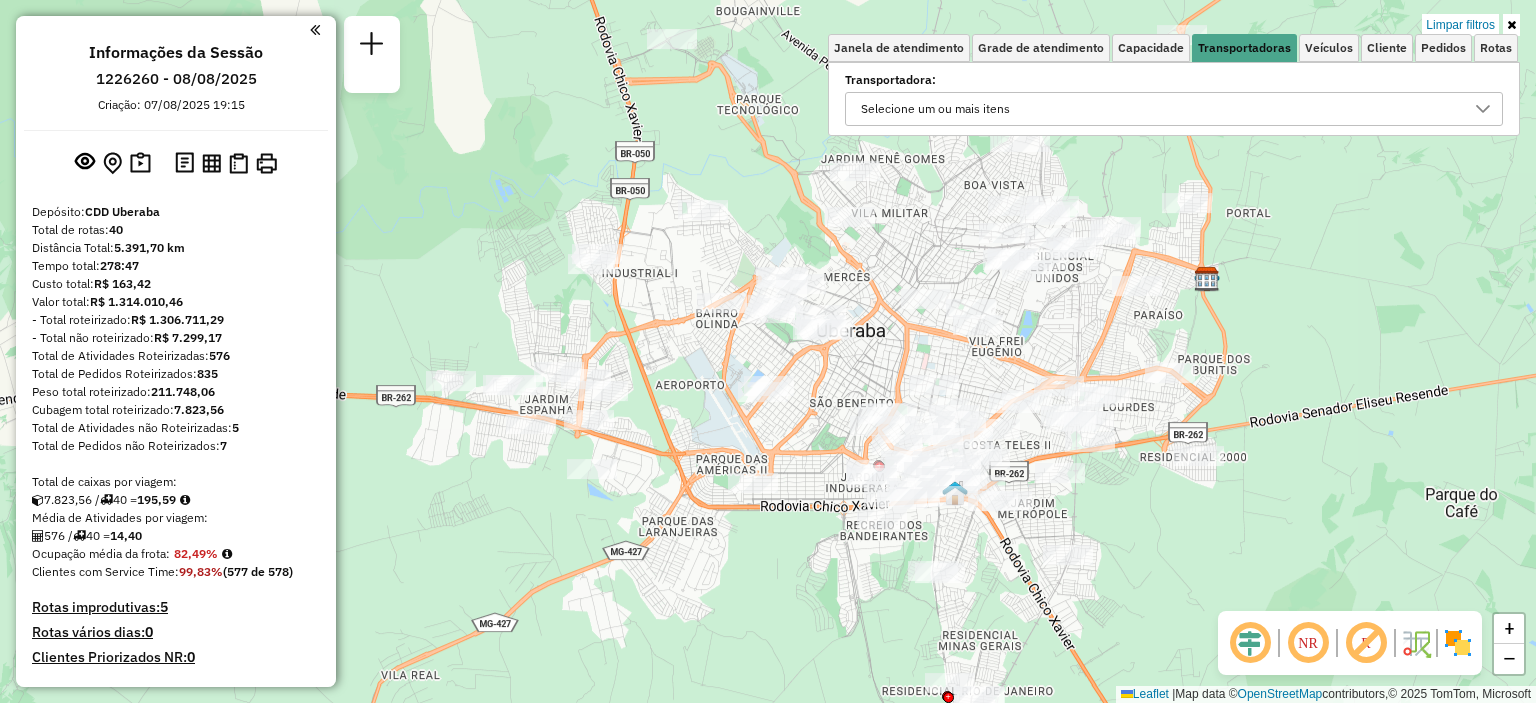 click on "Selecione um ou mais itens" at bounding box center [1159, 109] 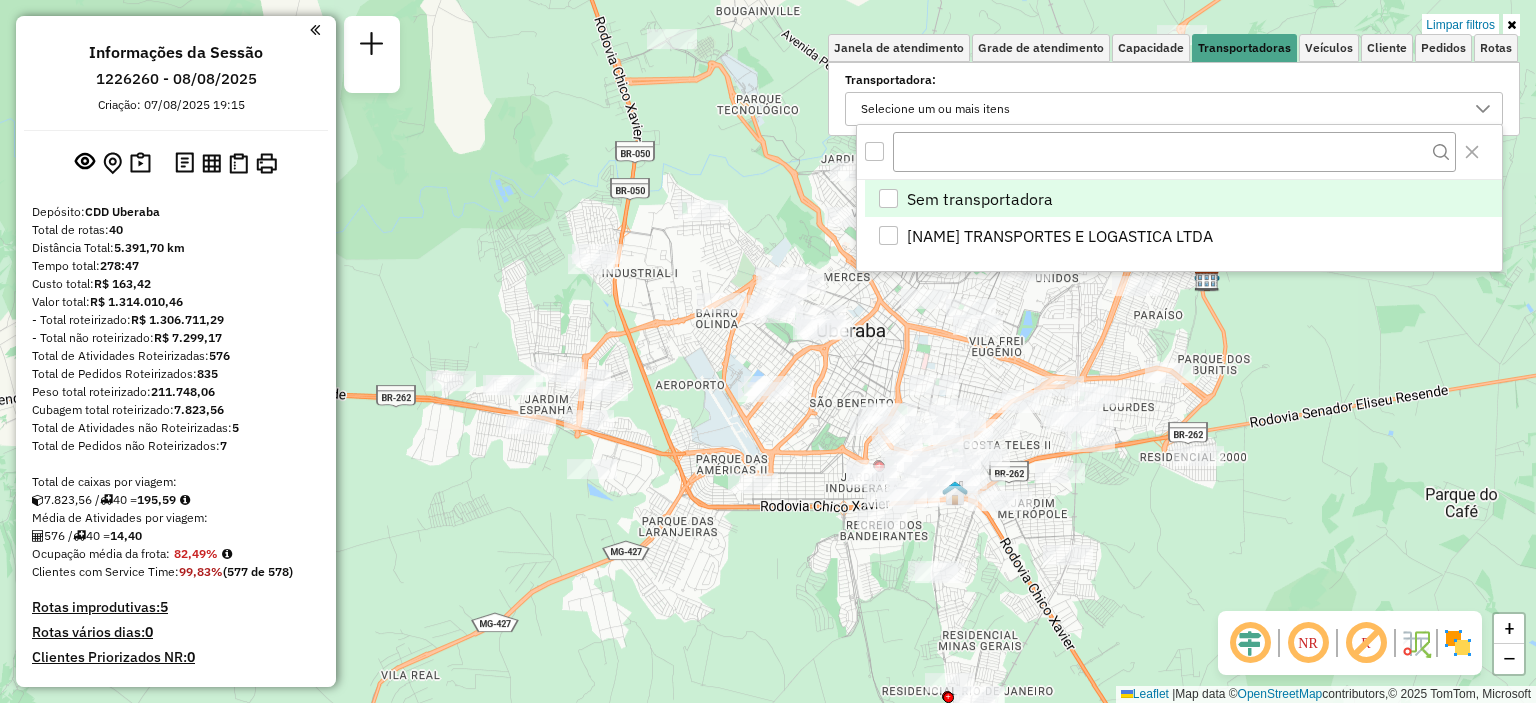 scroll, scrollTop: 11, scrollLeft: 71, axis: both 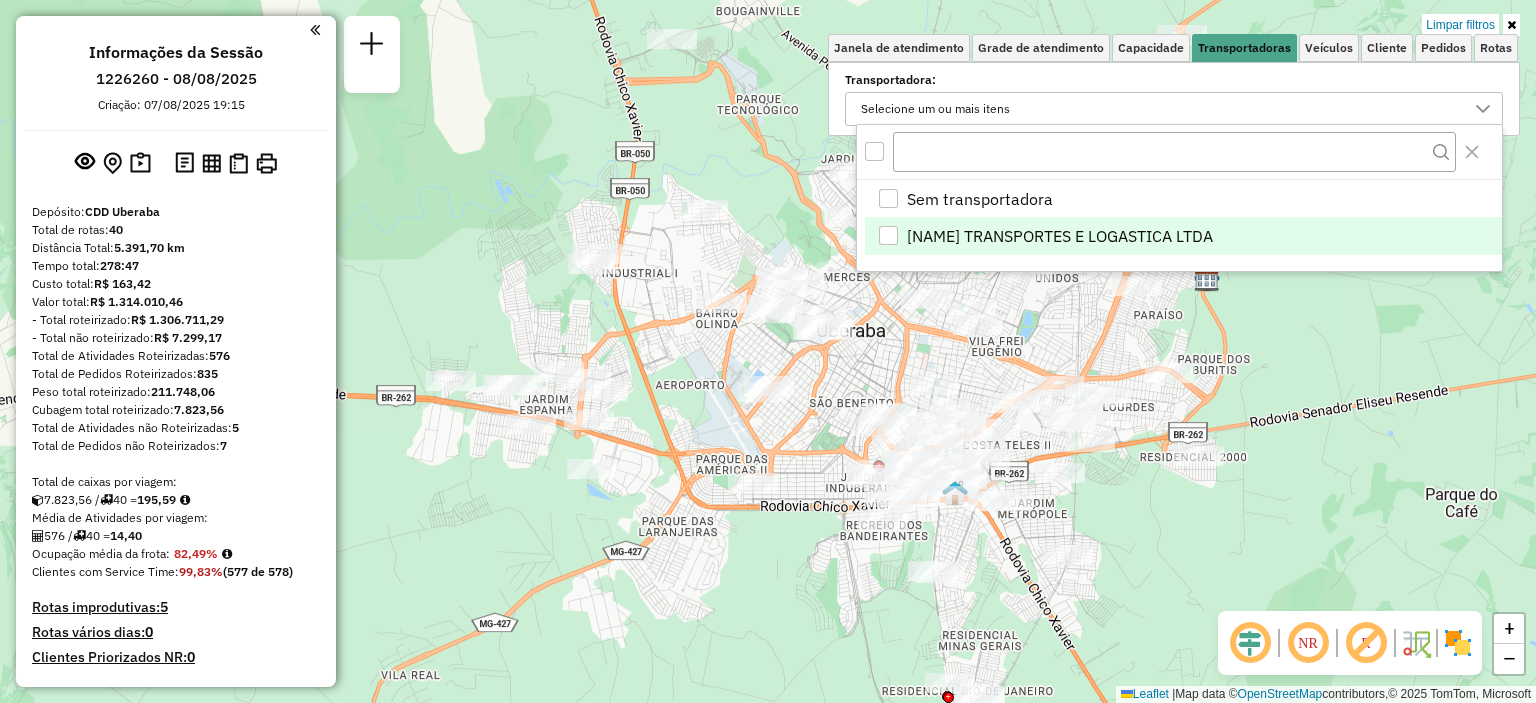 click on "FADEL TRANSPORTES E LOGA�STICA LTDA" at bounding box center (1060, 236) 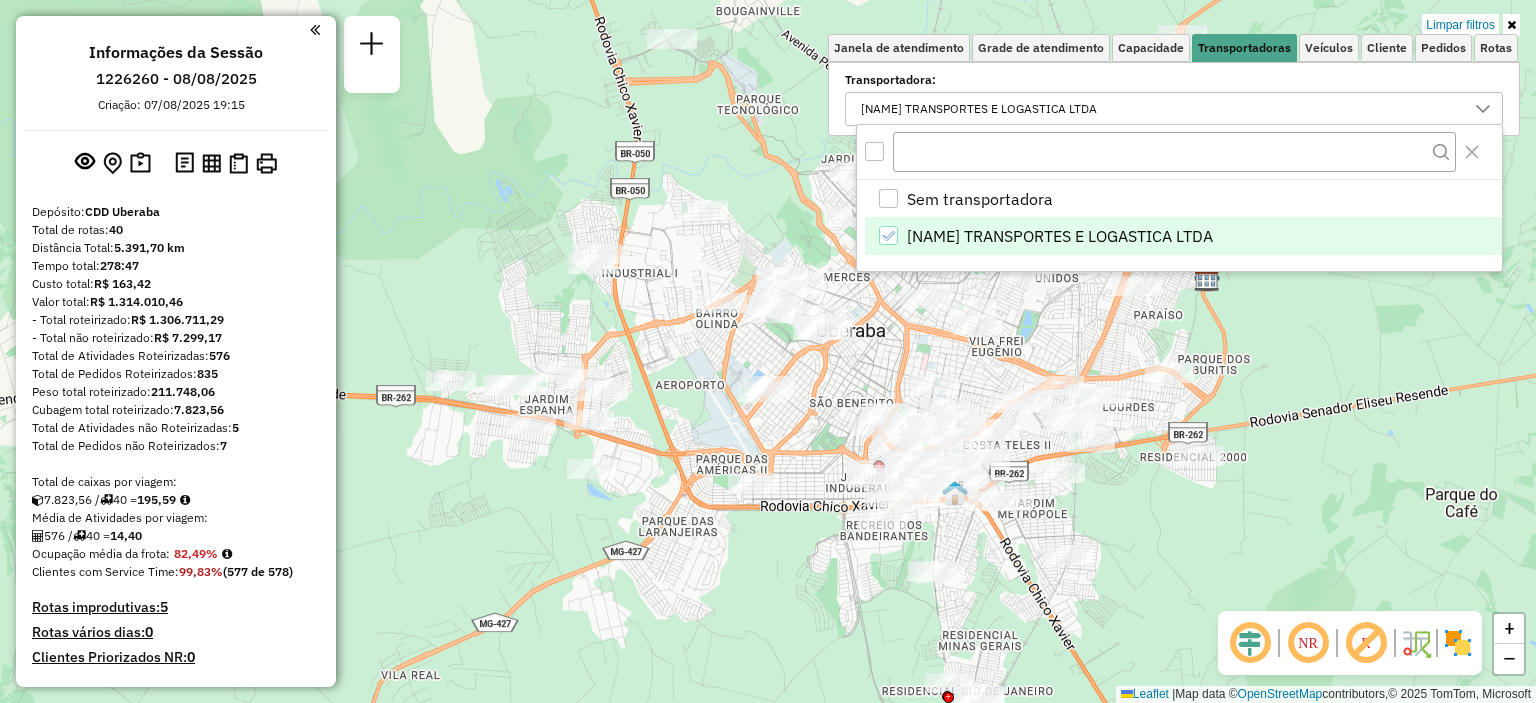 click on "FADEL TRANSPORTES E LOGA�STICA LTDA" at bounding box center [1060, 236] 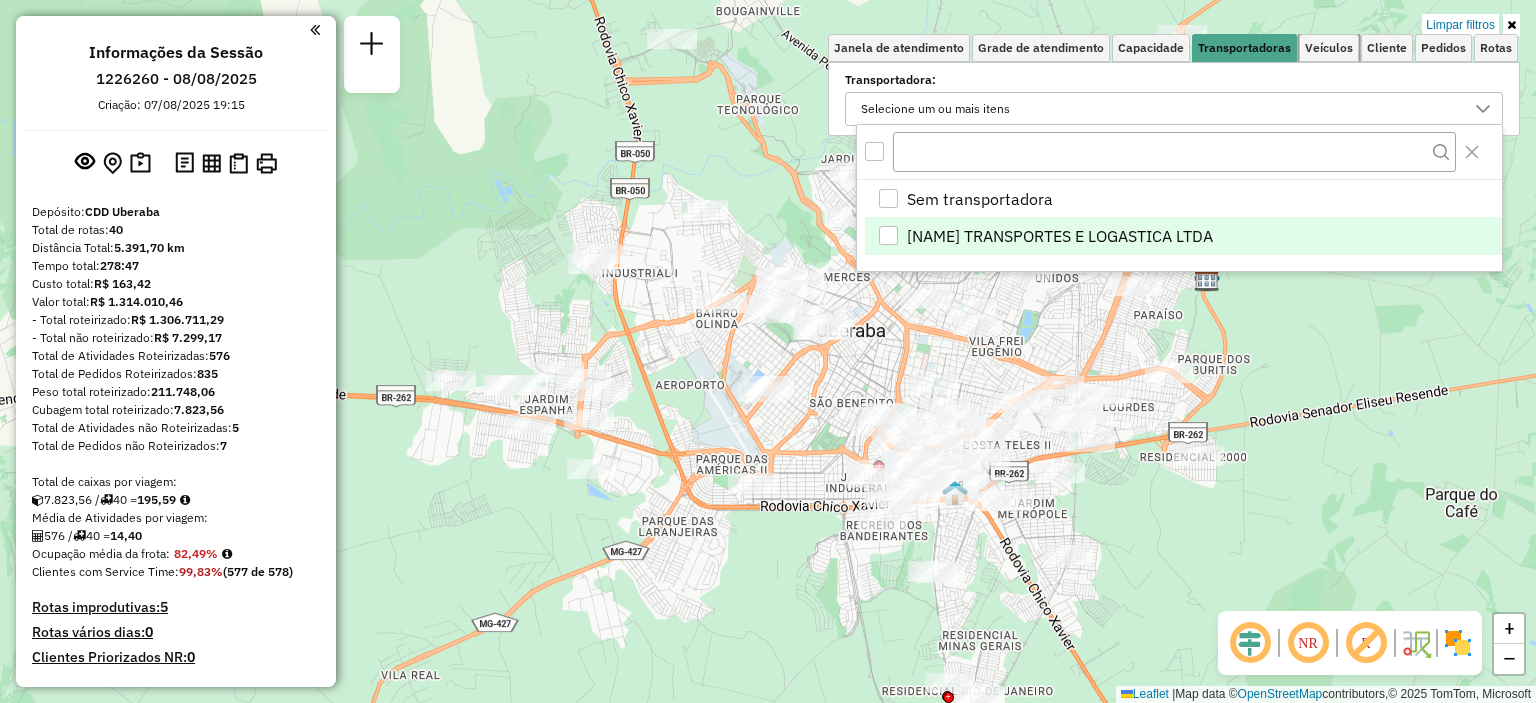 click on "Veículos" at bounding box center [1329, 48] 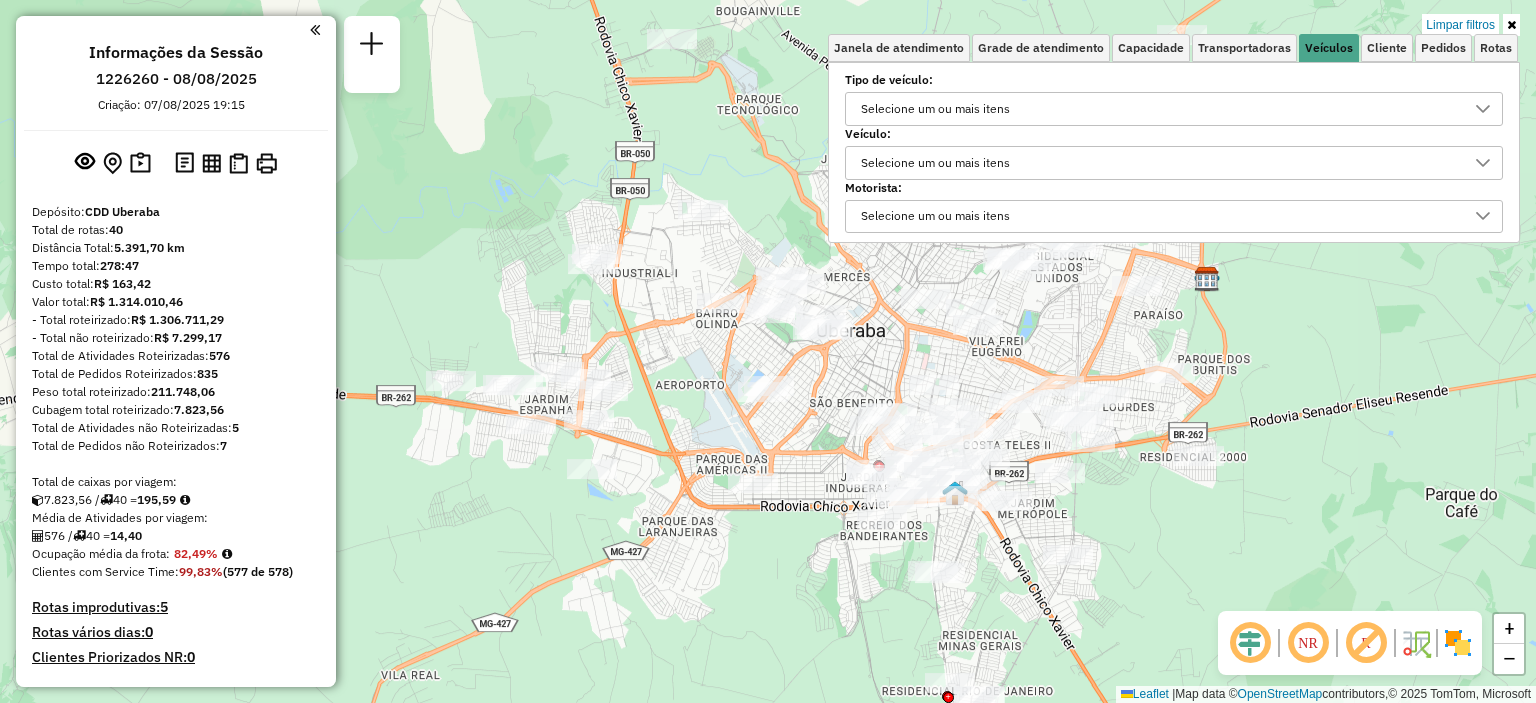 click on "Selecione um ou mais itens" at bounding box center (1159, 109) 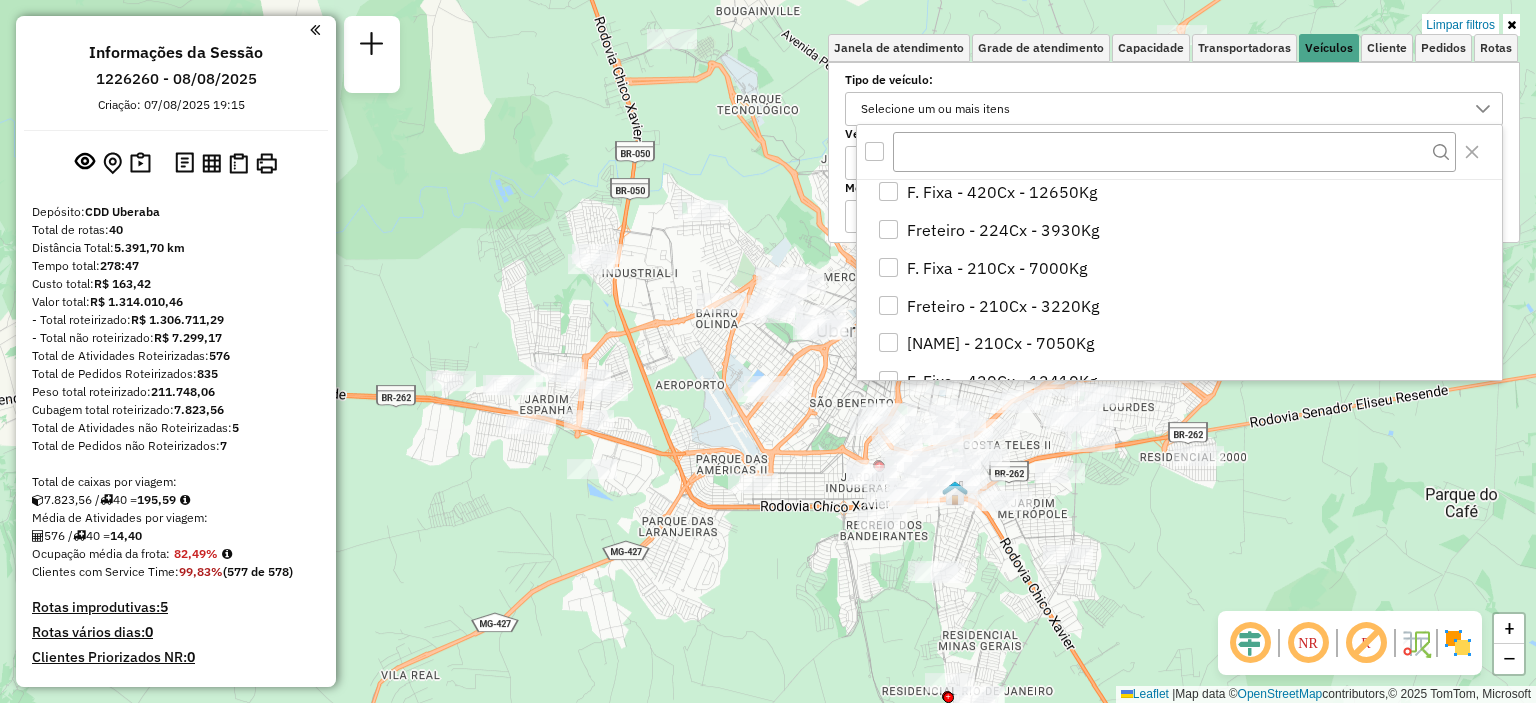 scroll, scrollTop: 909, scrollLeft: 0, axis: vertical 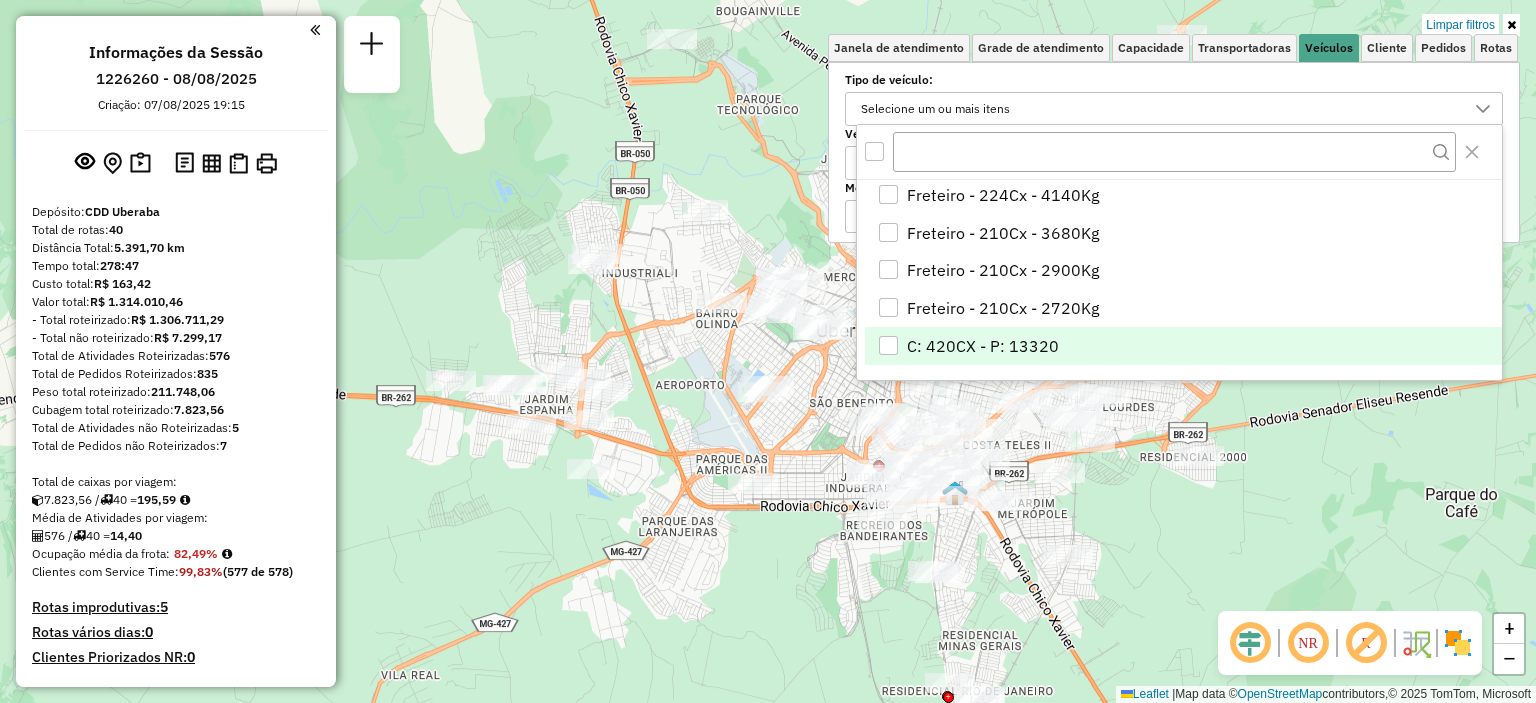 click at bounding box center [888, 345] 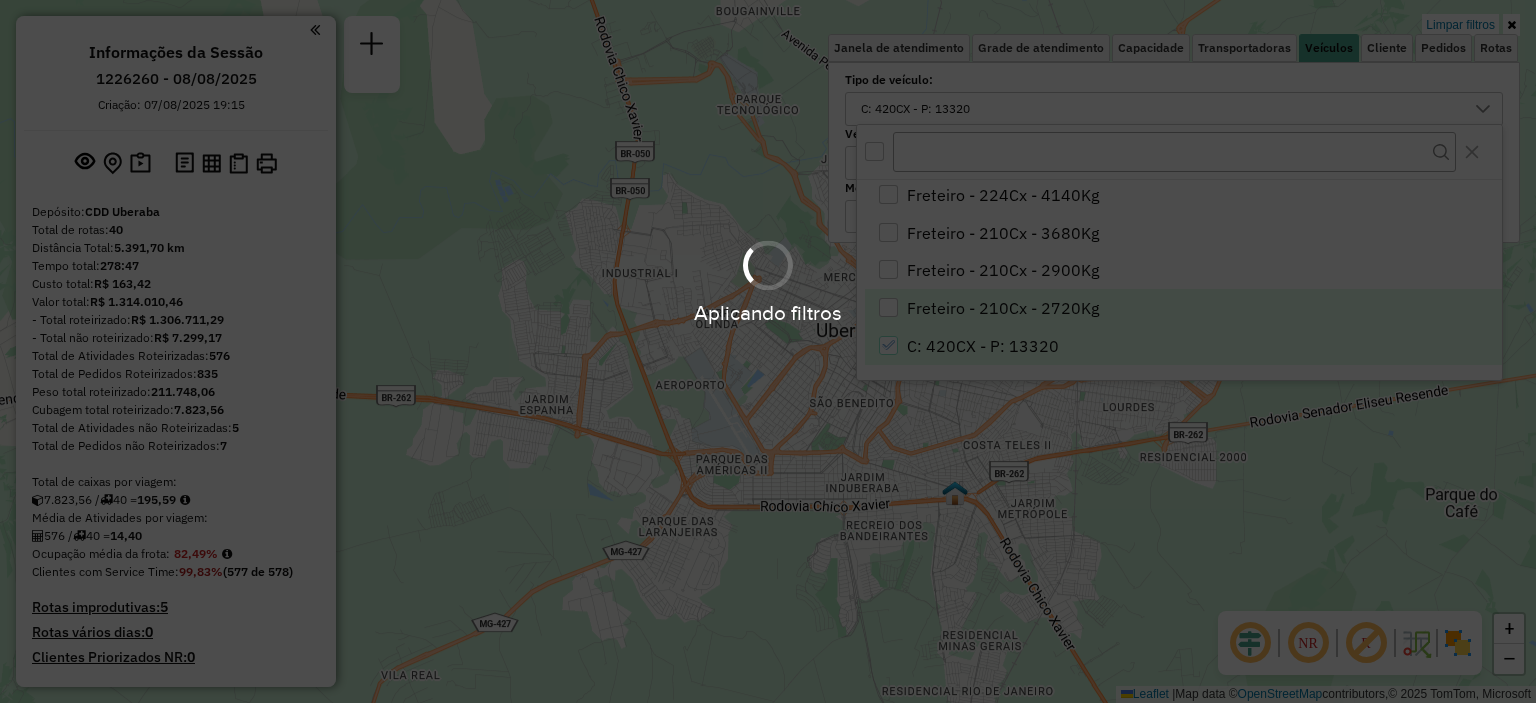 click on "Aplicando filtros  Pop-up bloqueado!  Seu navegador bloqueou automáticamente a abertura de uma nova janela.   Acesse as configurações e adicione o endereço do sistema a lista de permissão.   Fechar  Informações da Sessão 1226260 - 08/08/2025  Criação: 07/08/2025 19:15   Depósito:  CDD Uberaba  Total de rotas:  40  Distância Total:  5.391,70 km  Tempo total:  278:47  Custo total:  R$ 163,42  Valor total:  R$ 1.314.010,46  - Total roteirizado:  R$ 1.306.711,29  - Total não roteirizado:  R$ 7.299,17  Total de Atividades Roteirizadas:  576  Total de Pedidos Roteirizados:  835  Peso total roteirizado:  211.748,06  Cubagem total roteirizado:  7.823,56  Total de Atividades não Roteirizadas:  5  Total de Pedidos não Roteirizados:  7 Total de caixas por viagem:  7.823,56 /   40 =  195,59 Média de Atividades por viagem:  576 /   40 =  14,40 Ocupação média da frota:  82,49%  Clientes com Service Time:  99,83%   (577 de 578)   Rotas improdutivas:  5  Rotas vários dias:  0 0  Transportadoras  /" at bounding box center [768, 351] 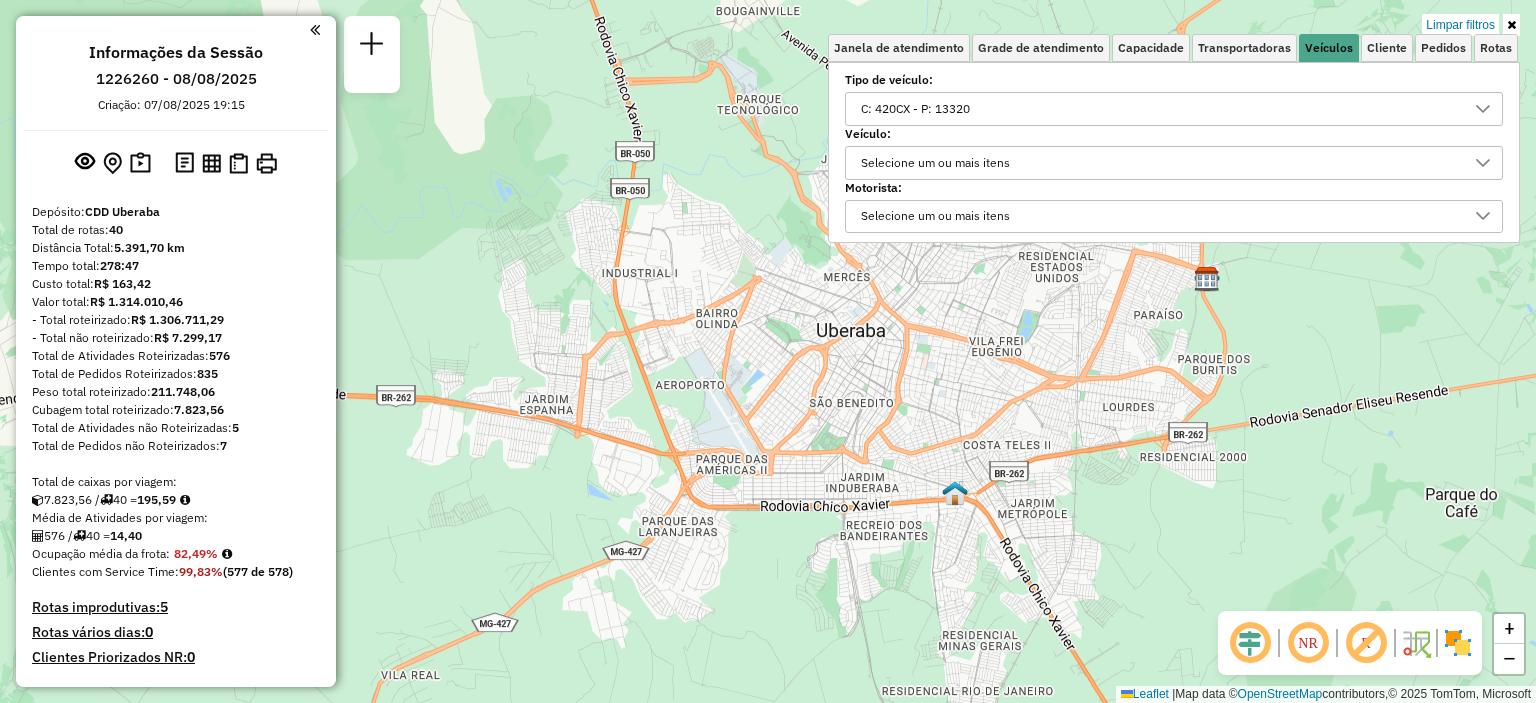 click on "C: 420CX - P: 13320" at bounding box center [915, 109] 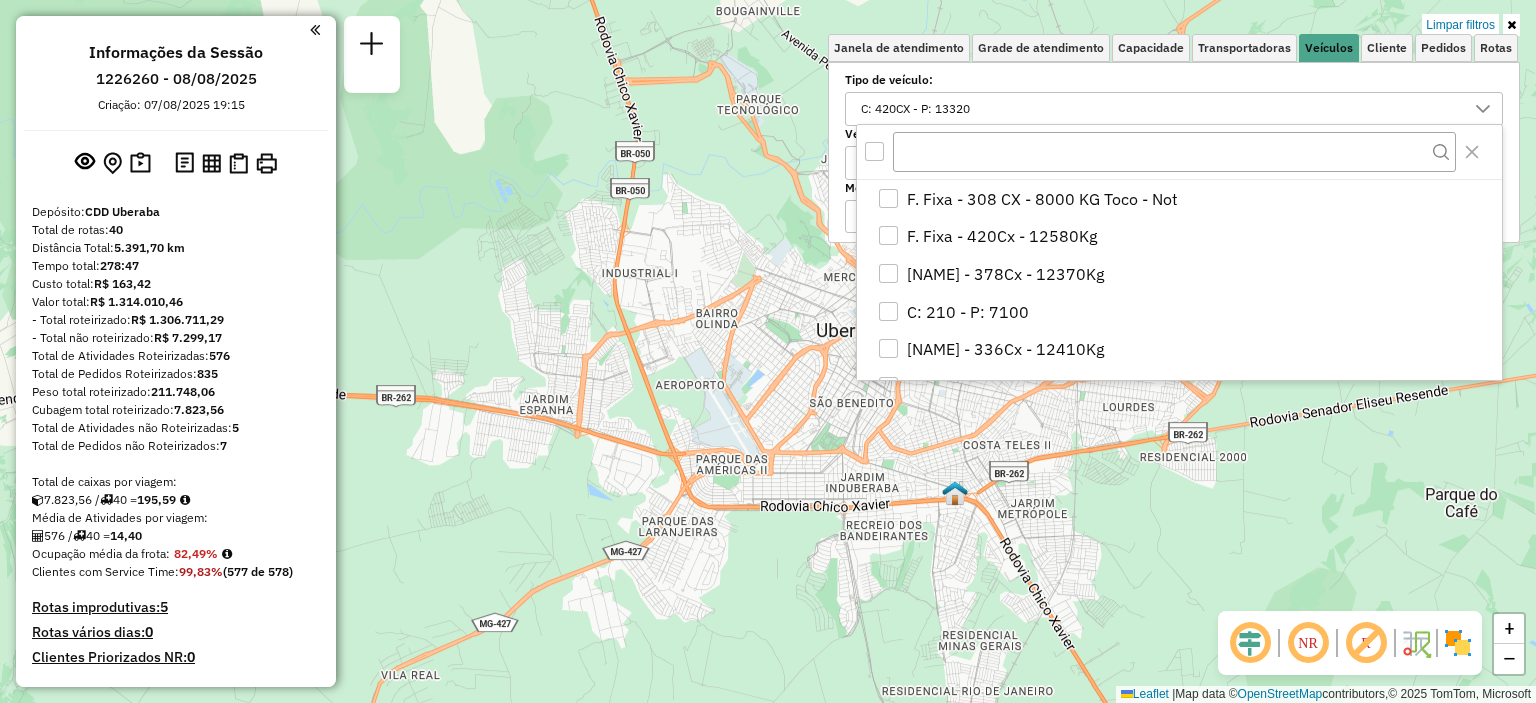 scroll, scrollTop: 894, scrollLeft: 0, axis: vertical 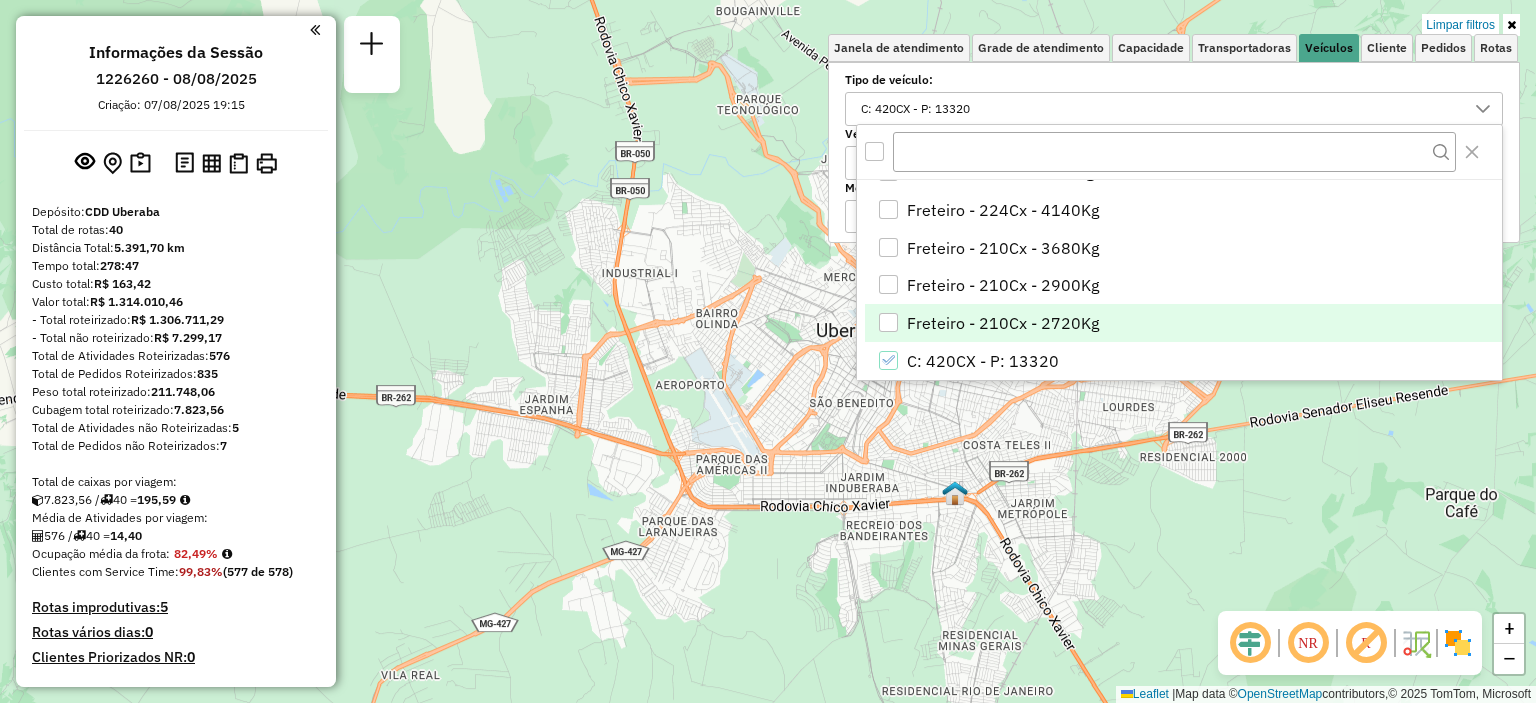 click at bounding box center (888, 322) 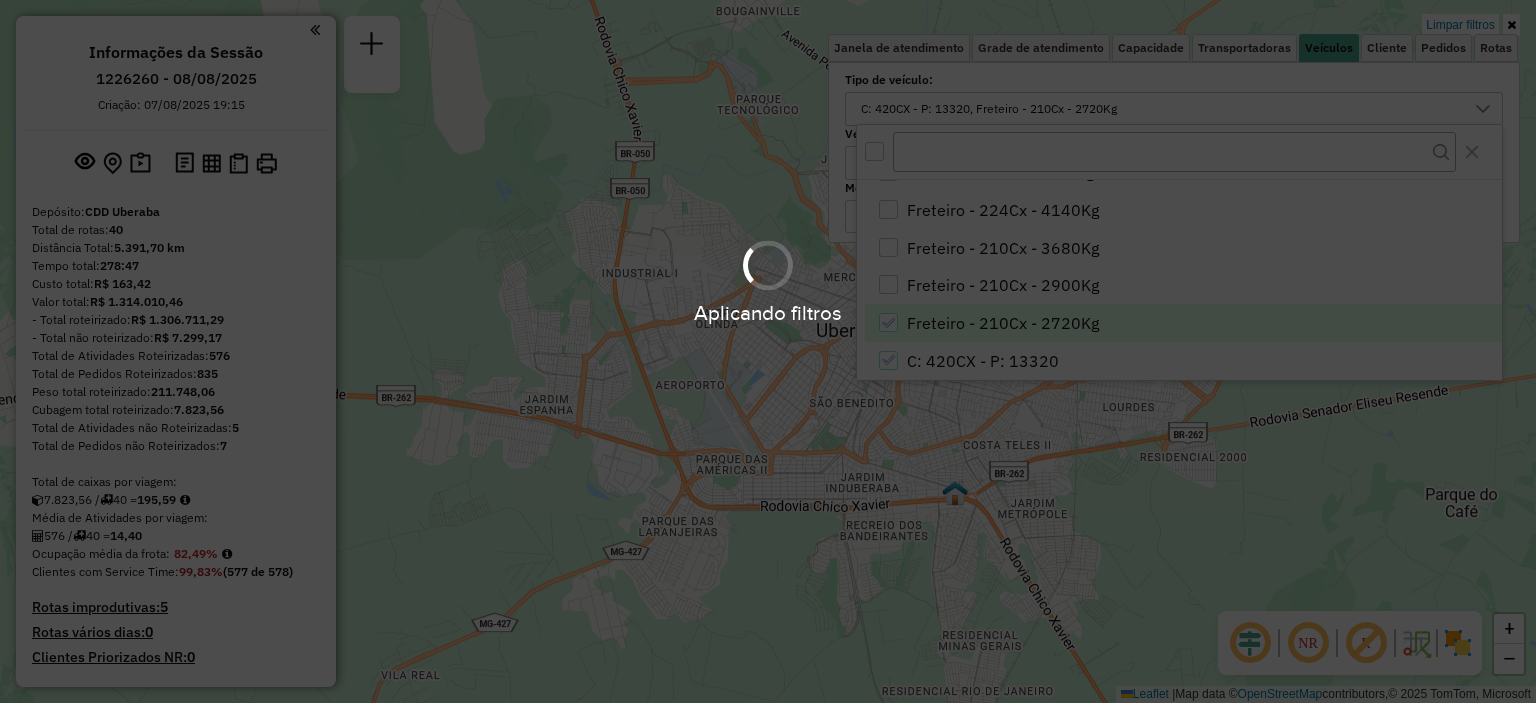 click on "Aplicando filtros" at bounding box center (768, 281) 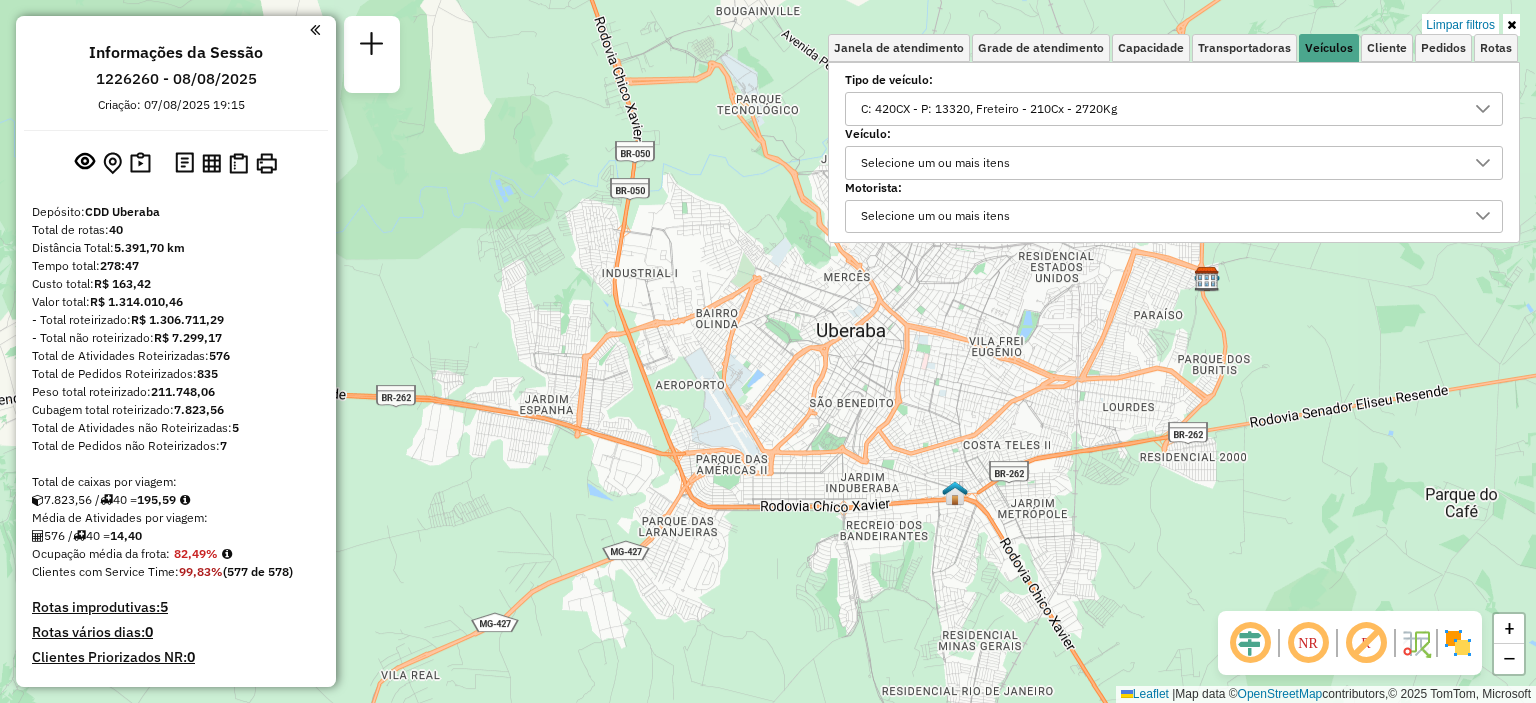 click on "Tipo de veículo:" at bounding box center [1174, 80] 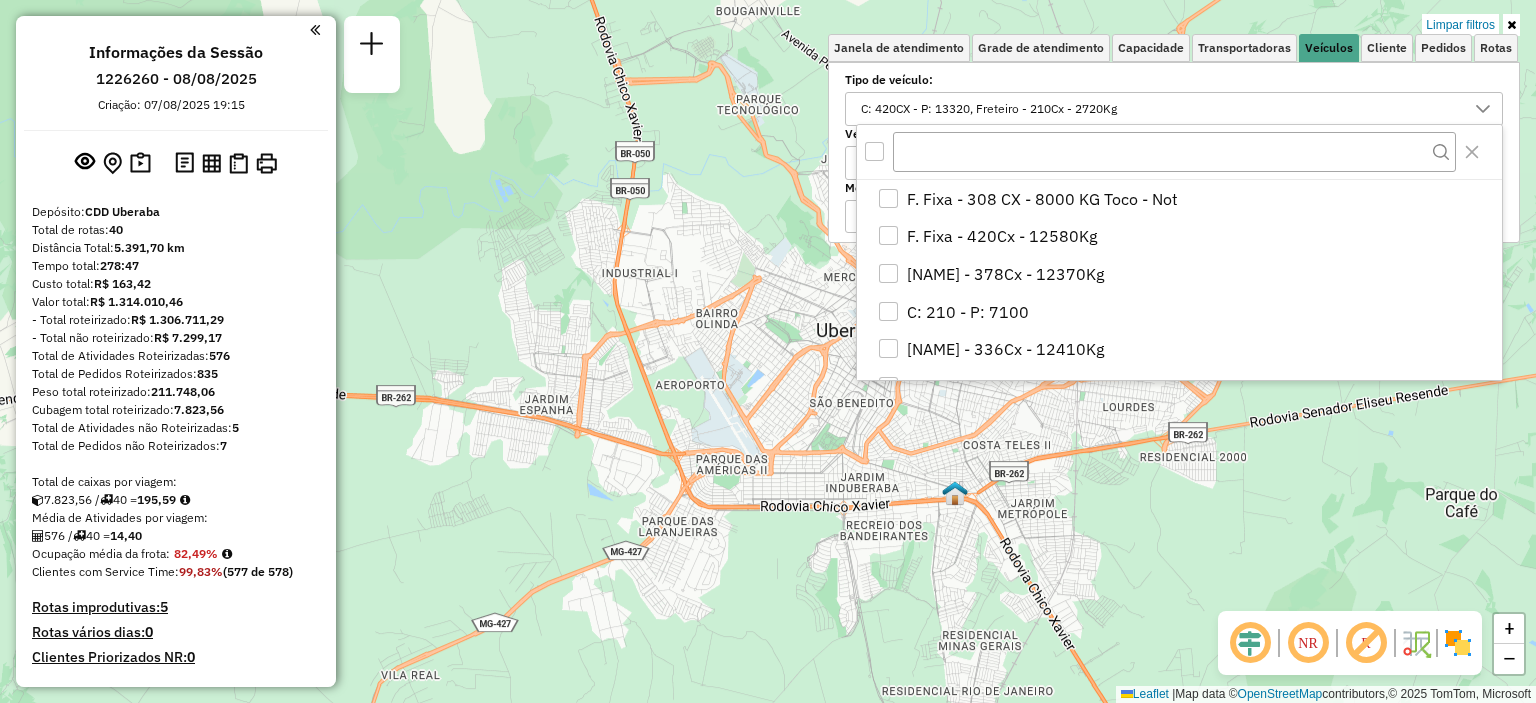 scroll, scrollTop: 856, scrollLeft: 0, axis: vertical 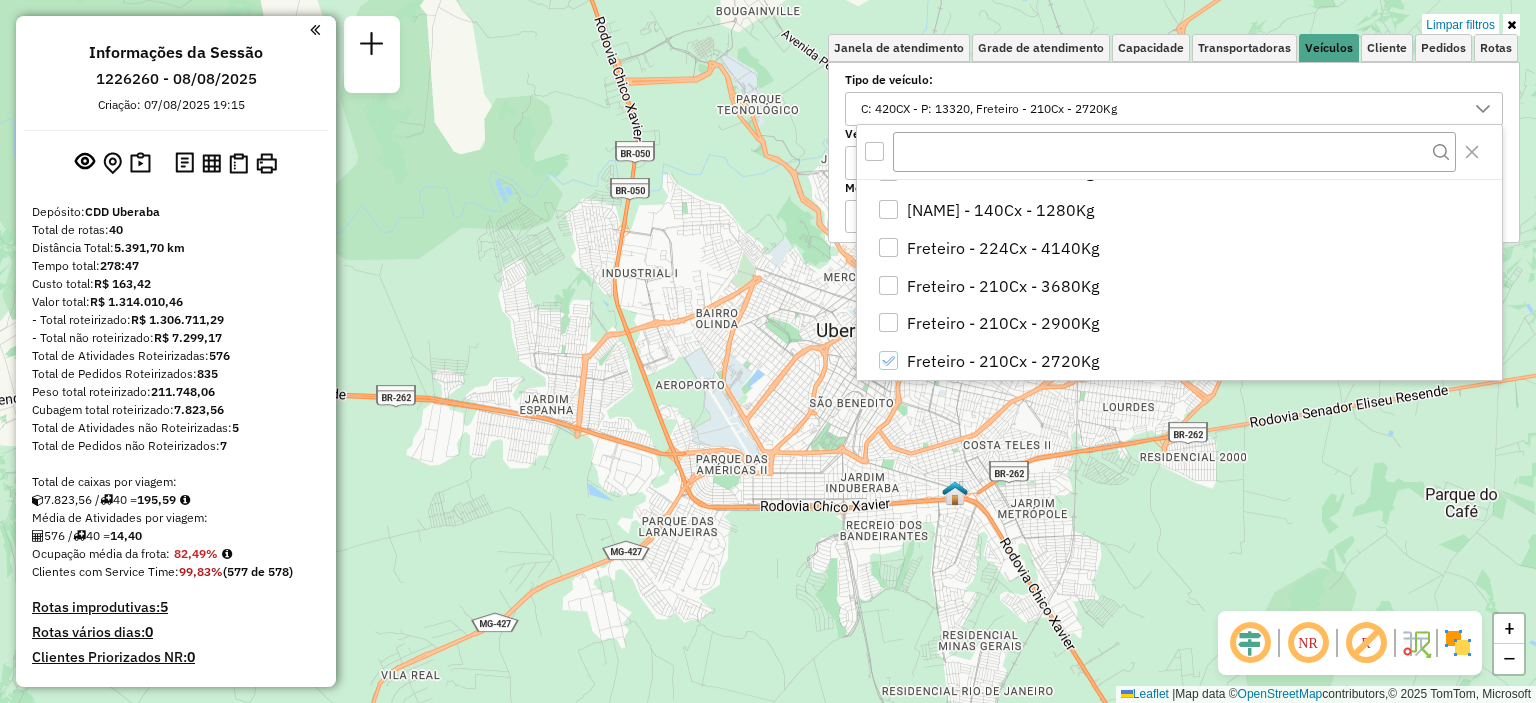 click at bounding box center [874, 151] 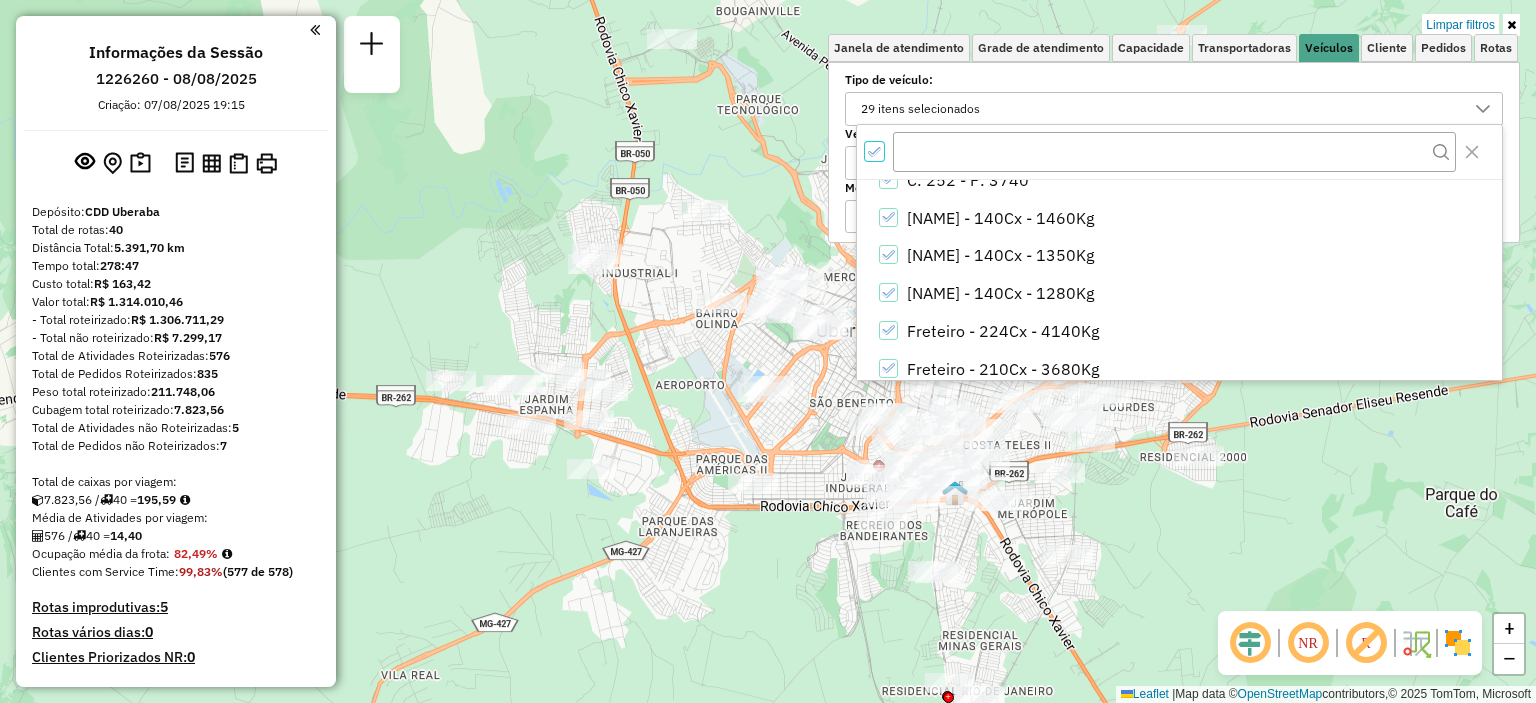 scroll, scrollTop: 772, scrollLeft: 0, axis: vertical 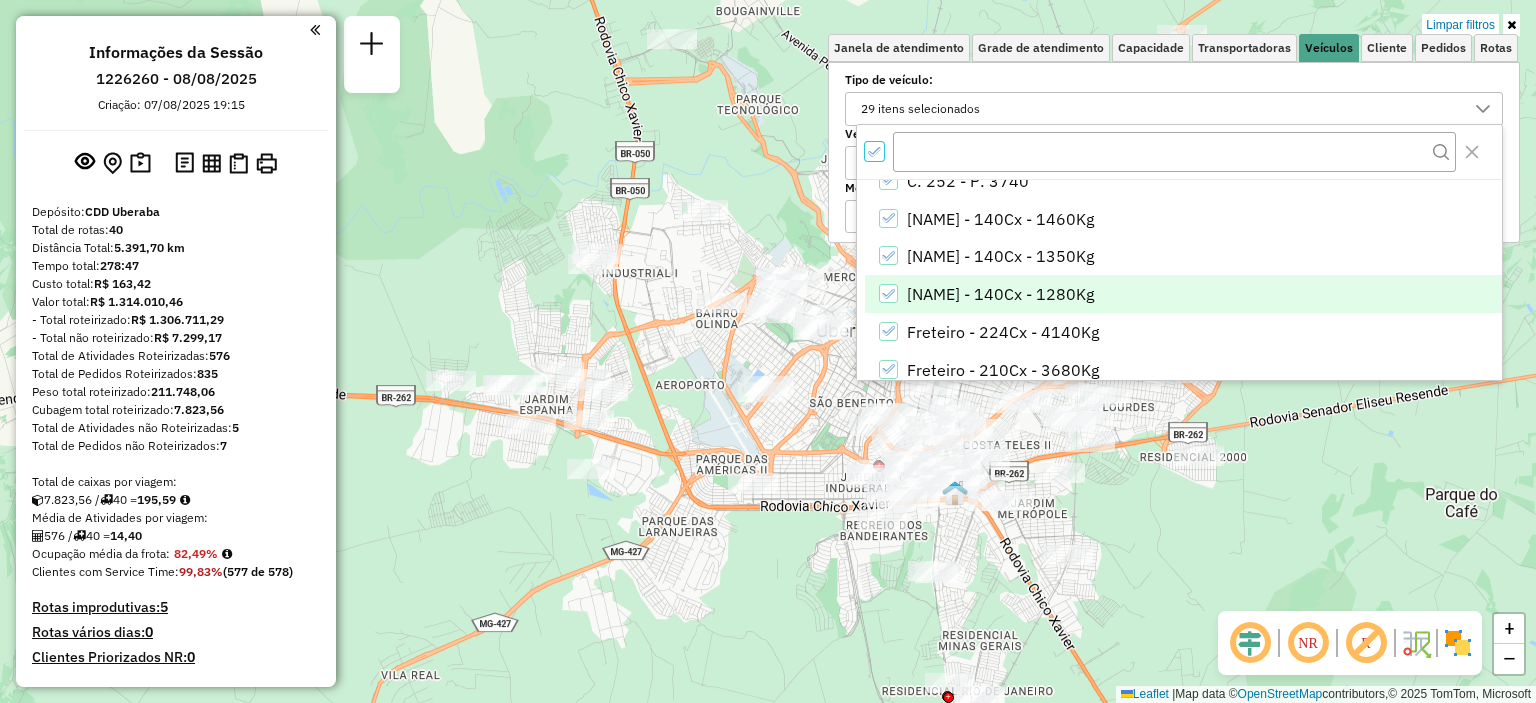 click at bounding box center (888, 293) 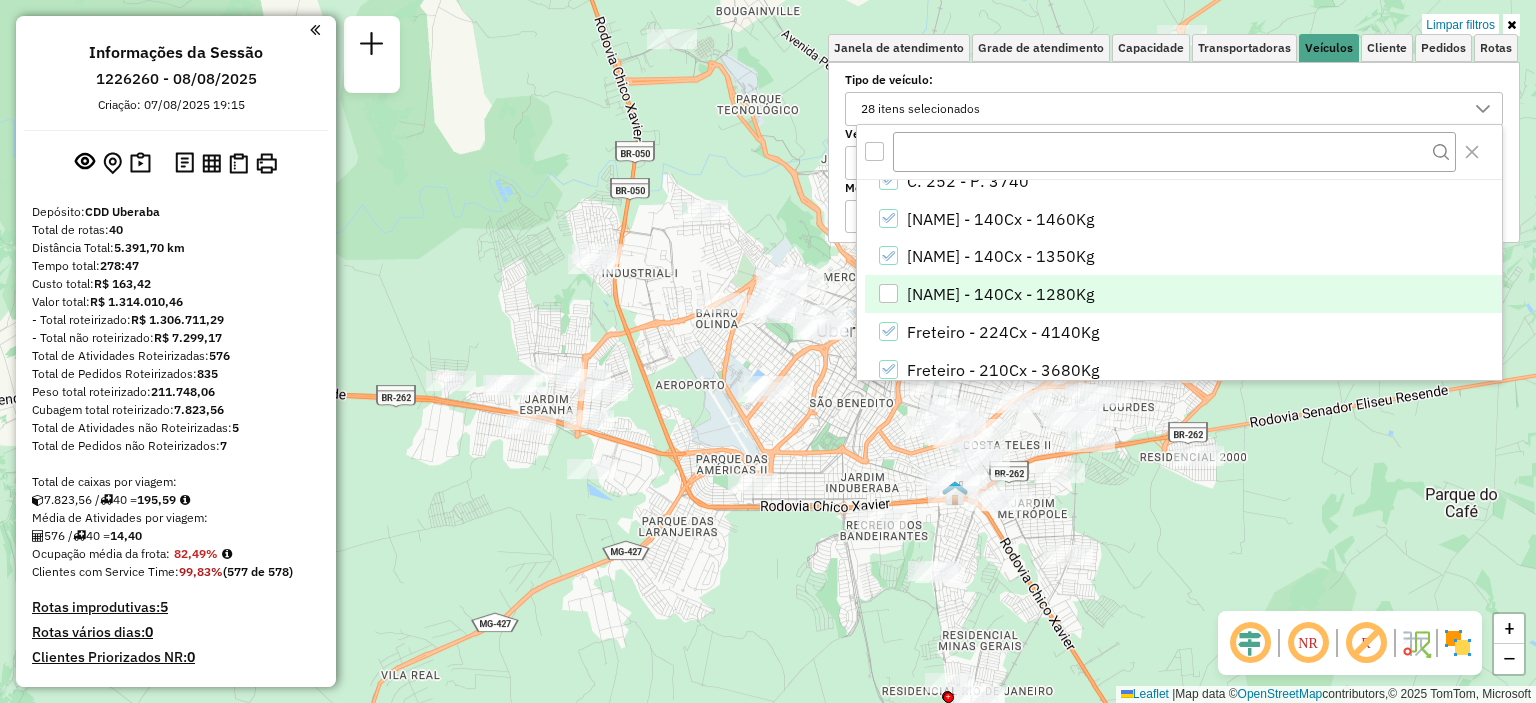 click 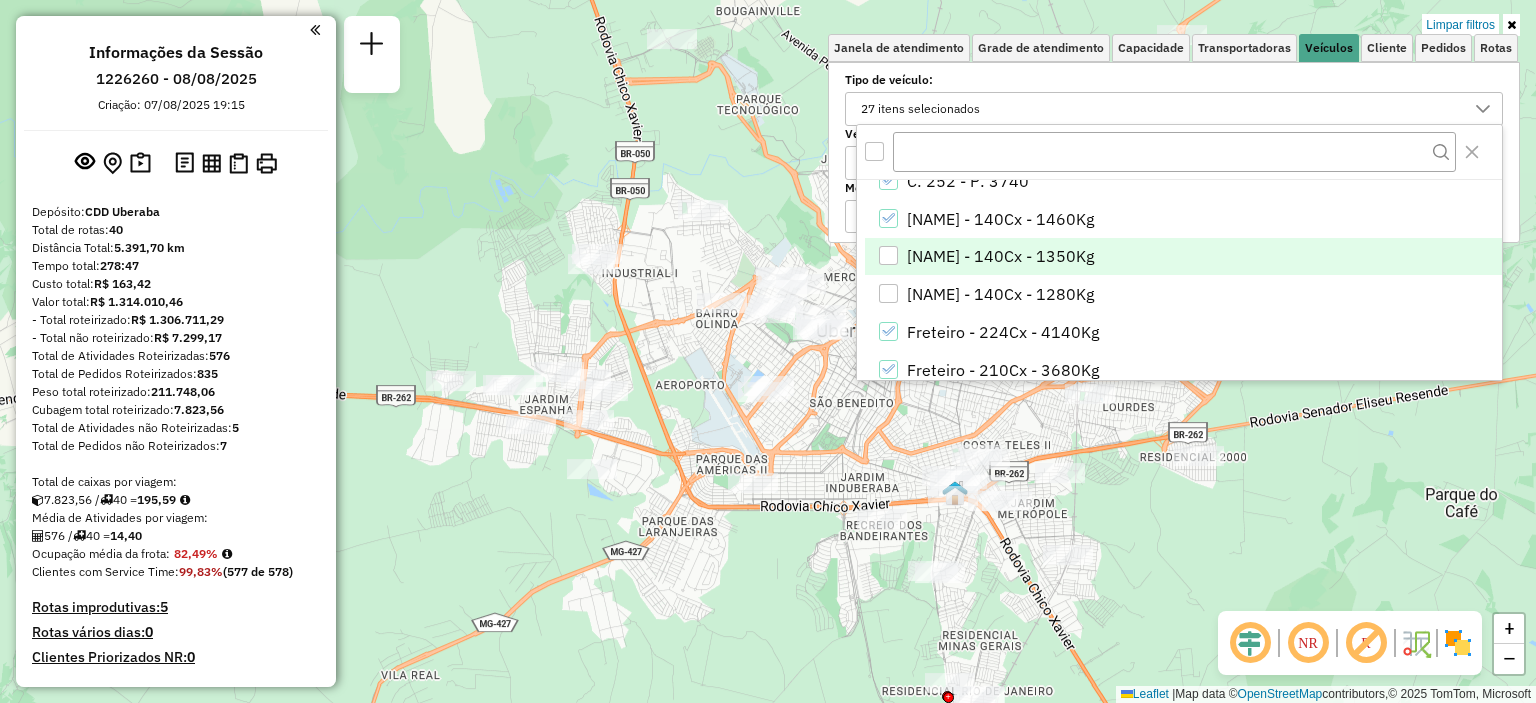 click 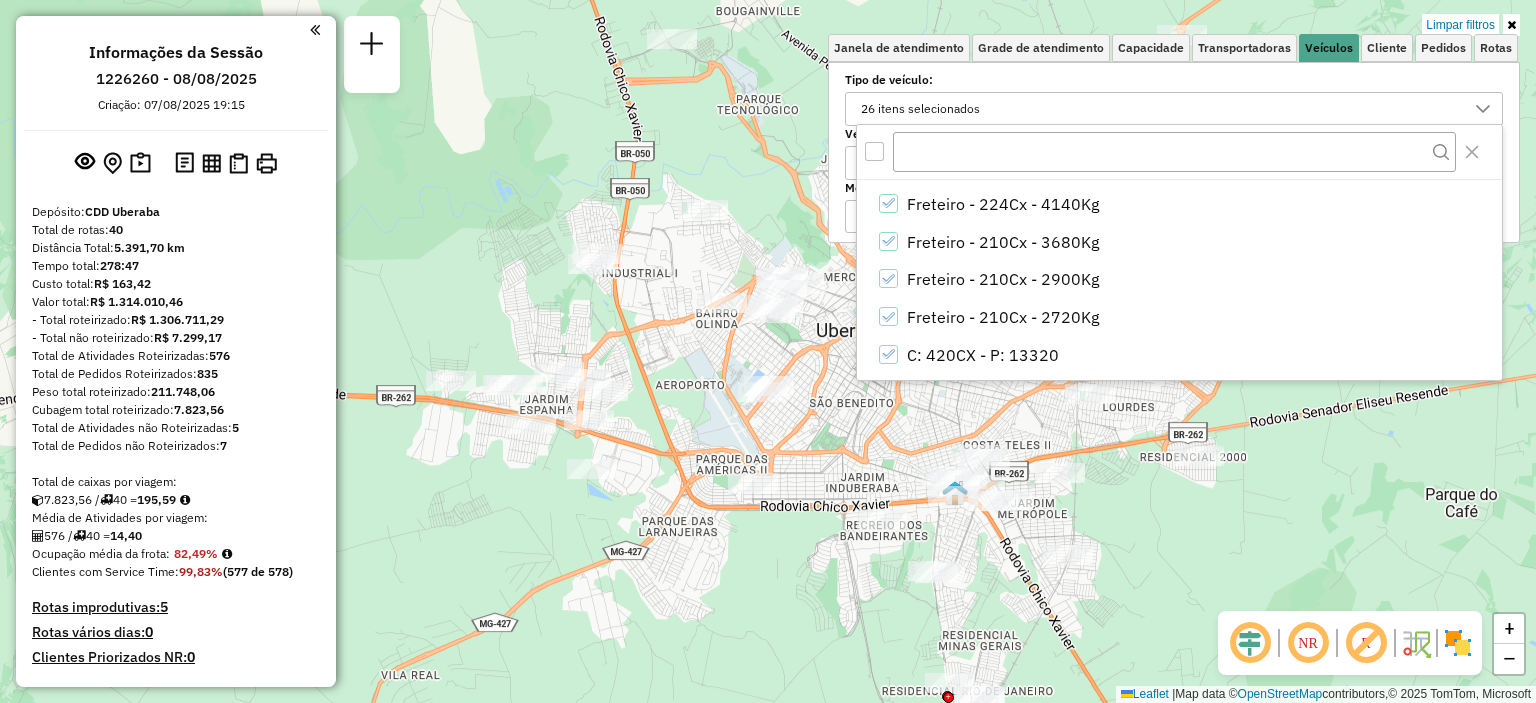 scroll, scrollTop: 909, scrollLeft: 0, axis: vertical 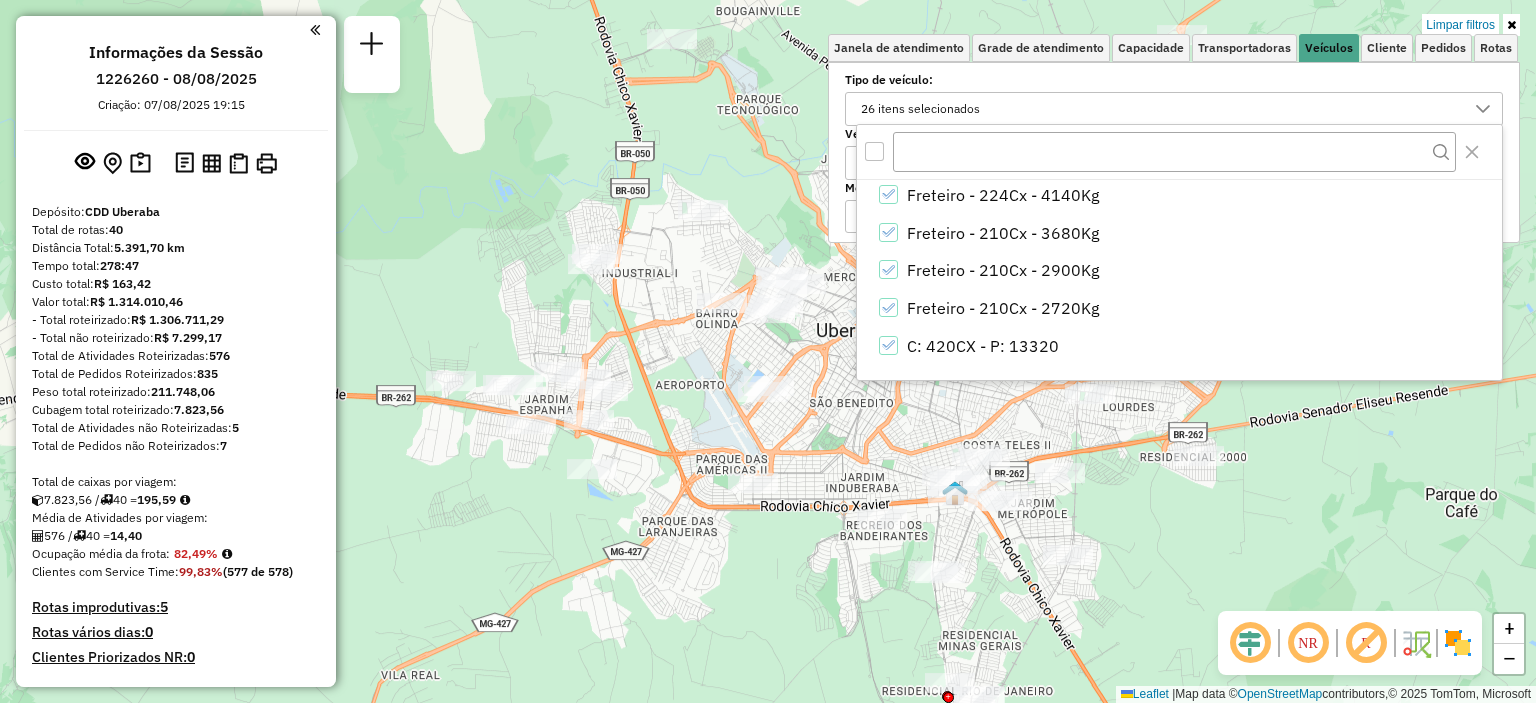 click at bounding box center [1511, 25] 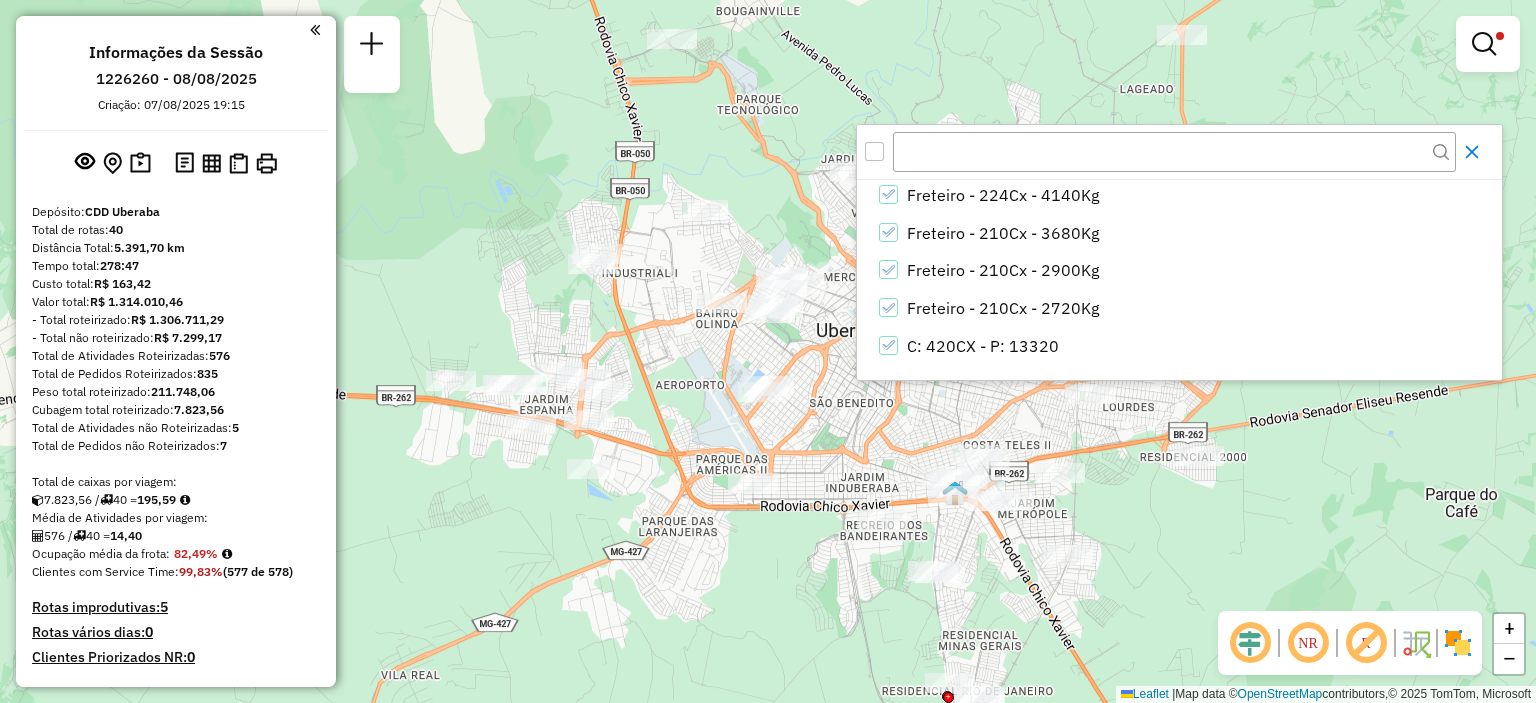 click 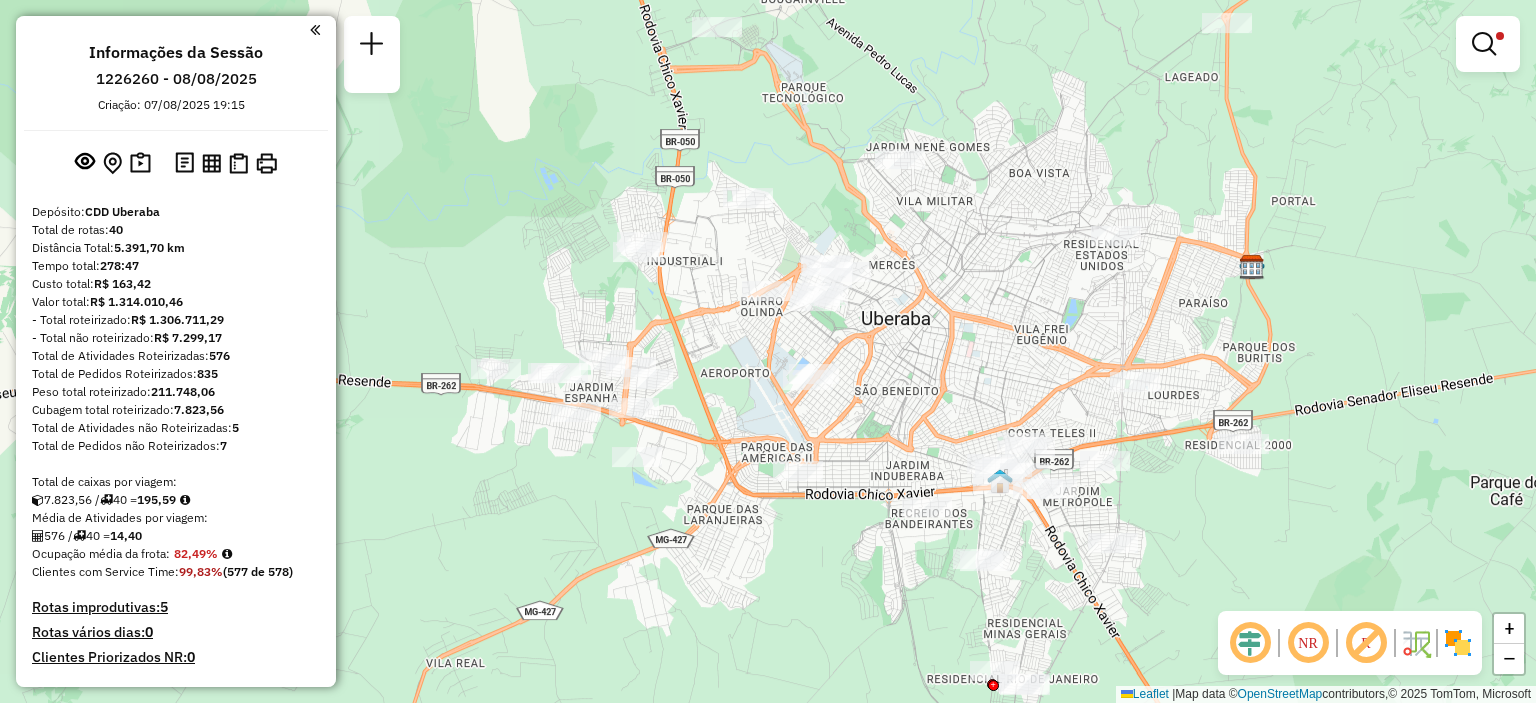 drag, startPoint x: 1351, startPoint y: 325, endPoint x: 1402, endPoint y: 305, distance: 54.781384 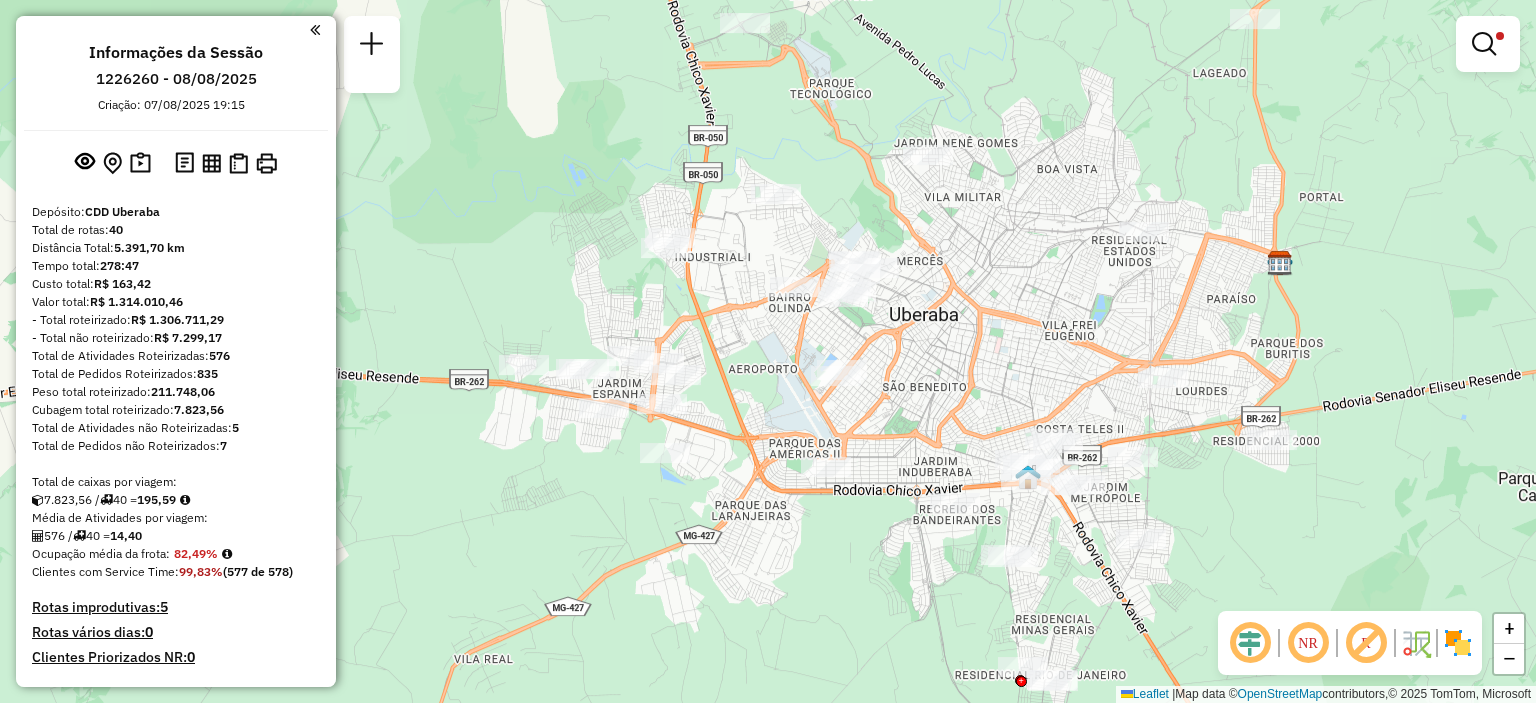 drag, startPoint x: 920, startPoint y: 361, endPoint x: 991, endPoint y: 361, distance: 71 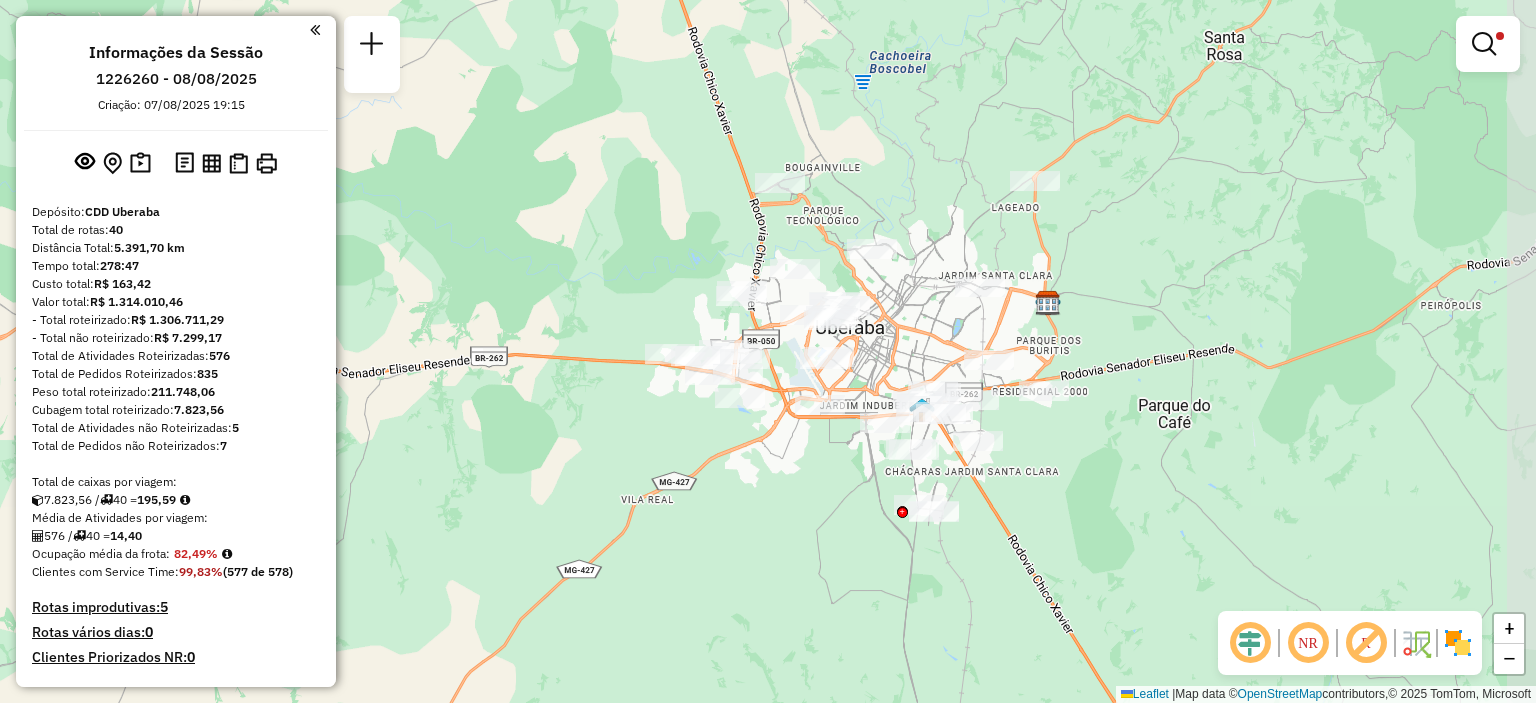 drag, startPoint x: 1000, startPoint y: 219, endPoint x: 944, endPoint y: 311, distance: 107.70329 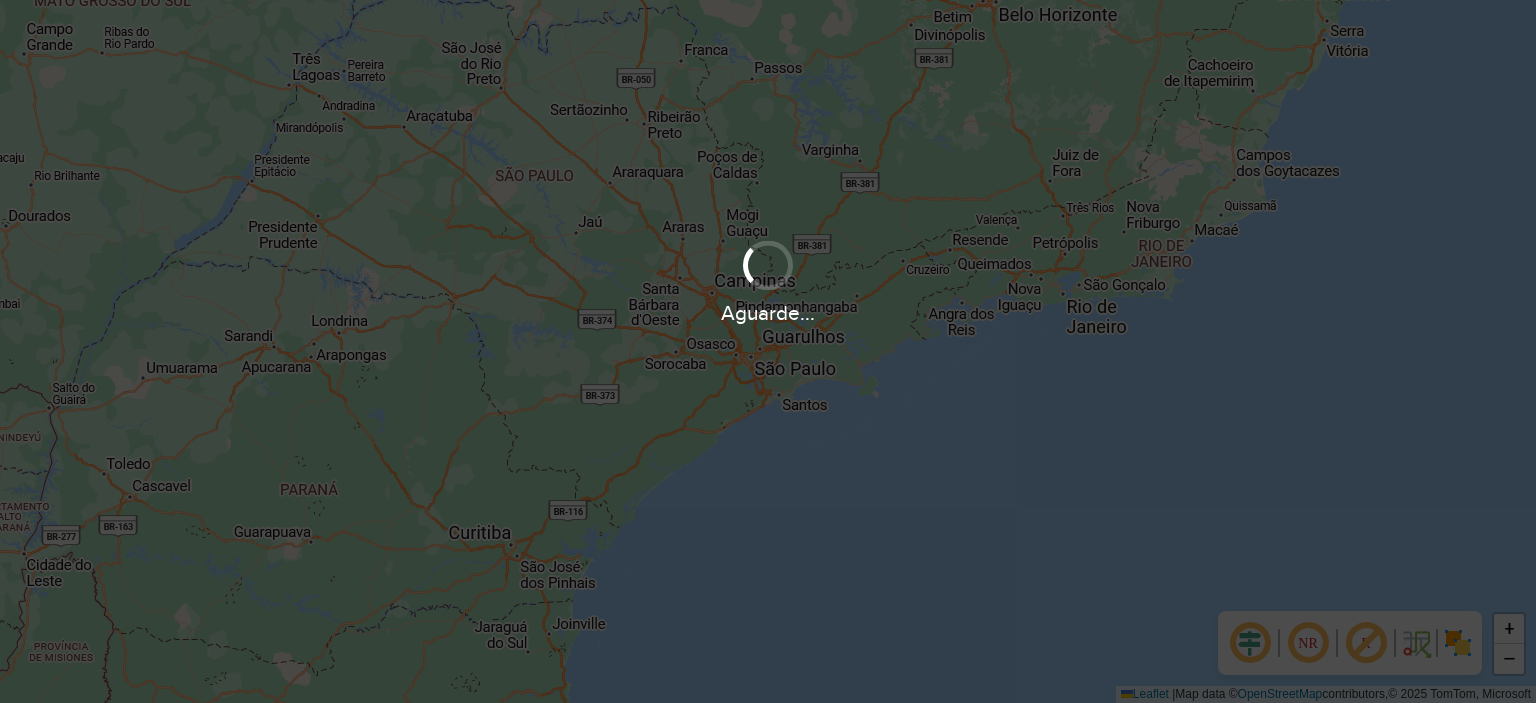 scroll, scrollTop: 0, scrollLeft: 0, axis: both 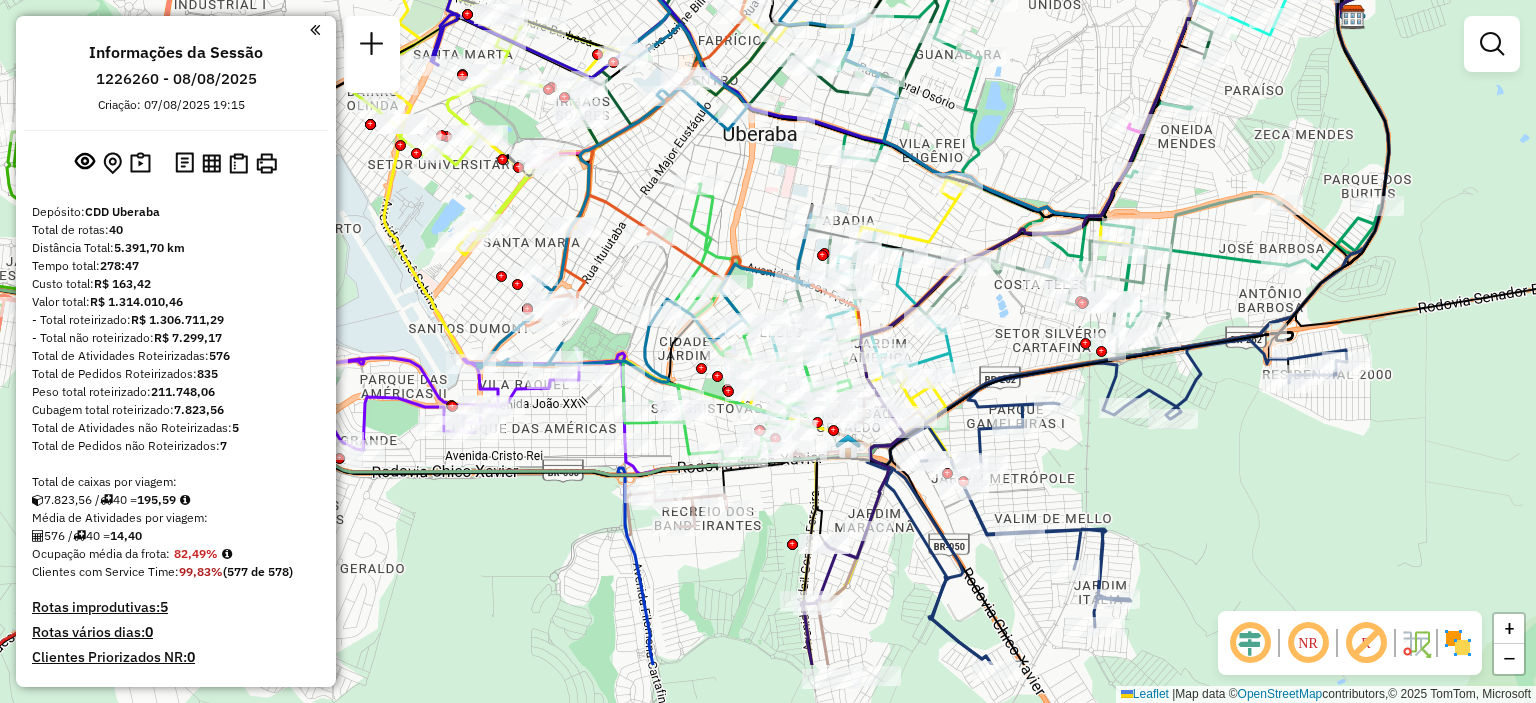 drag, startPoint x: 926, startPoint y: 447, endPoint x: 1036, endPoint y: 338, distance: 154.858 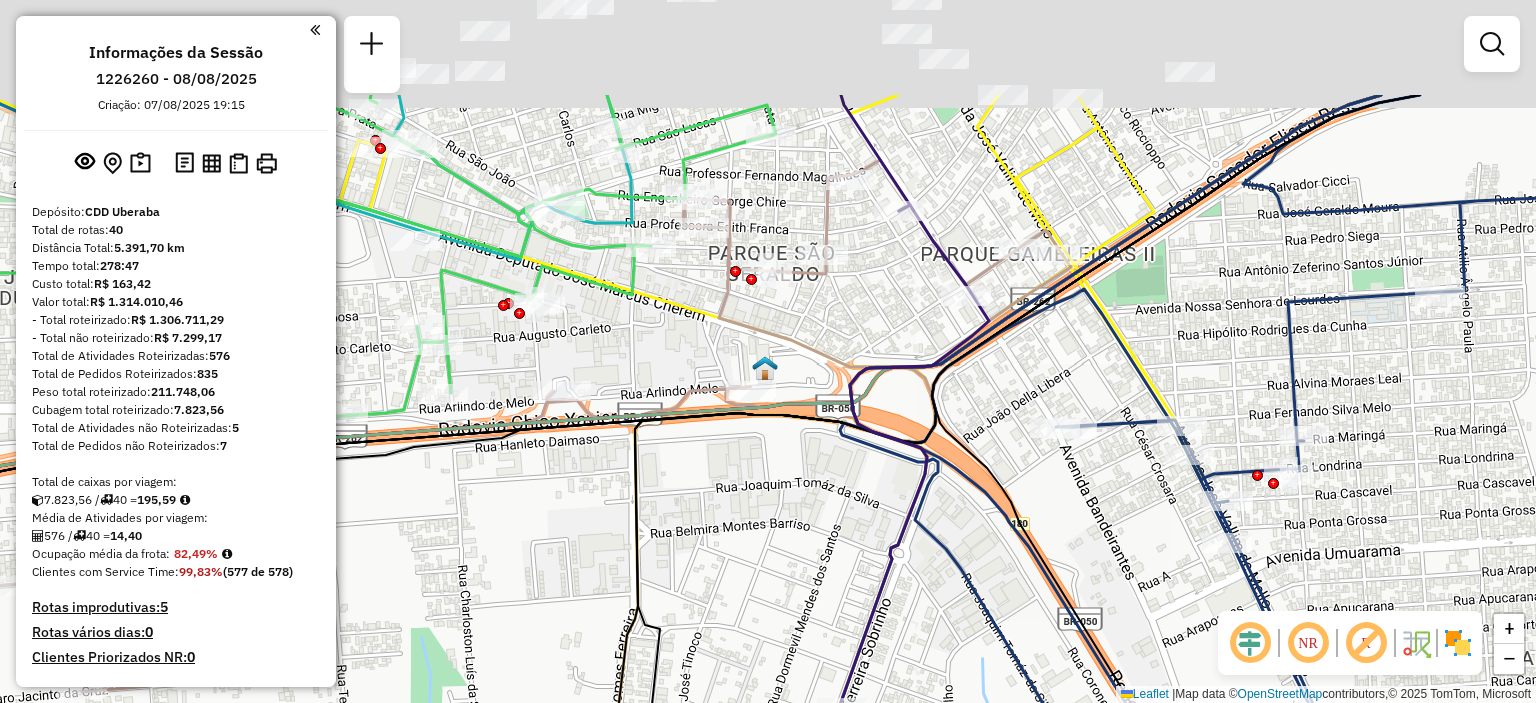 drag, startPoint x: 712, startPoint y: 306, endPoint x: 792, endPoint y: 446, distance: 161.24515 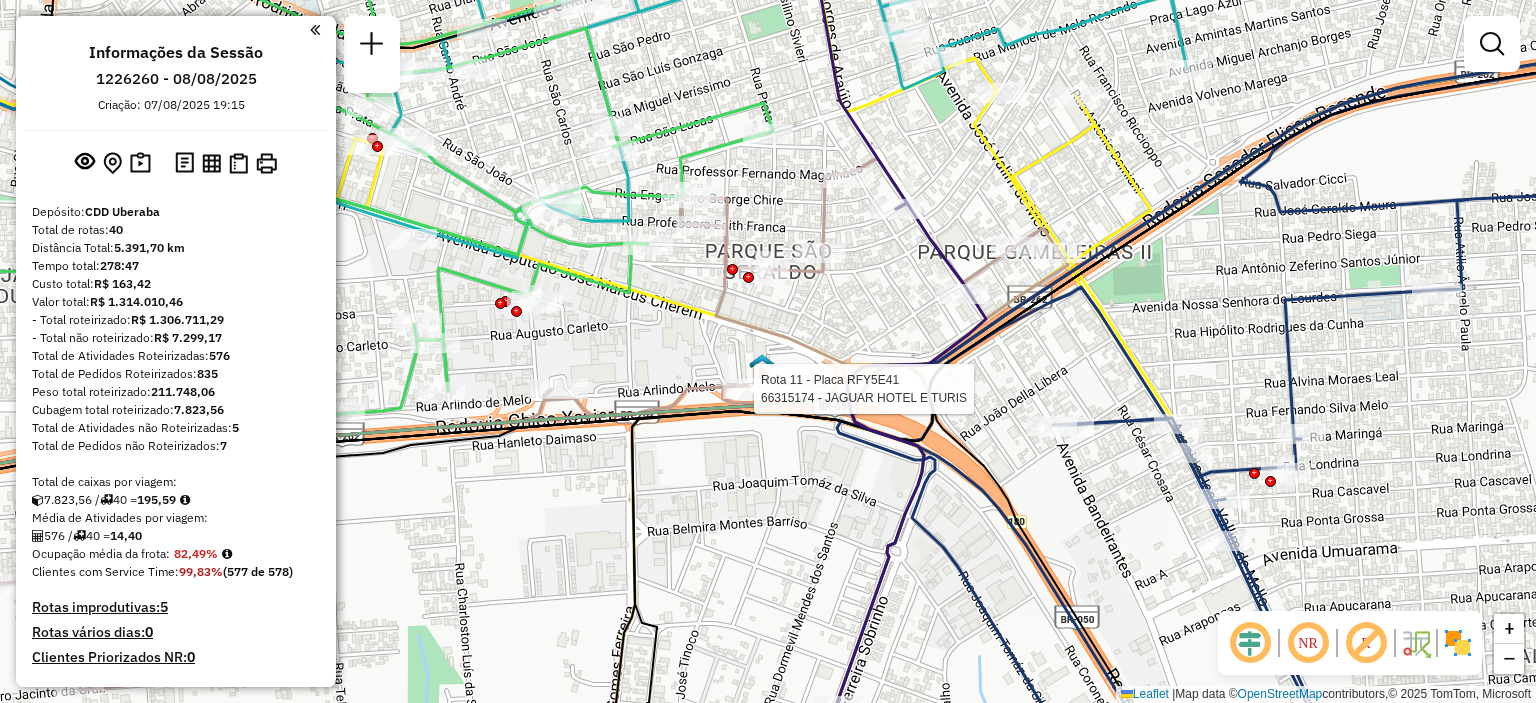 select on "**********" 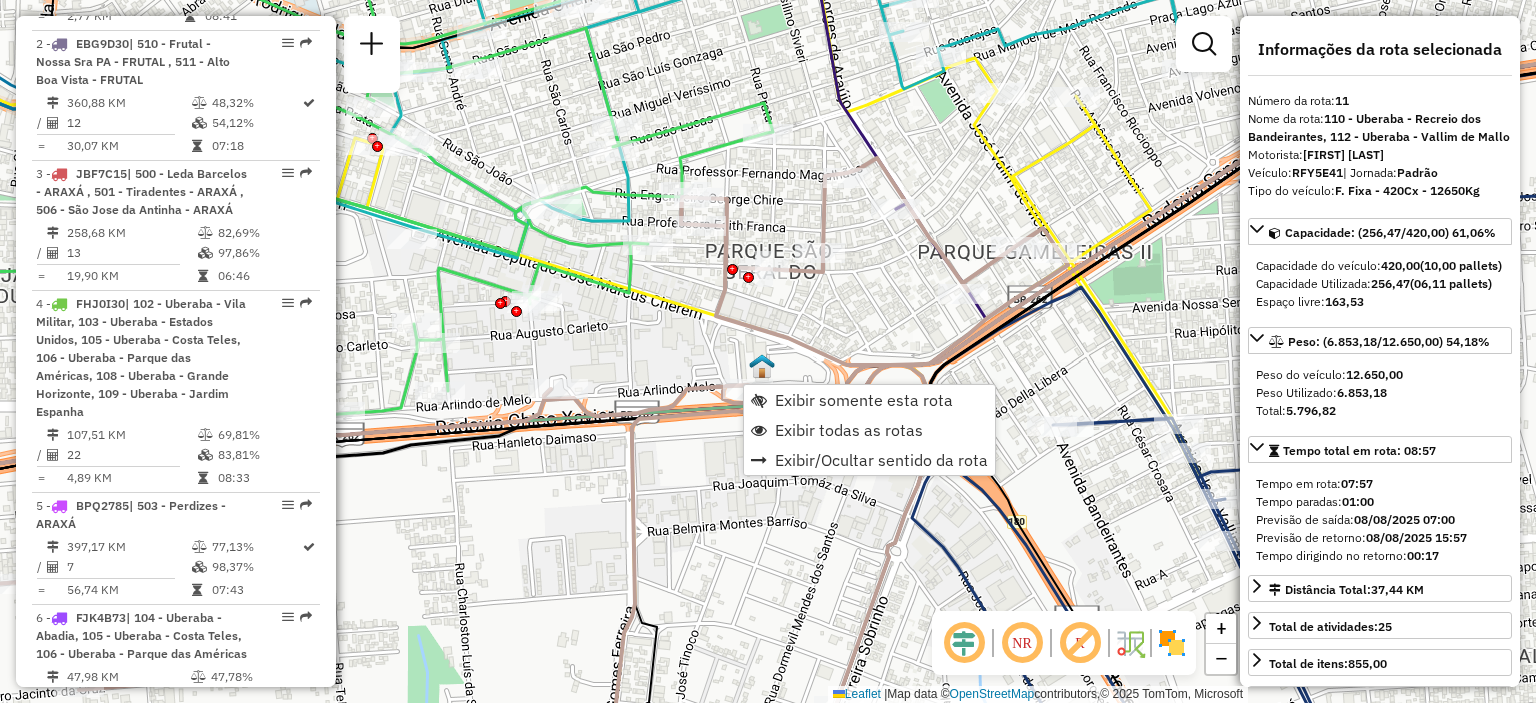scroll, scrollTop: 2219, scrollLeft: 0, axis: vertical 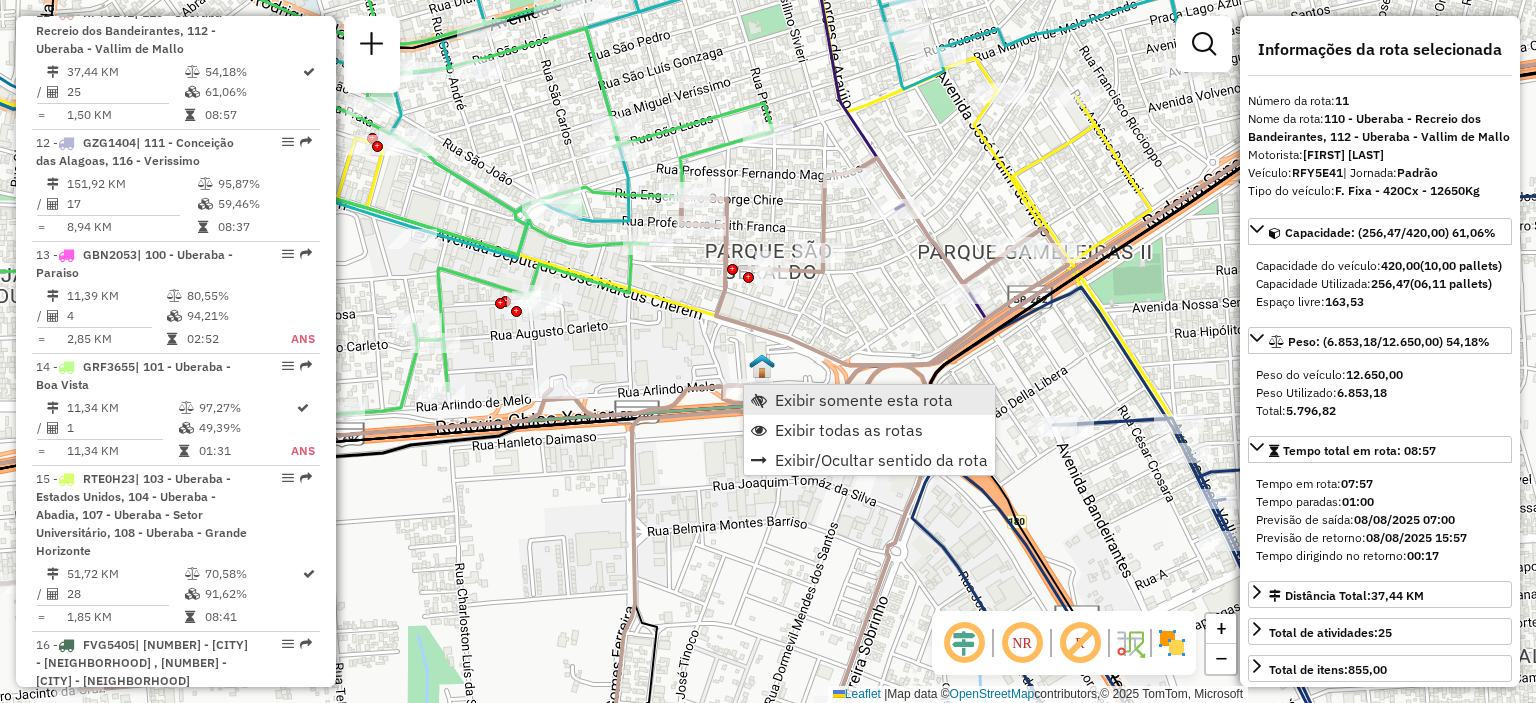 click on "Exibir somente esta rota" at bounding box center [864, 400] 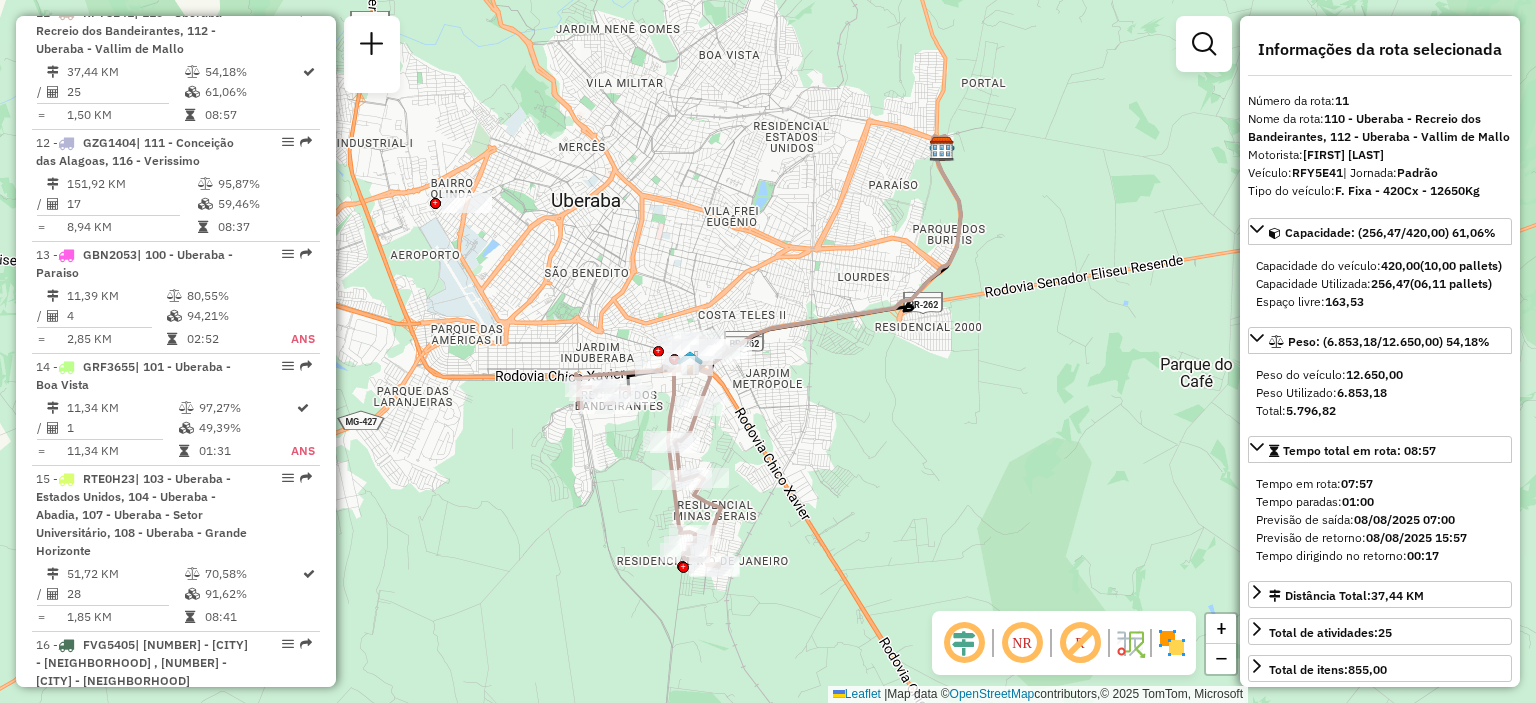 click on "01:00" at bounding box center (1358, 501) 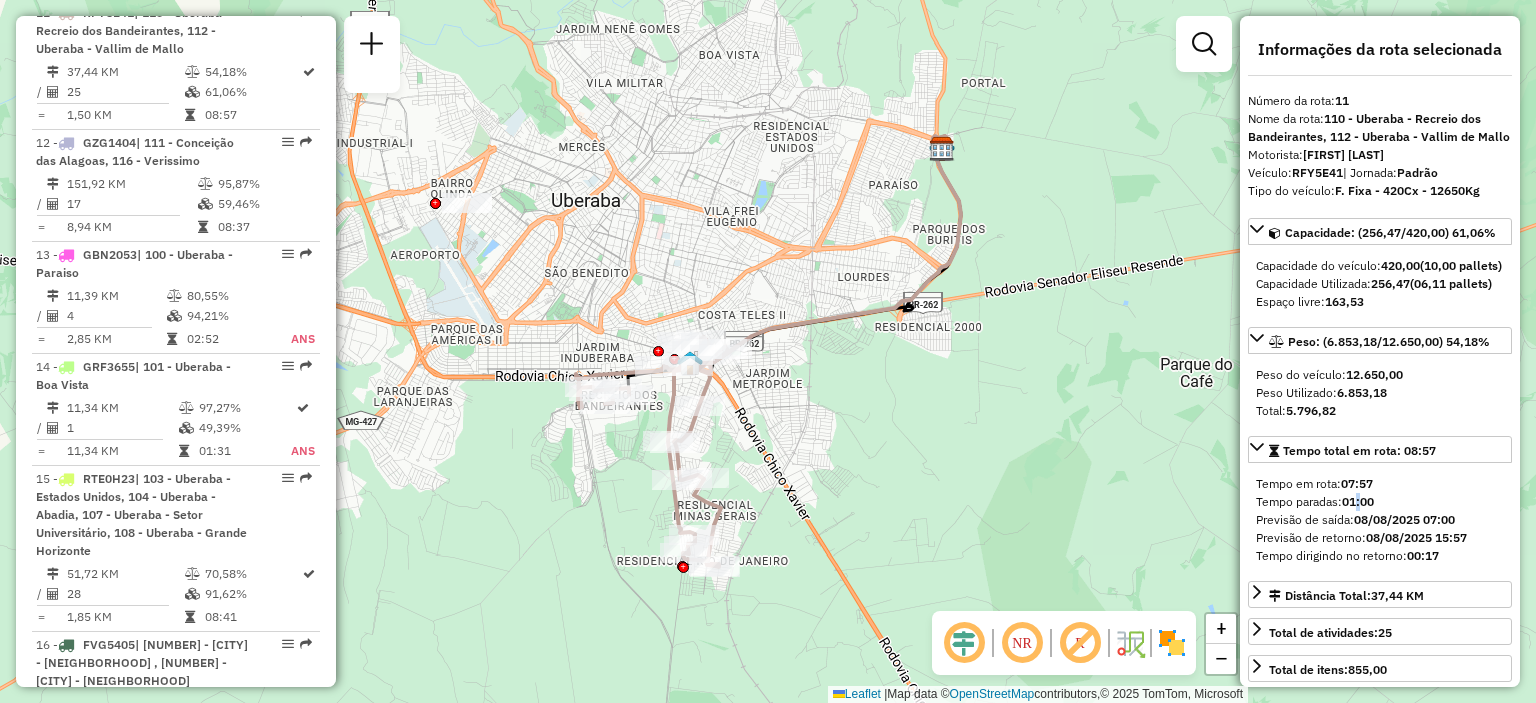 click on "01:00" at bounding box center [1358, 501] 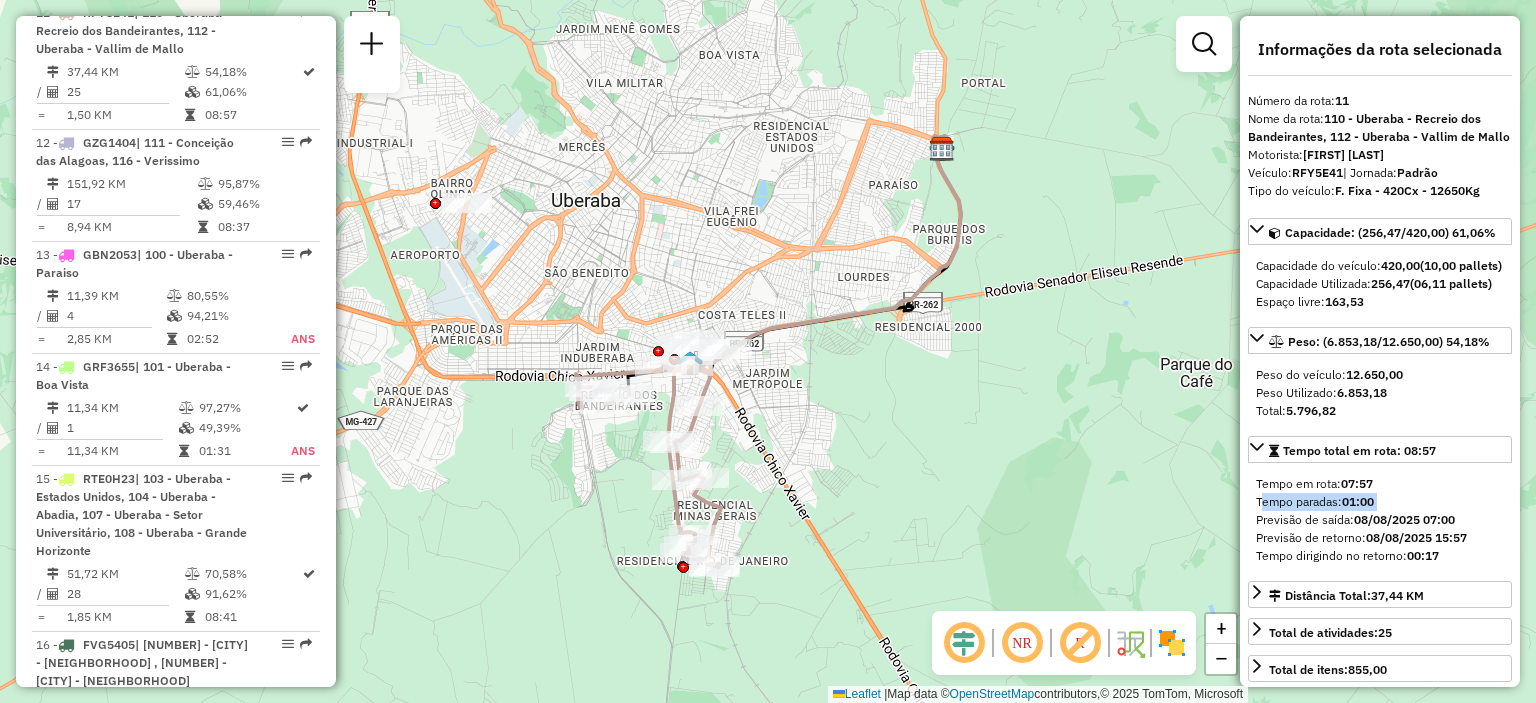 click on "01:00" at bounding box center (1358, 501) 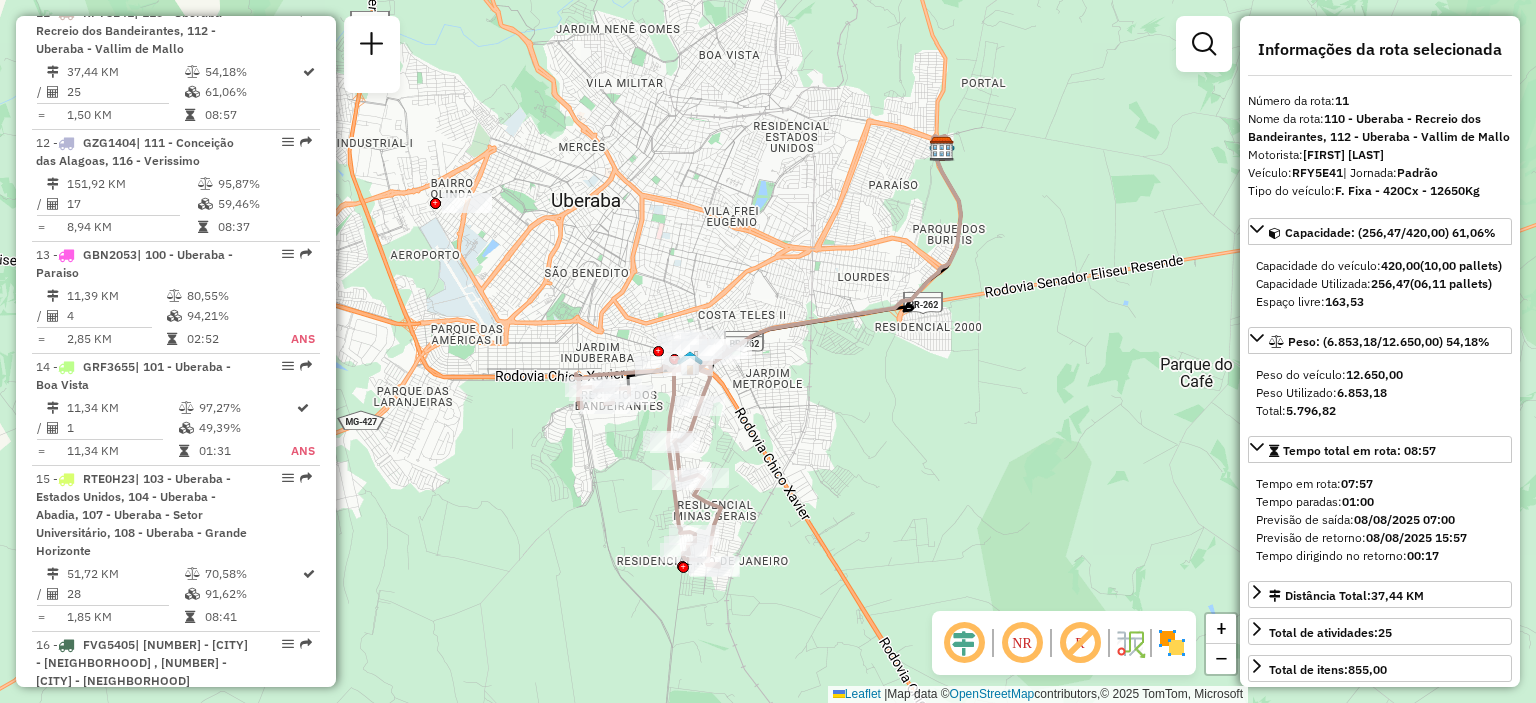 click on "420,00" at bounding box center (1400, 265) 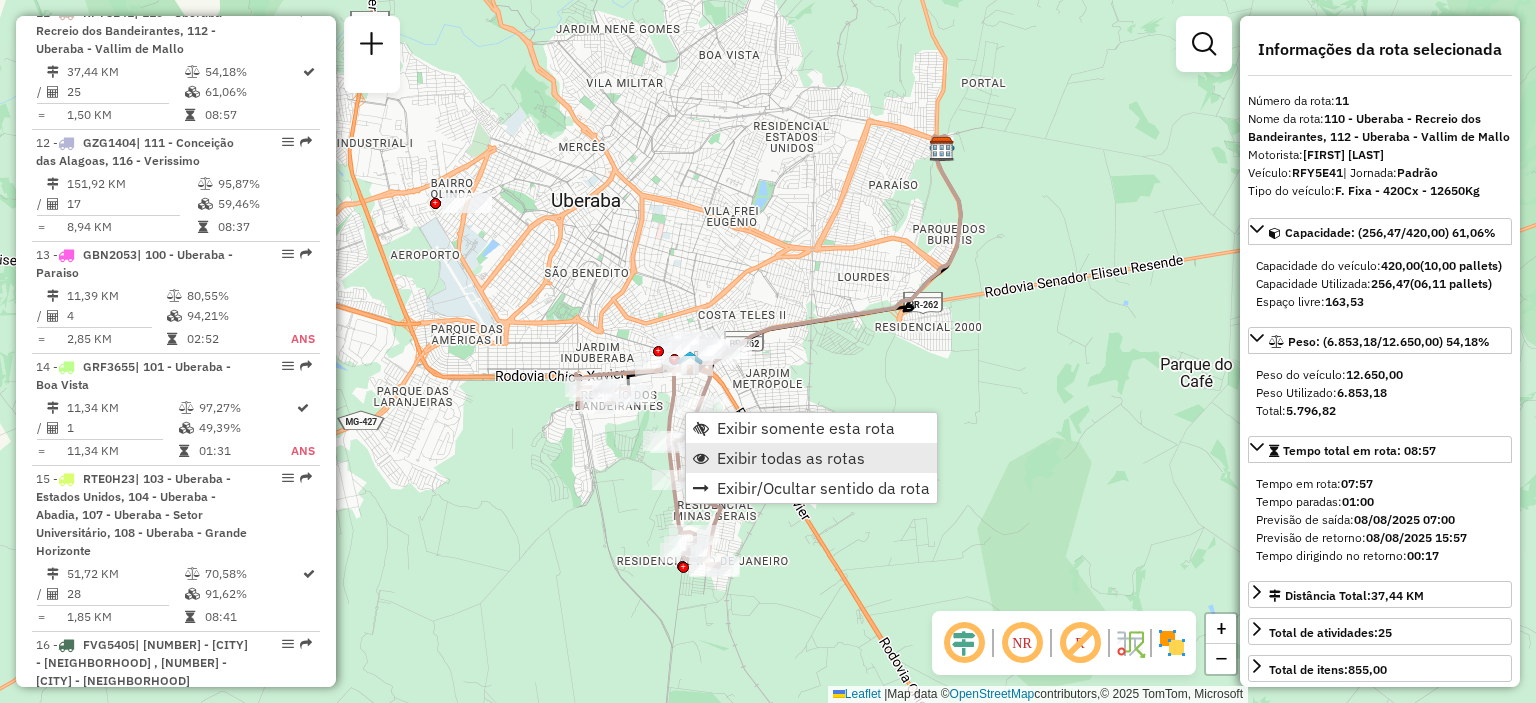 click on "Exibir todas as rotas" at bounding box center (811, 458) 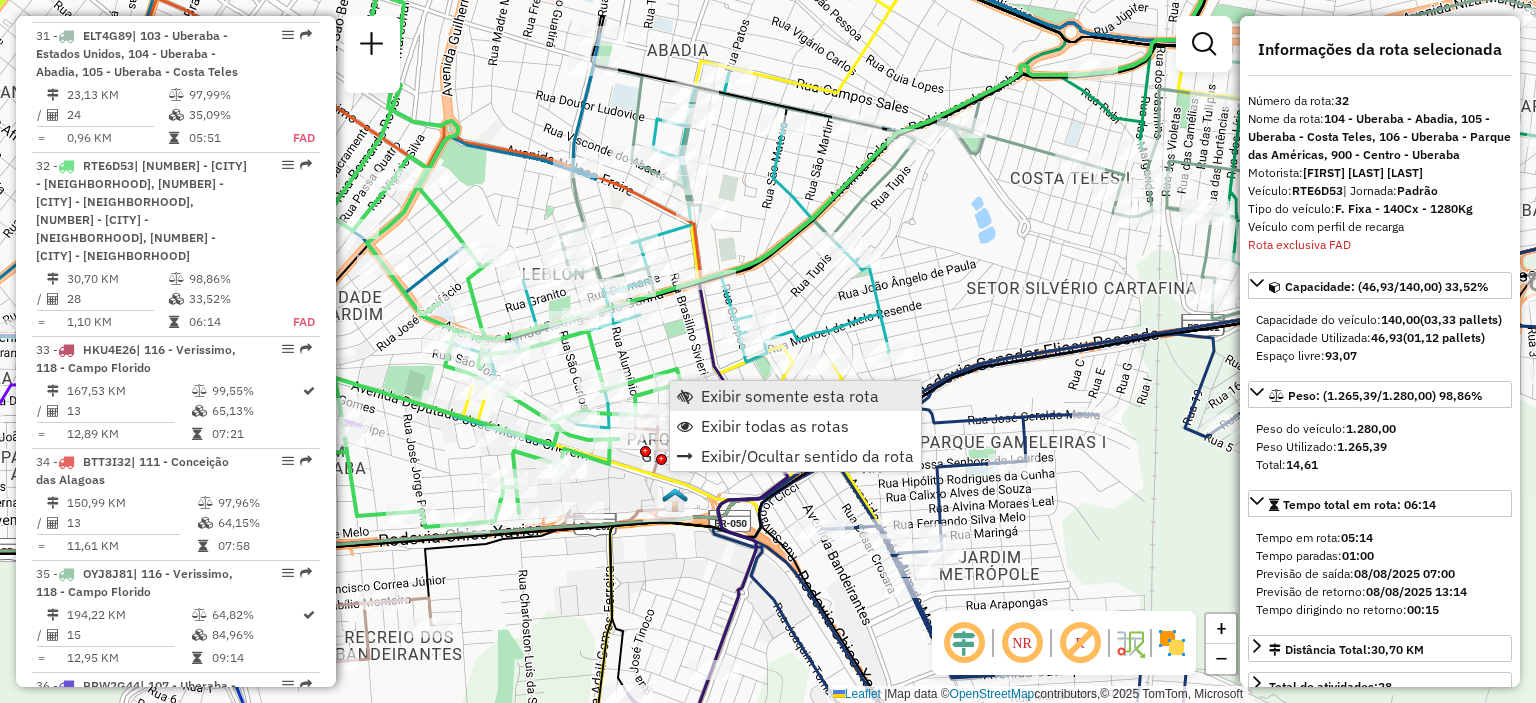 scroll, scrollTop: 4819, scrollLeft: 0, axis: vertical 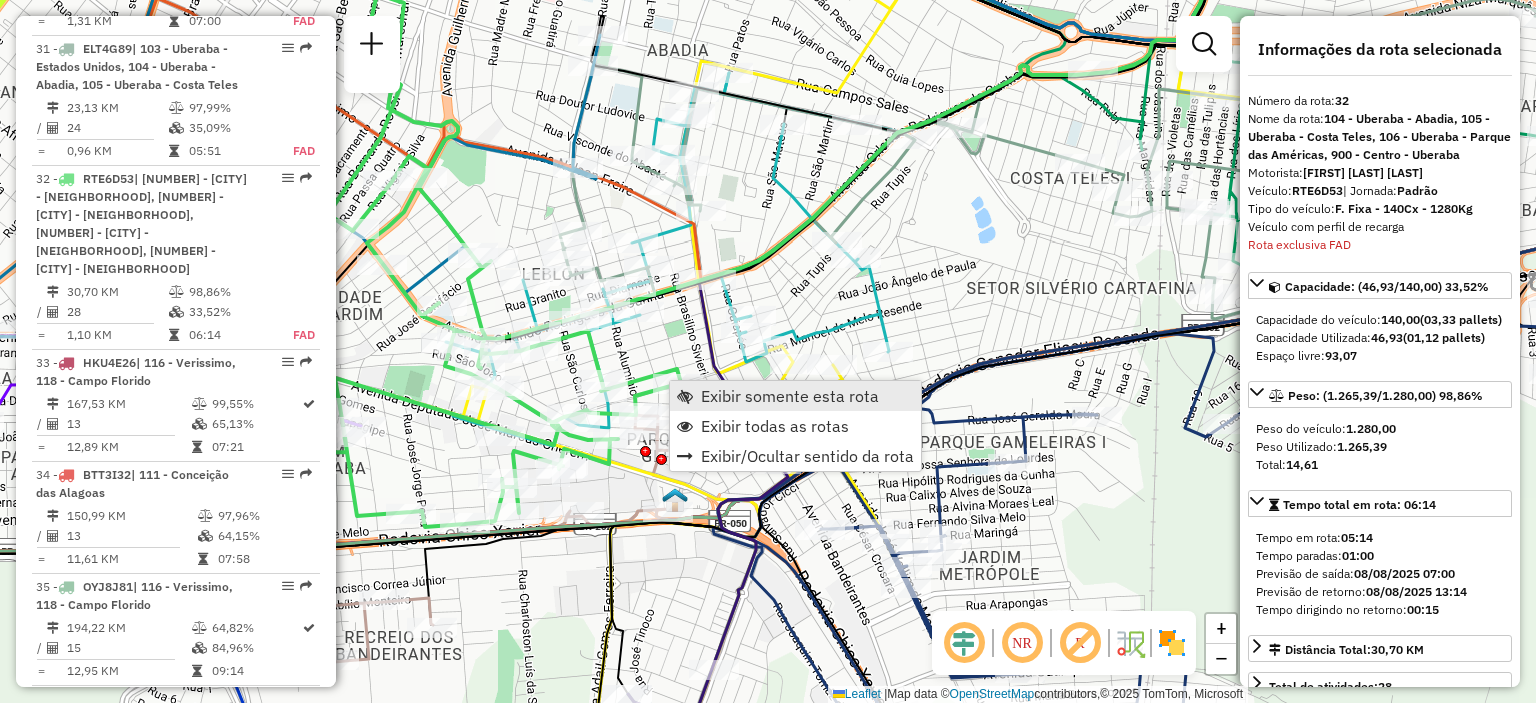 click on "Exibir somente esta rota" at bounding box center (790, 396) 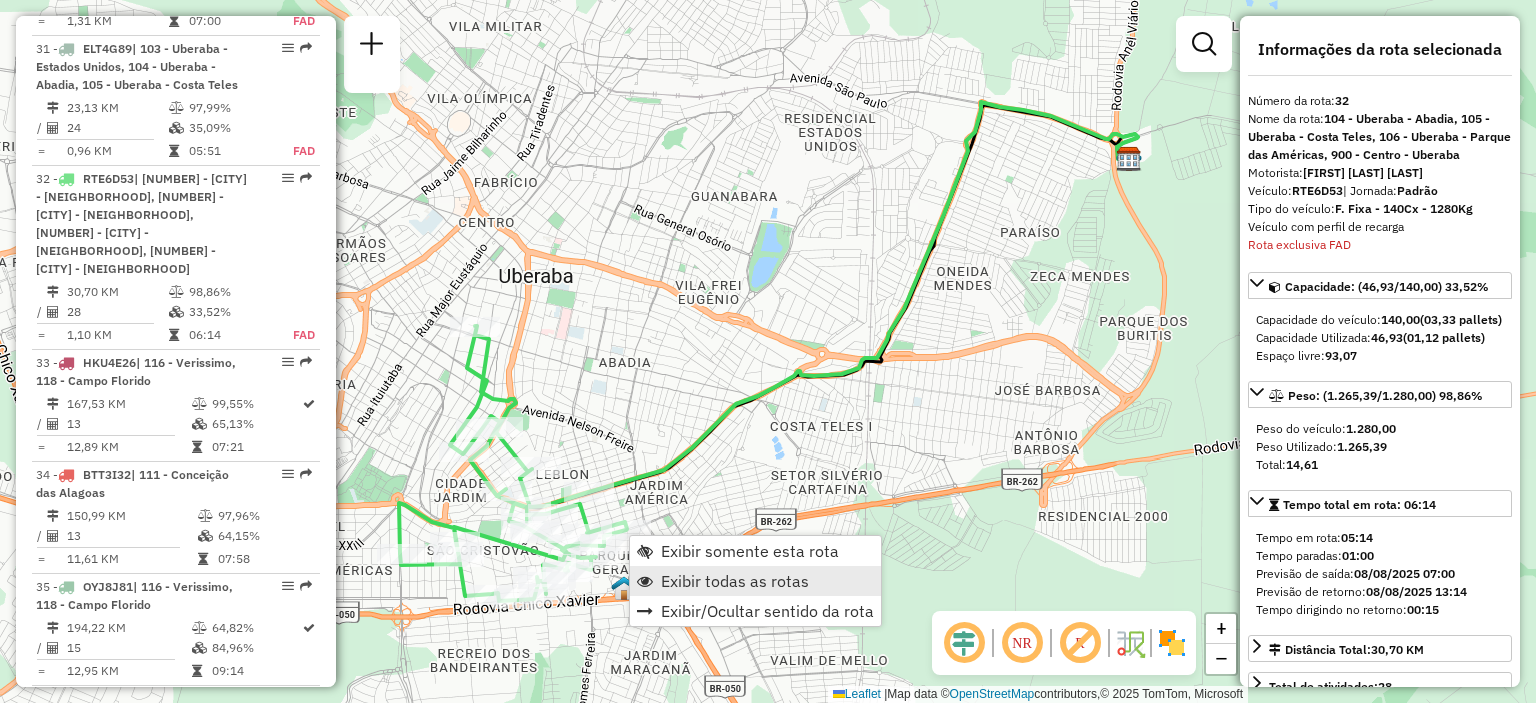 click on "Exibir todas as rotas" at bounding box center (735, 581) 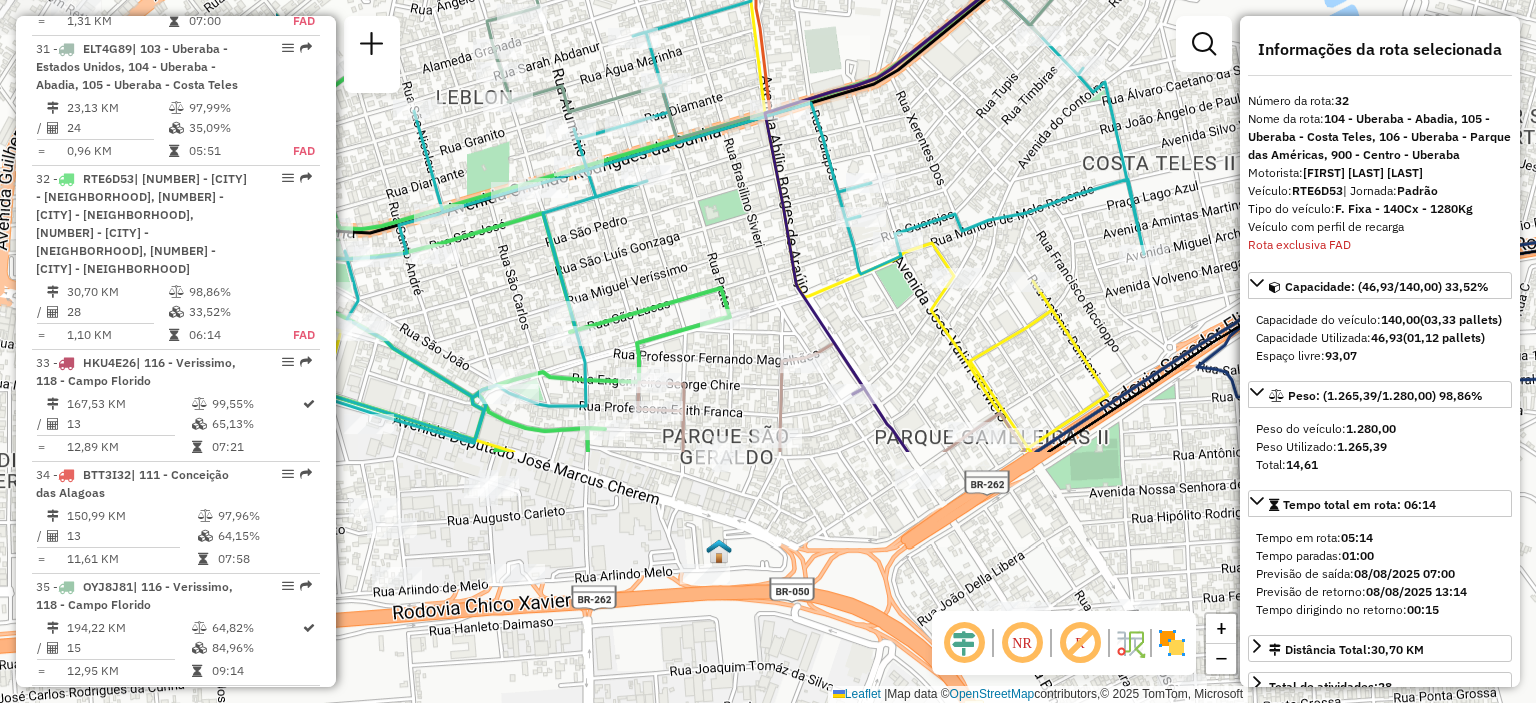 drag, startPoint x: 683, startPoint y: 545, endPoint x: 1113, endPoint y: 223, distance: 537.20013 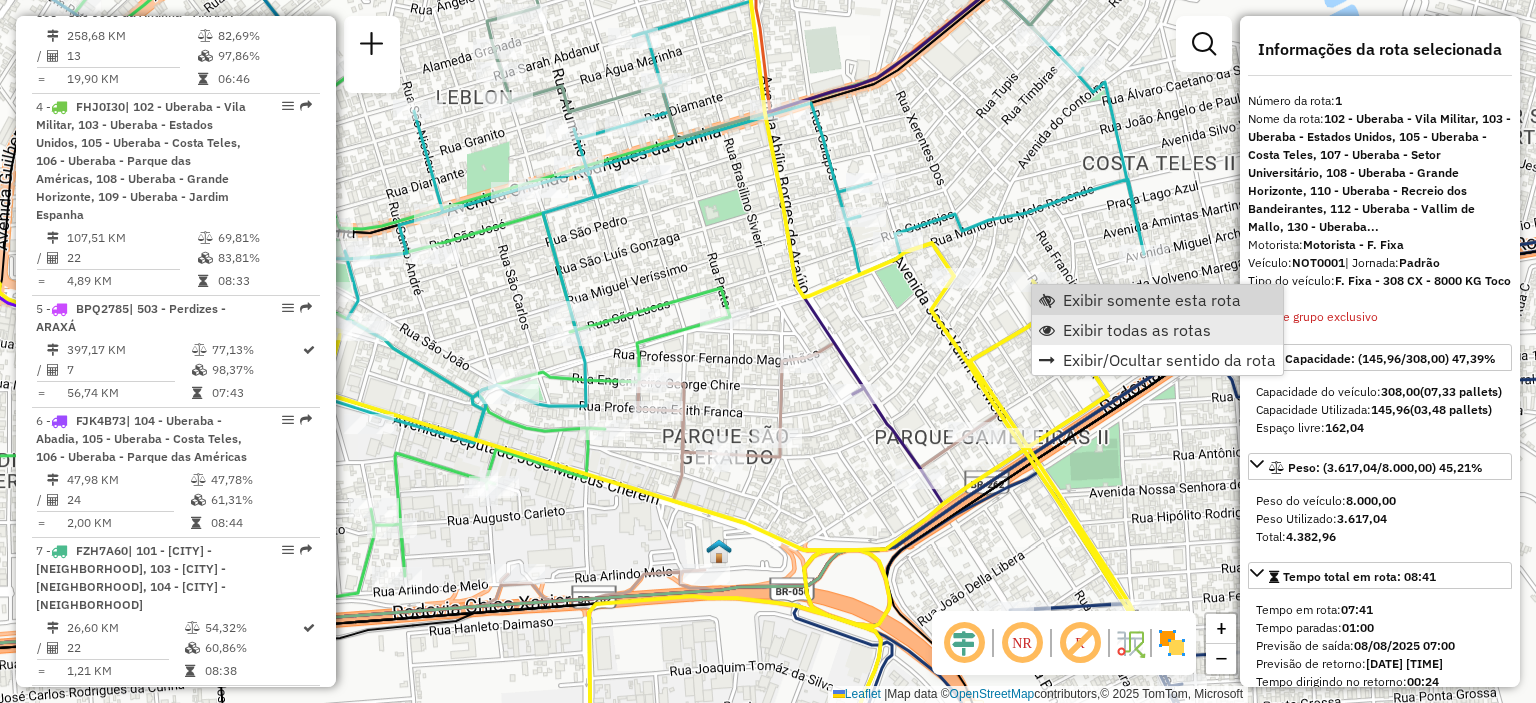scroll, scrollTop: 795, scrollLeft: 0, axis: vertical 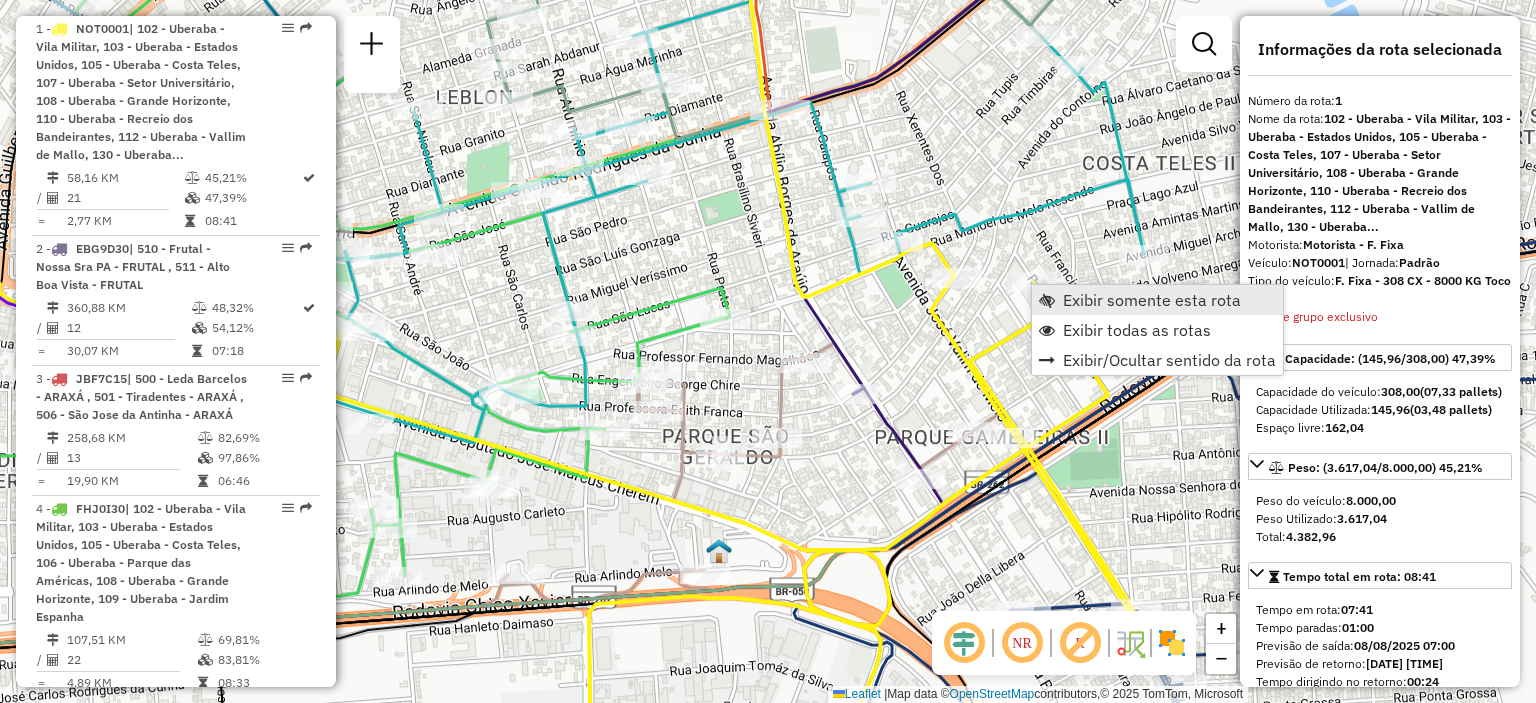 click on "Exibir somente esta rota" at bounding box center [1152, 300] 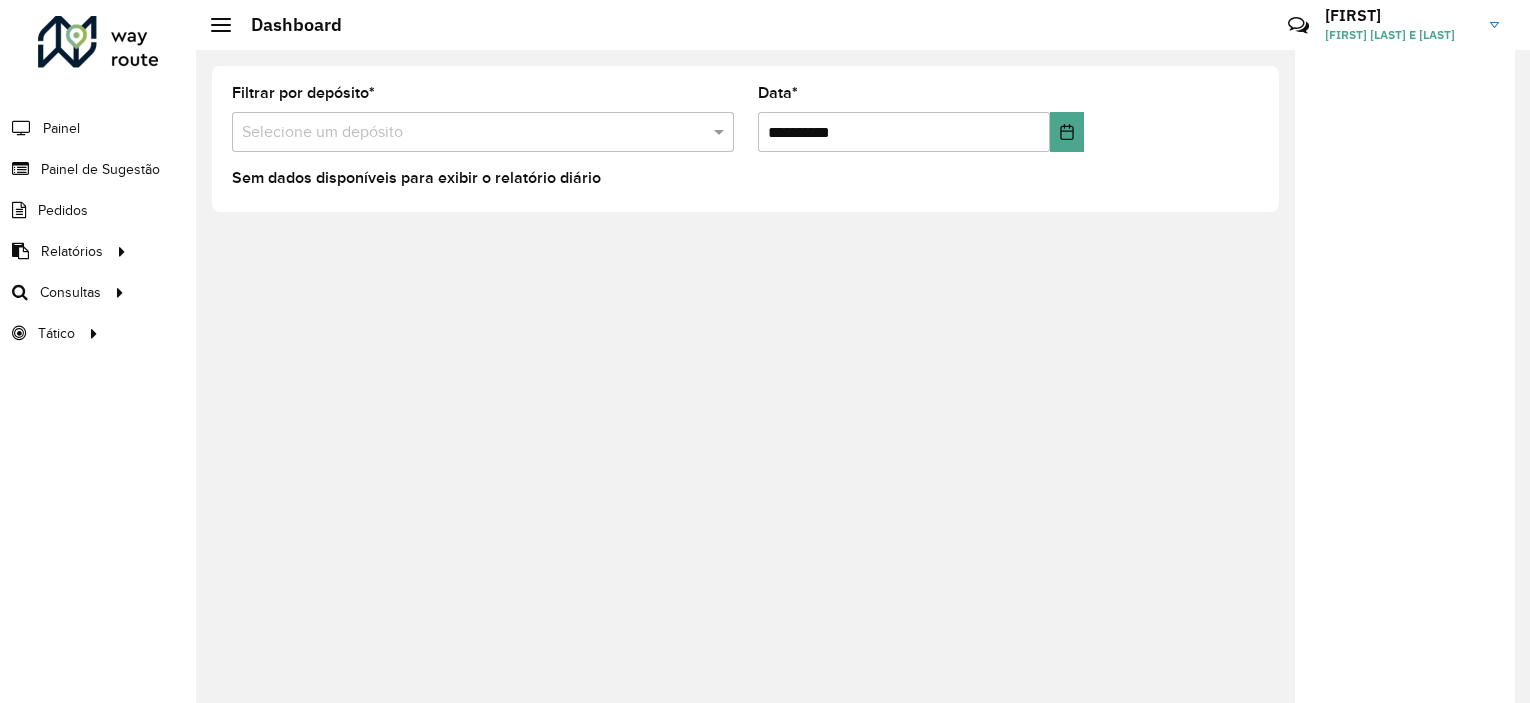 scroll, scrollTop: 0, scrollLeft: 0, axis: both 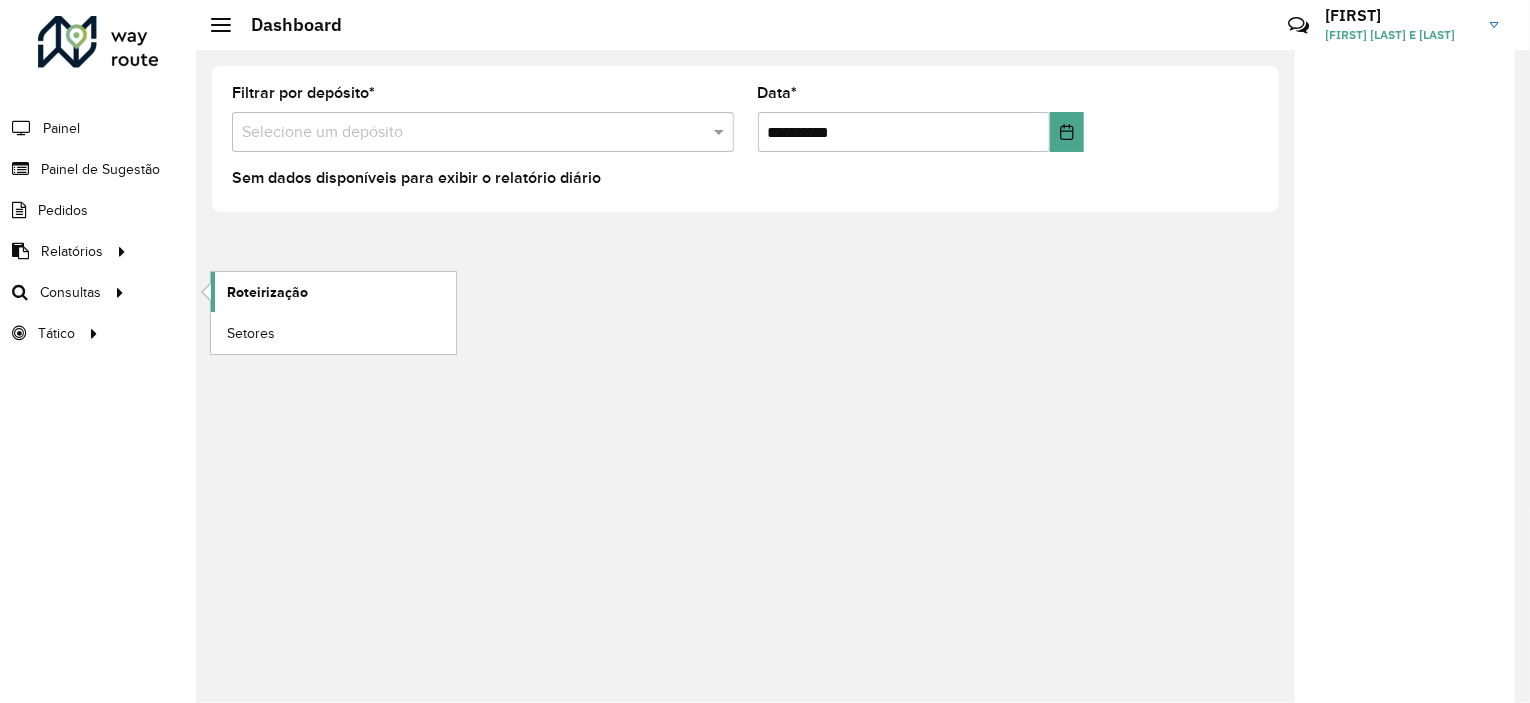 click on "Roteirização" 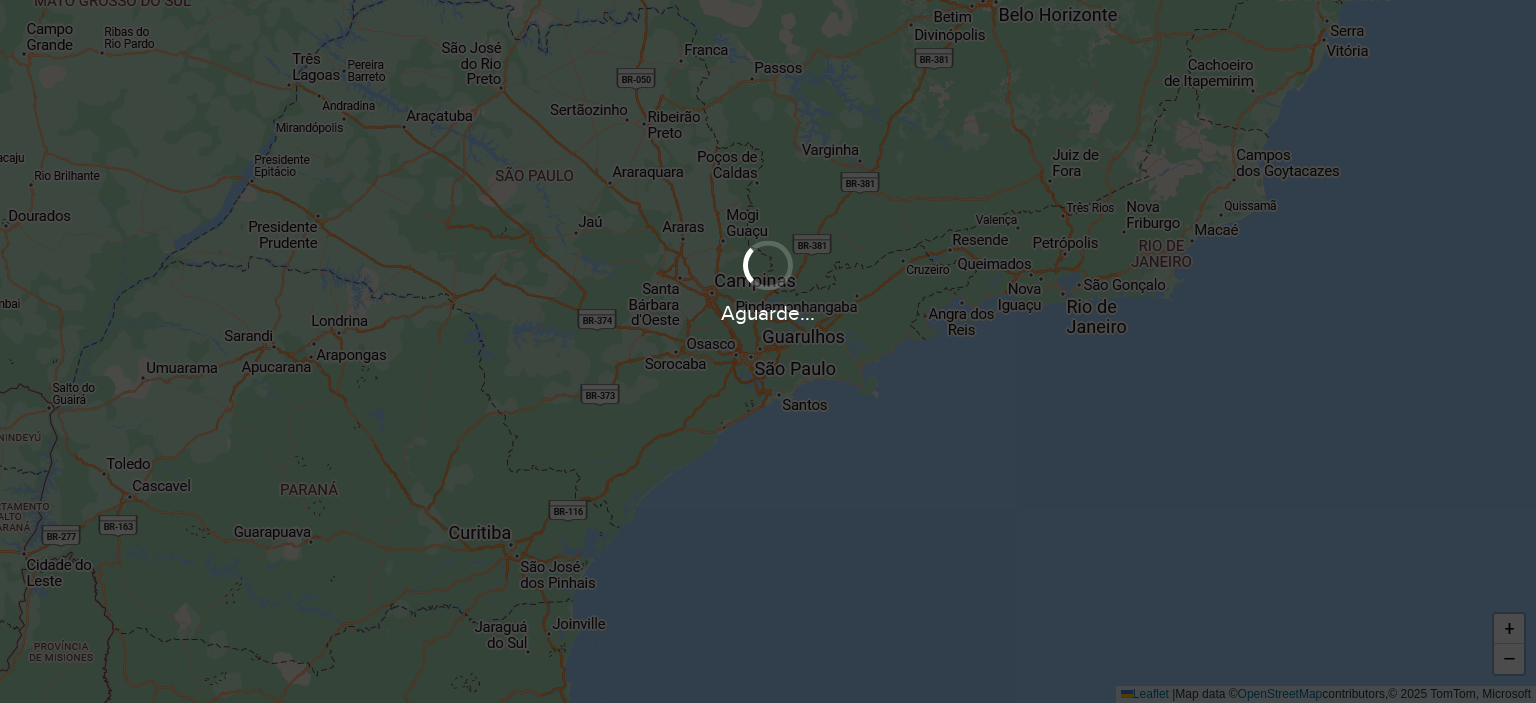 scroll, scrollTop: 0, scrollLeft: 0, axis: both 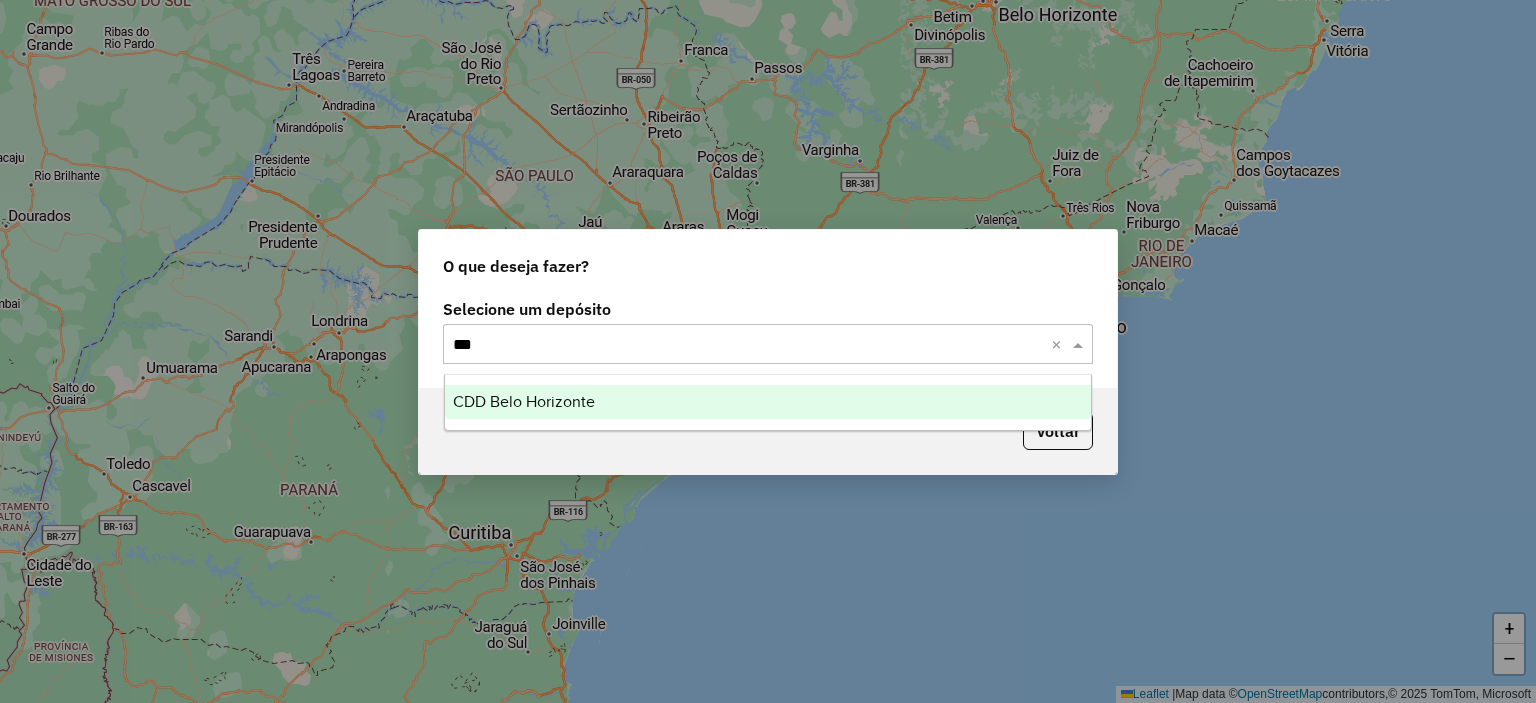 type on "****" 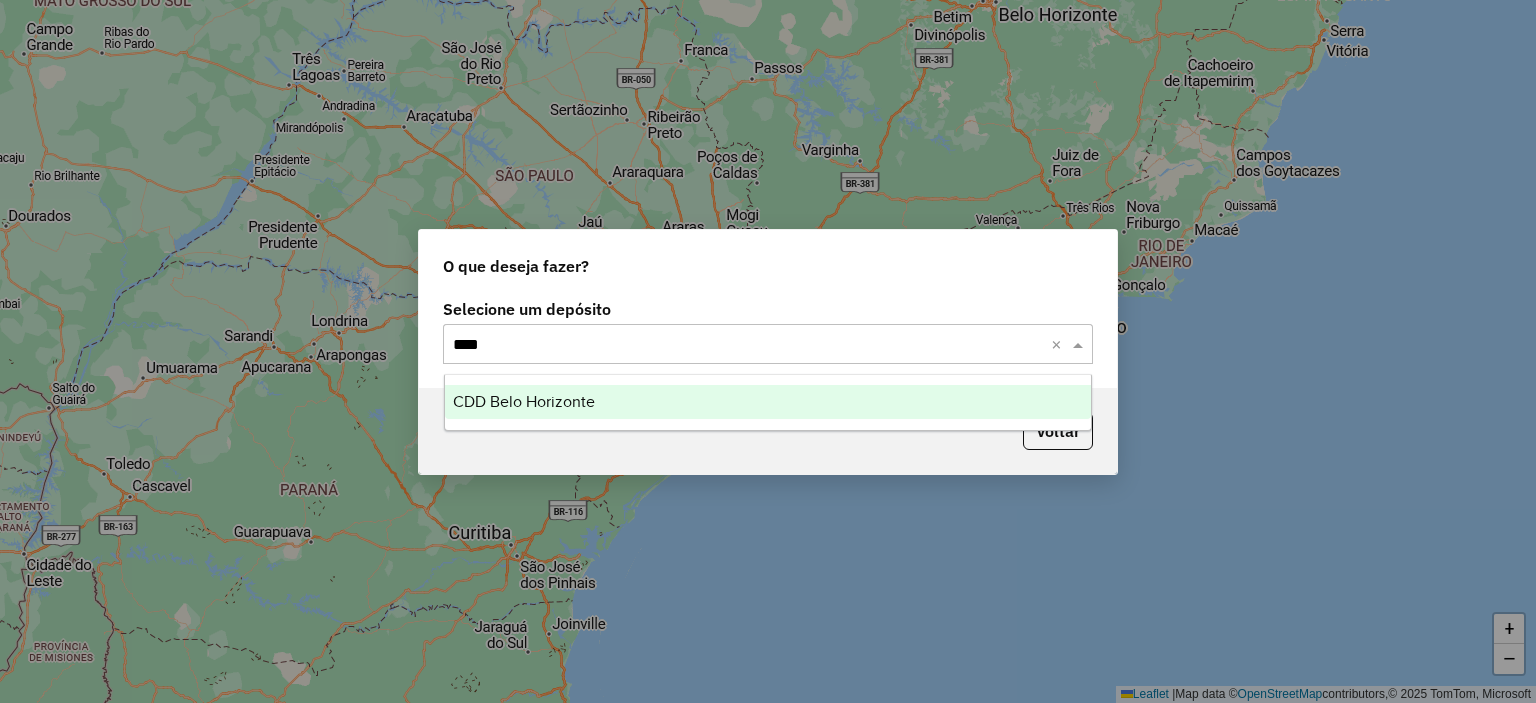 type 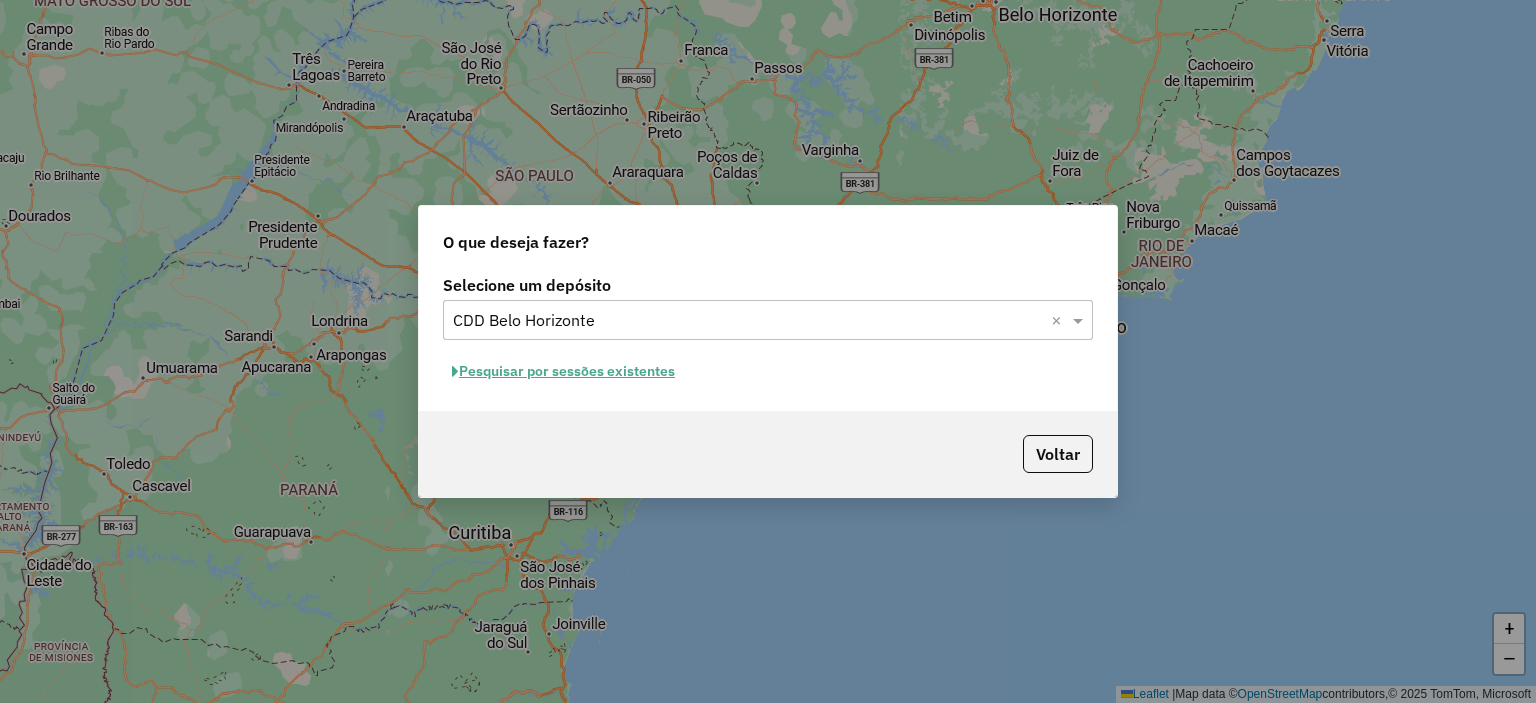 click on "Pesquisar por sessões existentes" 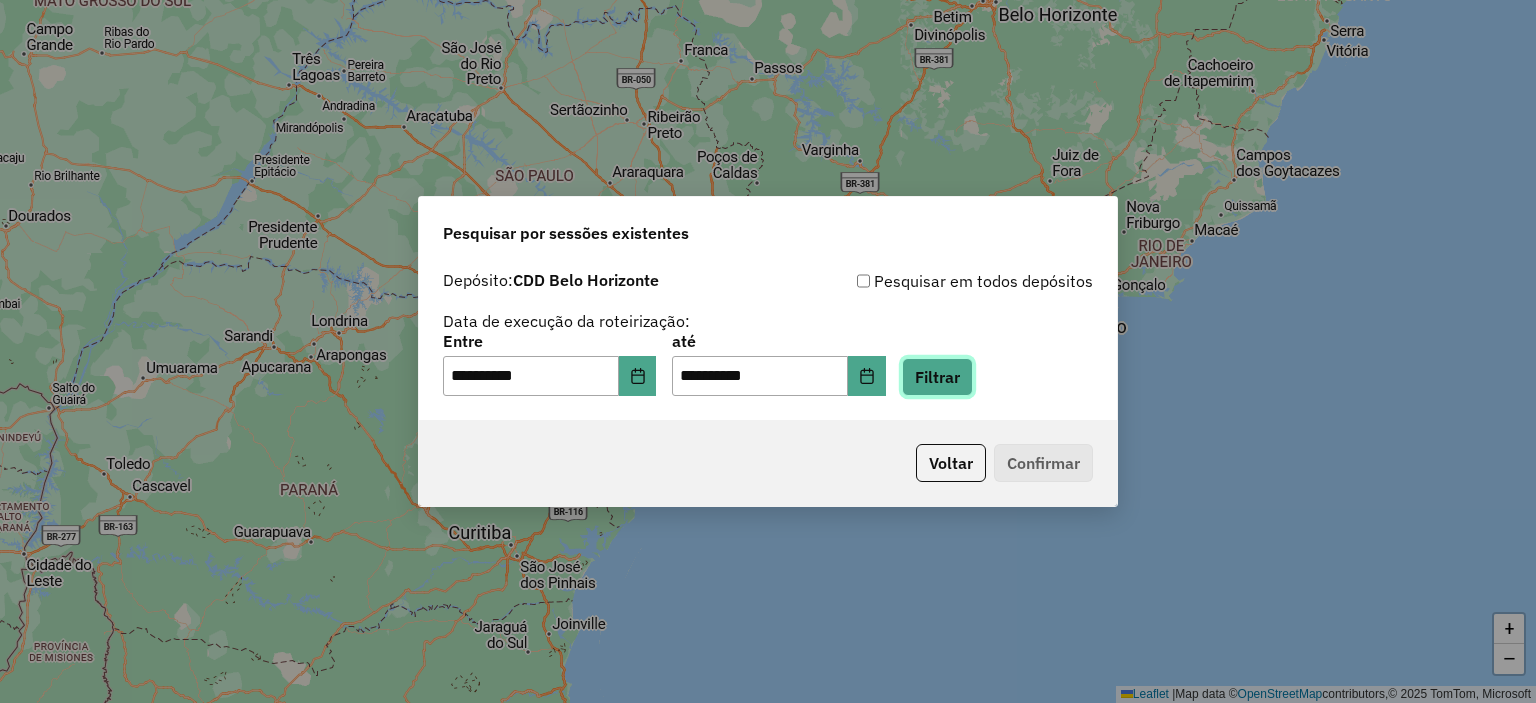 click on "Filtrar" 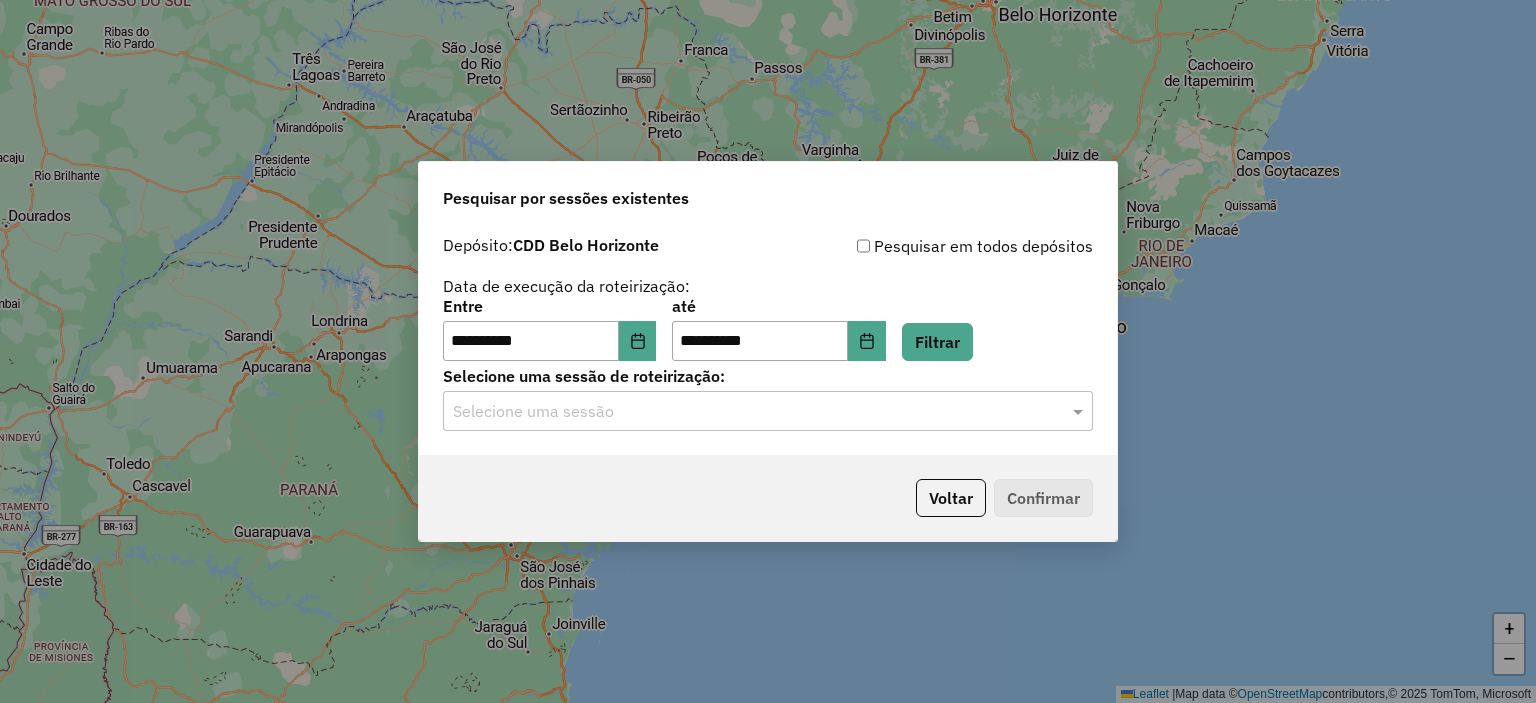 click 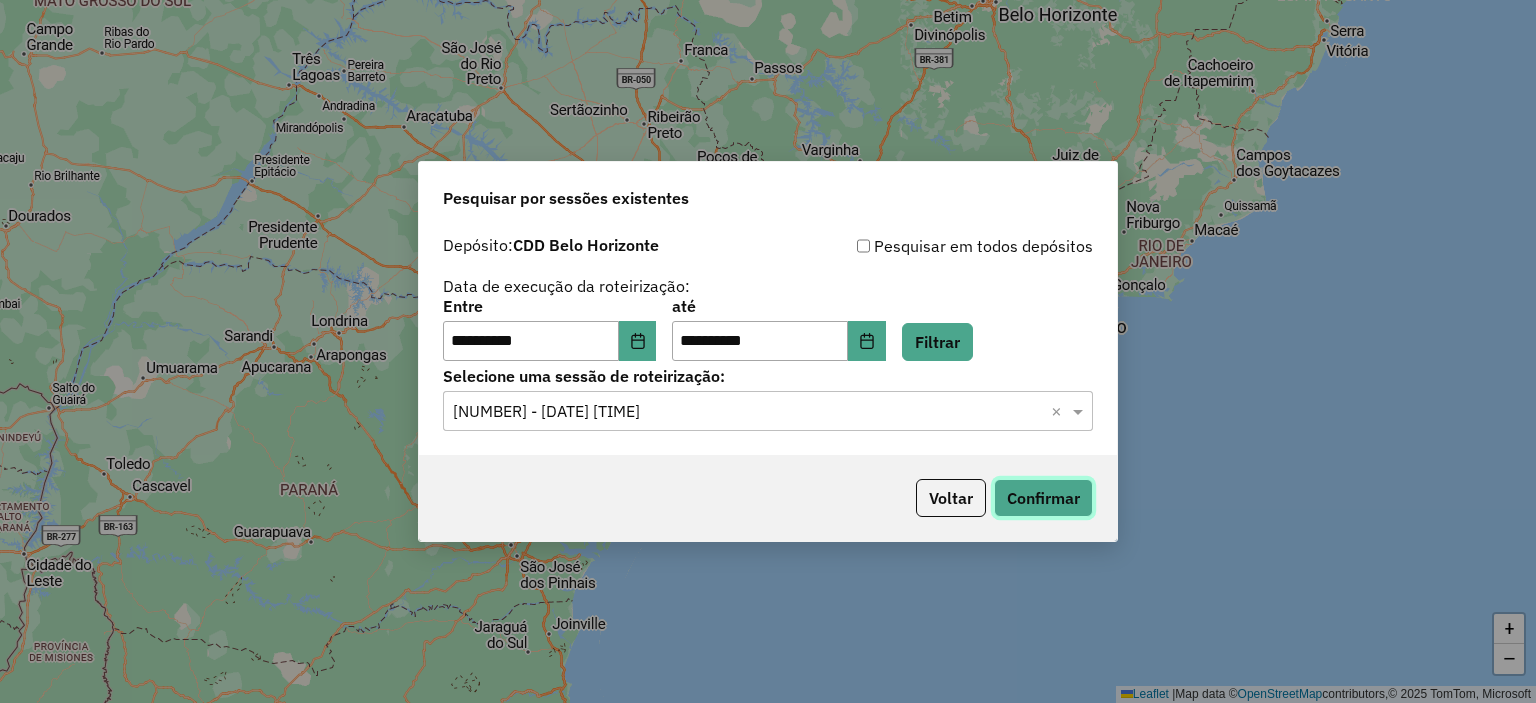 click on "Confirmar" 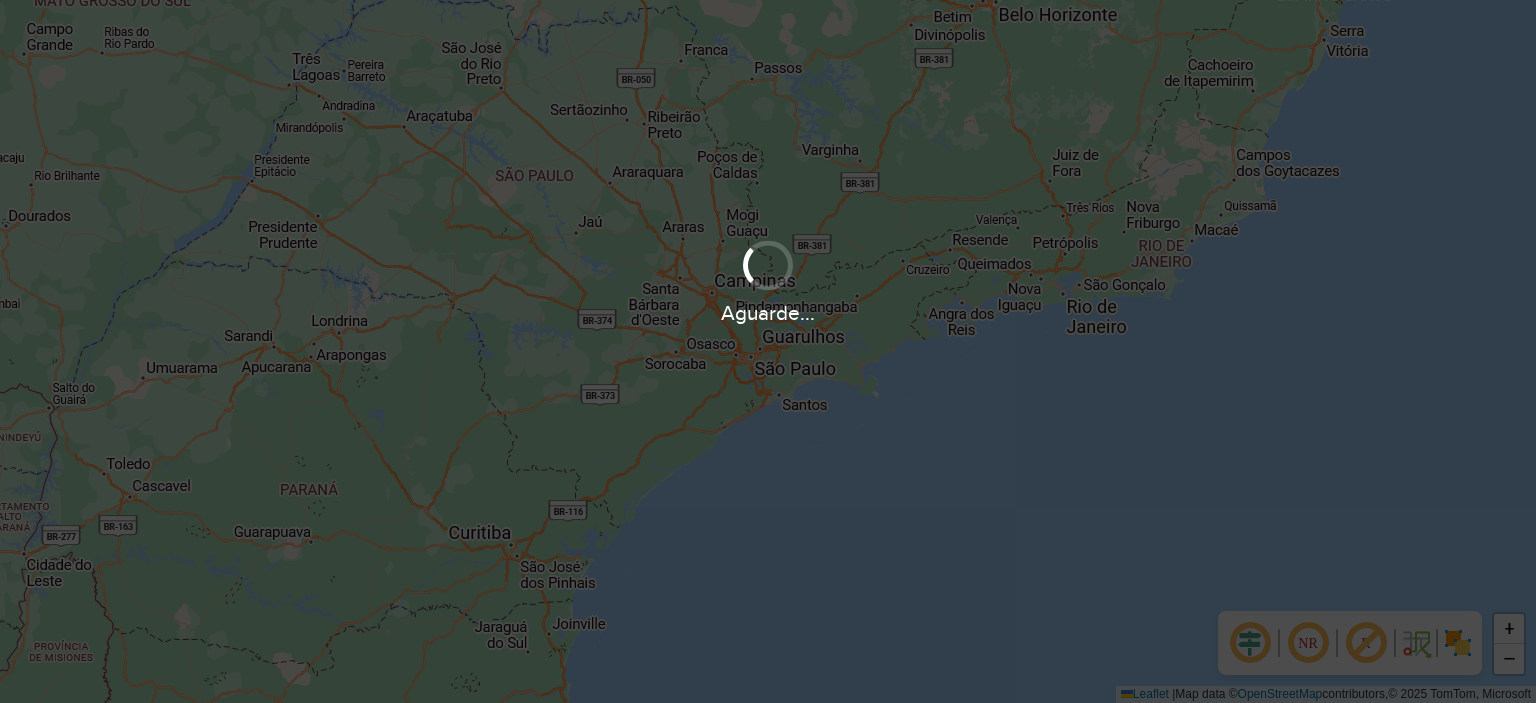 scroll, scrollTop: 0, scrollLeft: 0, axis: both 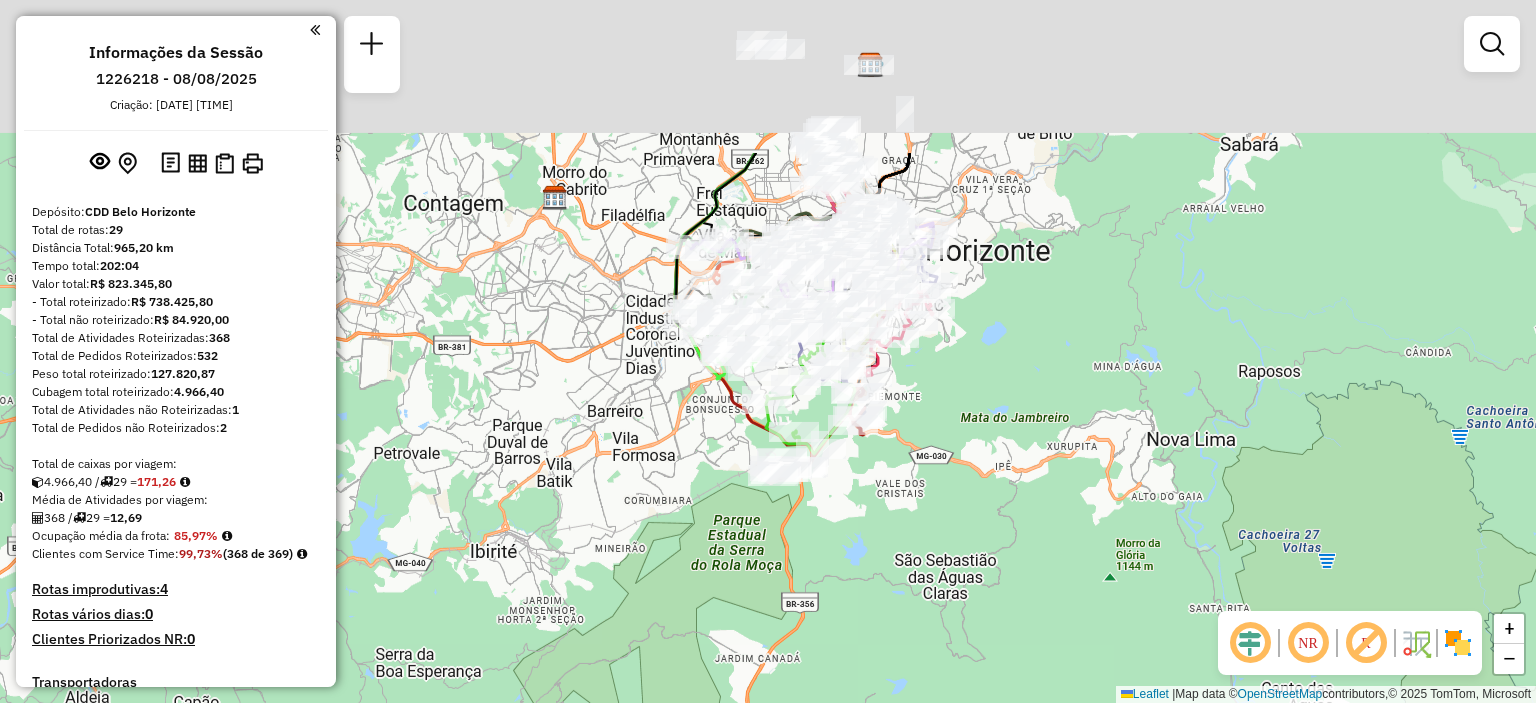 drag, startPoint x: 926, startPoint y: 308, endPoint x: 868, endPoint y: 550, distance: 248.85336 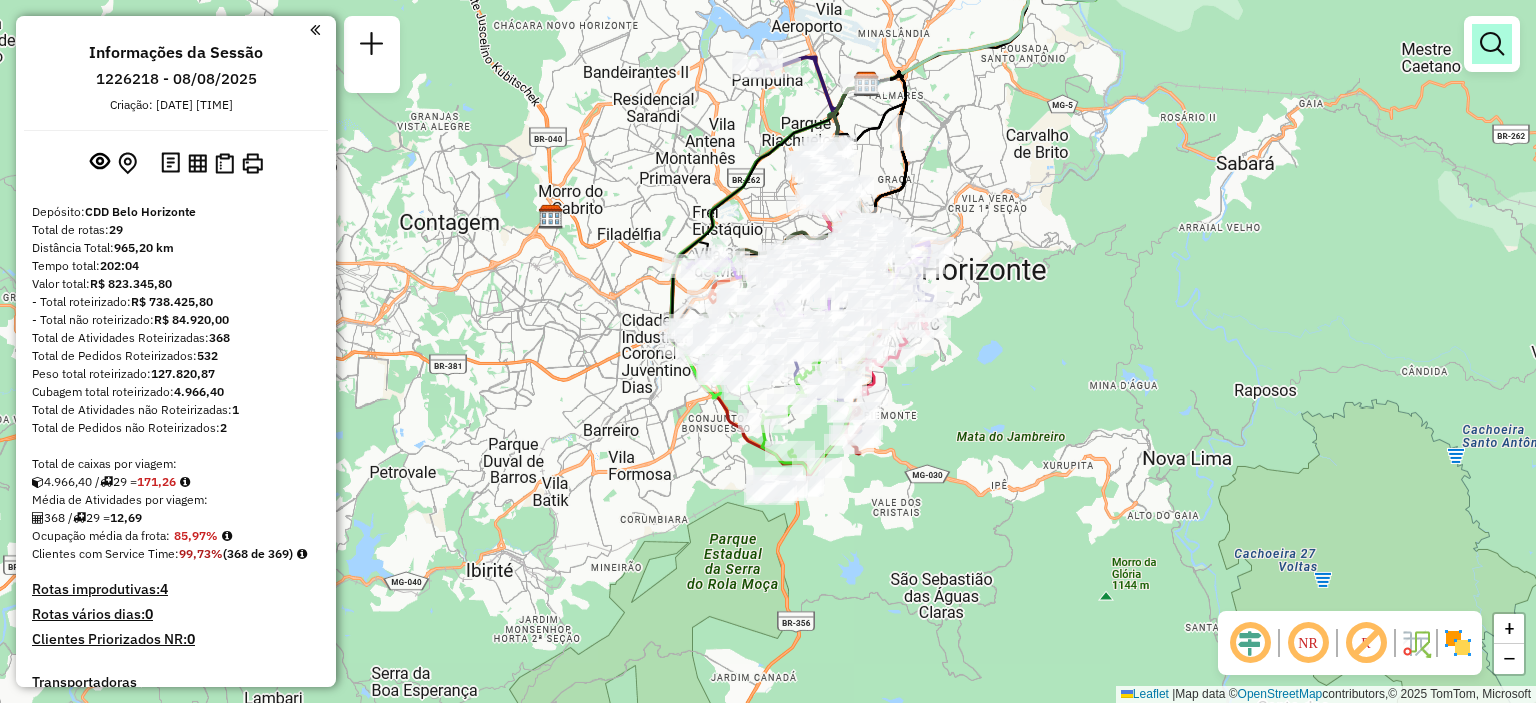 click at bounding box center [1492, 44] 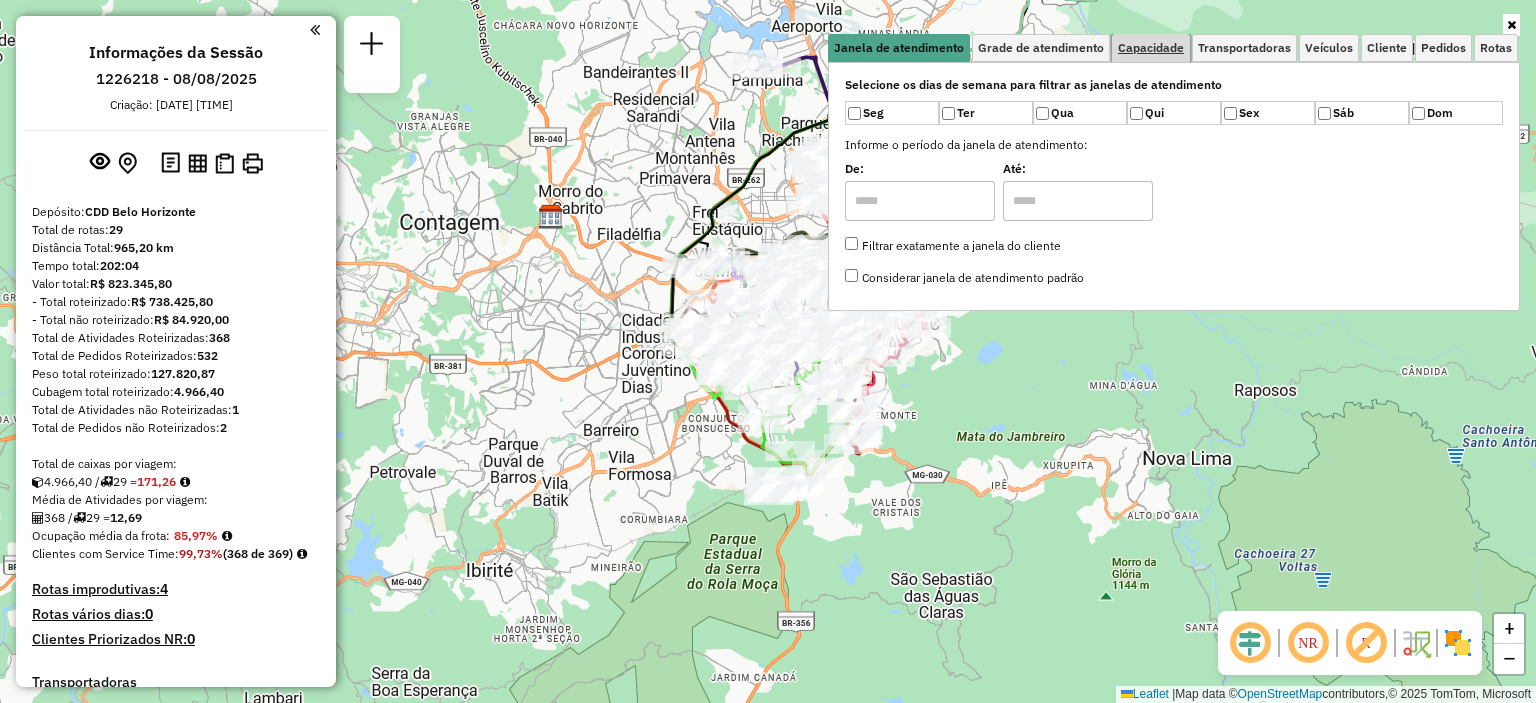 click on "Capacidade" at bounding box center (1151, 48) 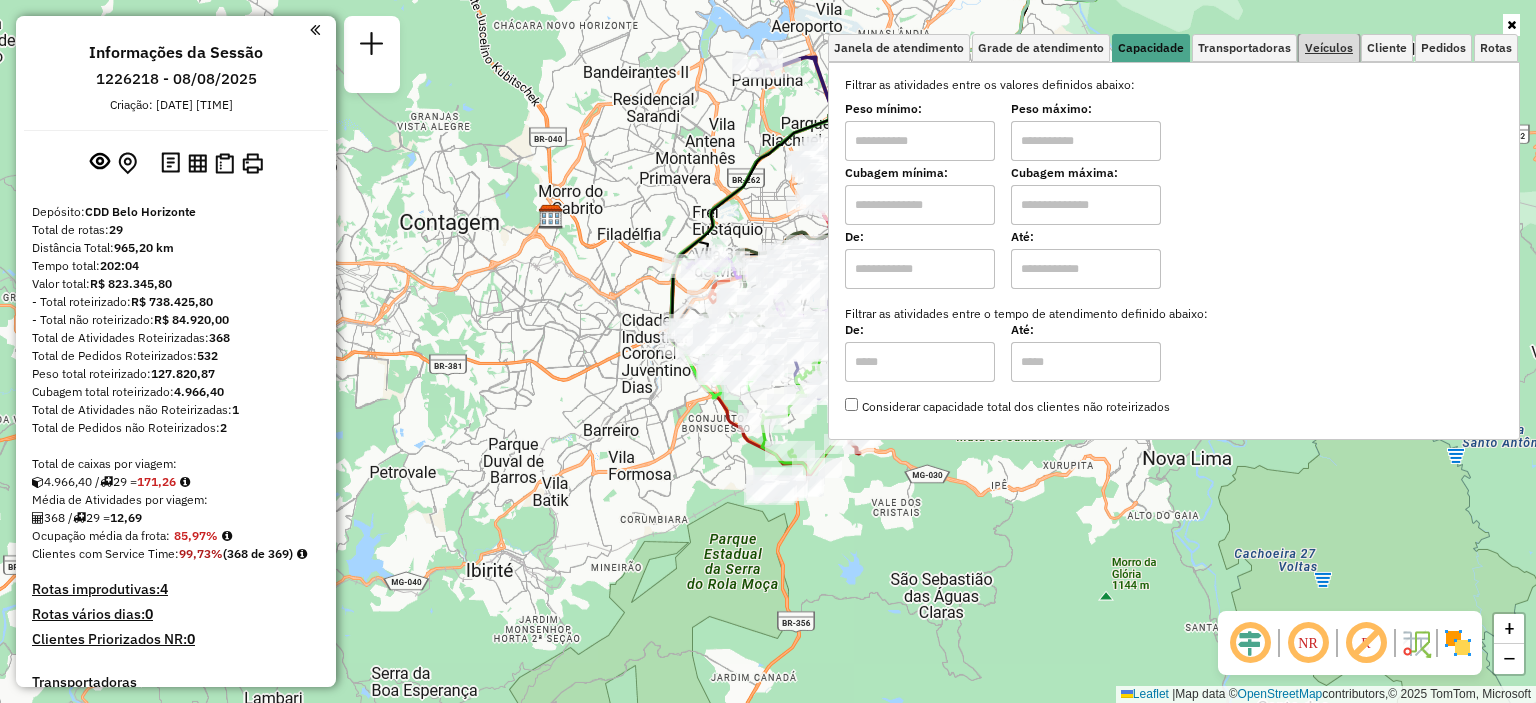 click on "Veículos" at bounding box center [1329, 48] 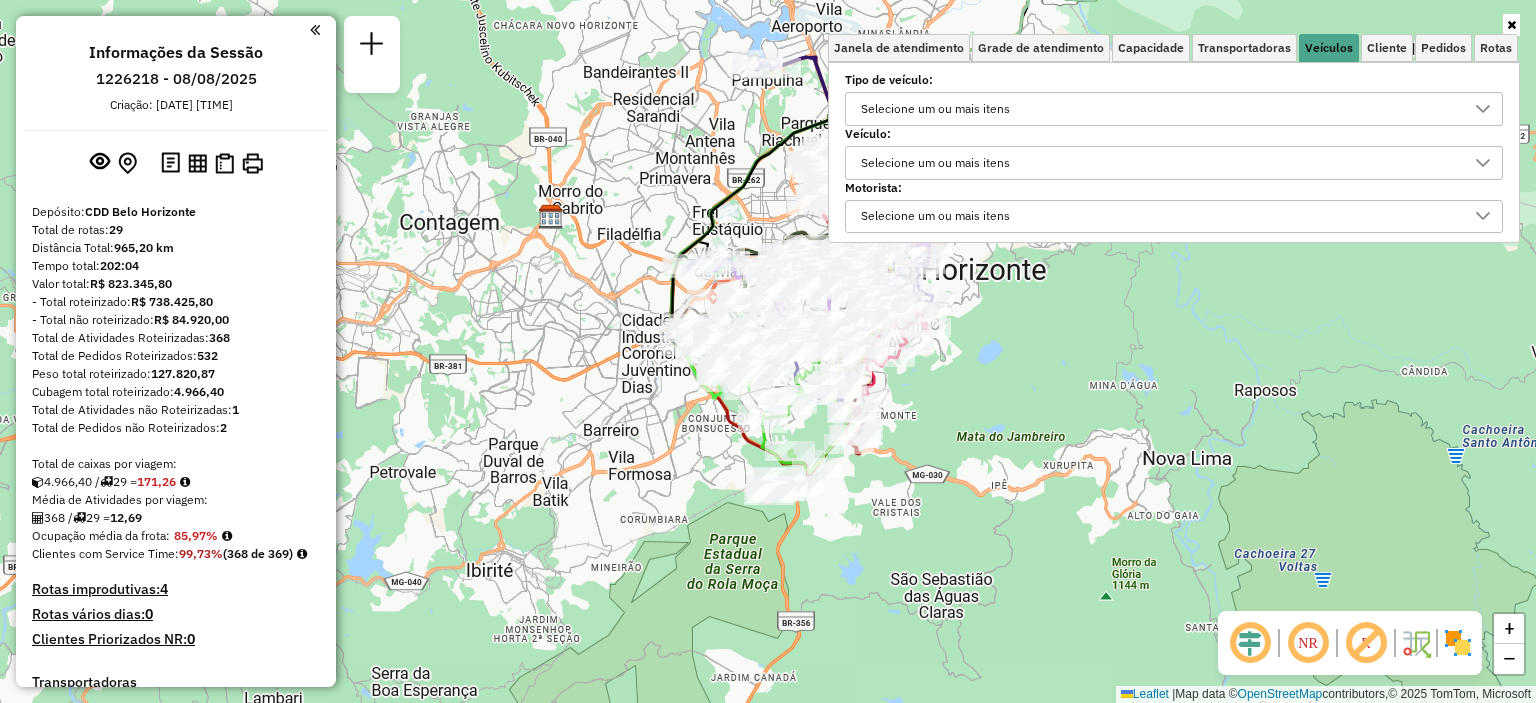 click on "Selecione um ou mais itens" at bounding box center (1159, 109) 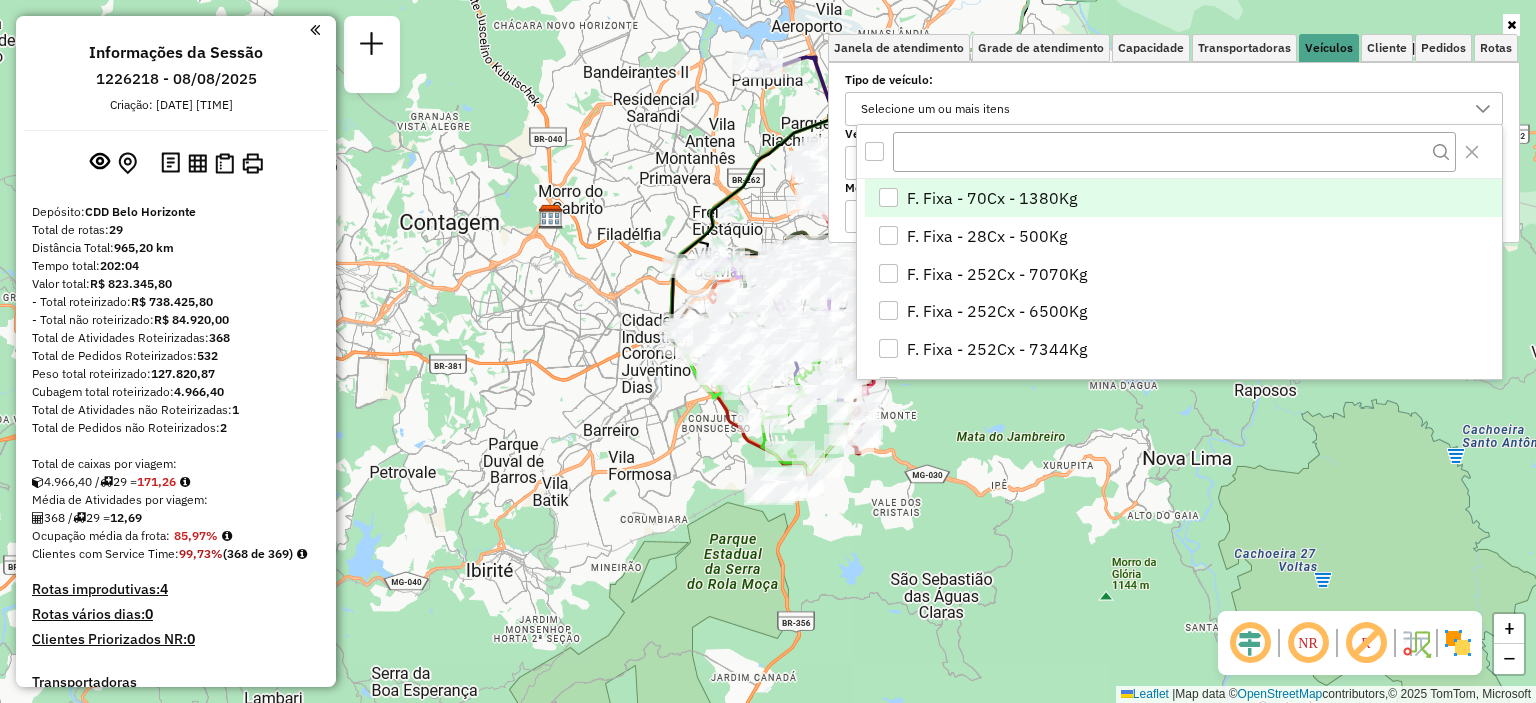 scroll, scrollTop: 11, scrollLeft: 71, axis: both 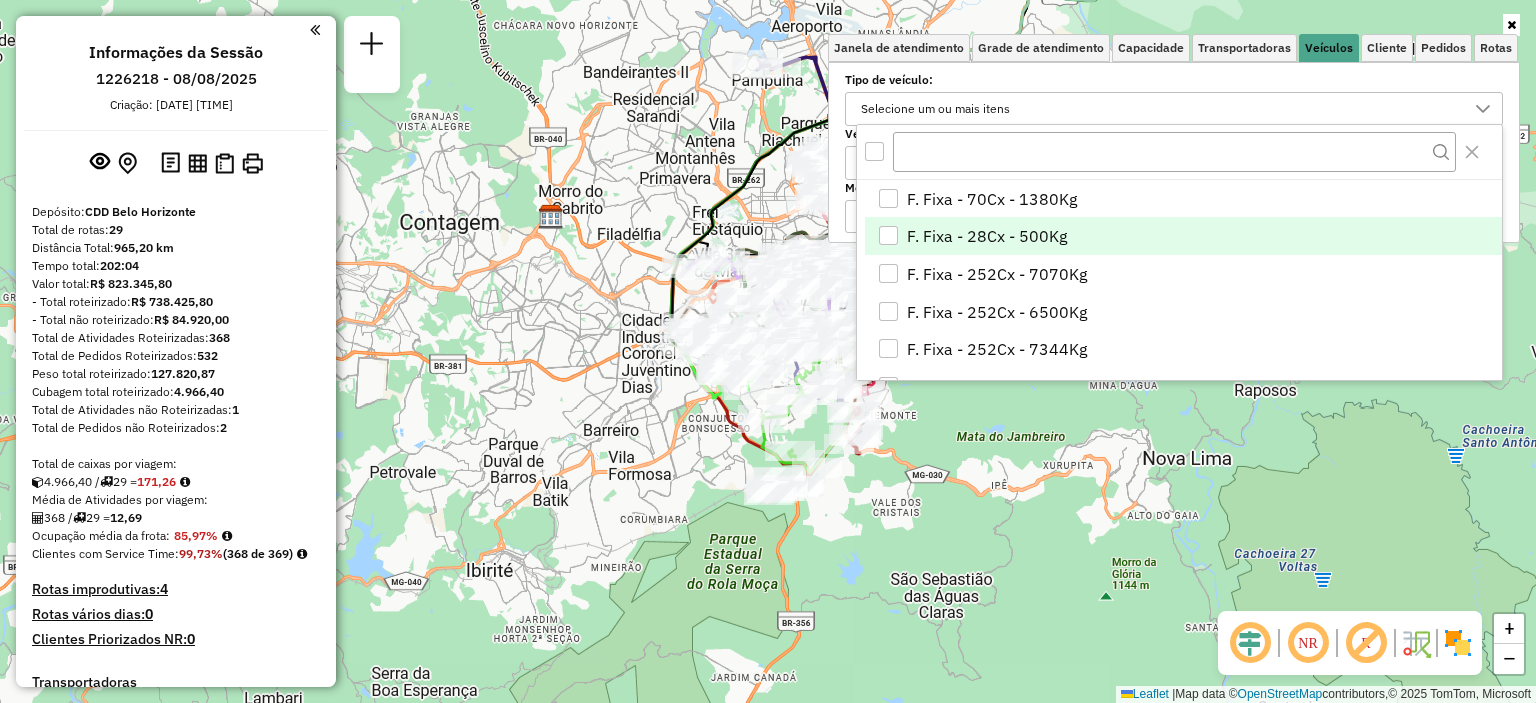 click at bounding box center (888, 235) 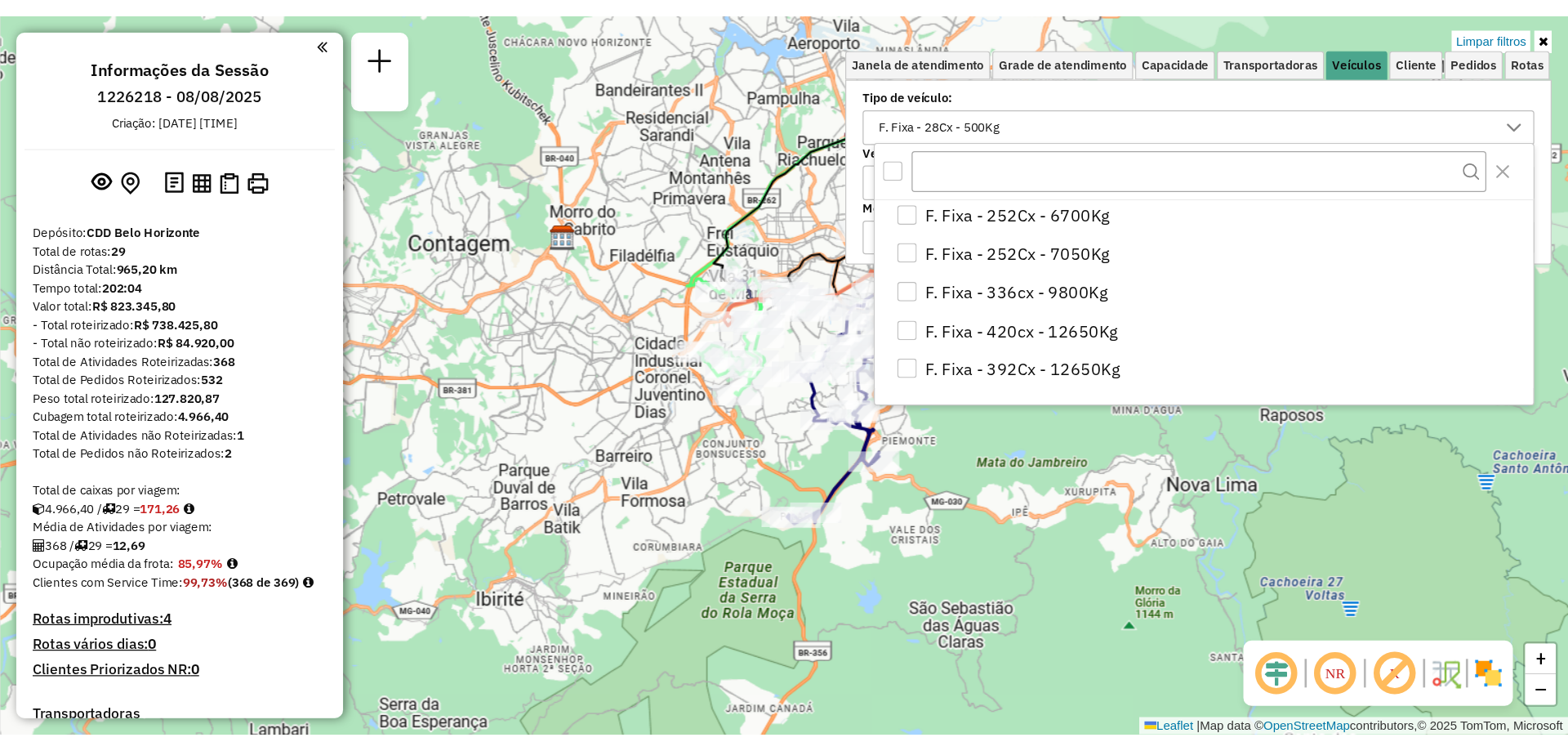 scroll, scrollTop: 0, scrollLeft: 0, axis: both 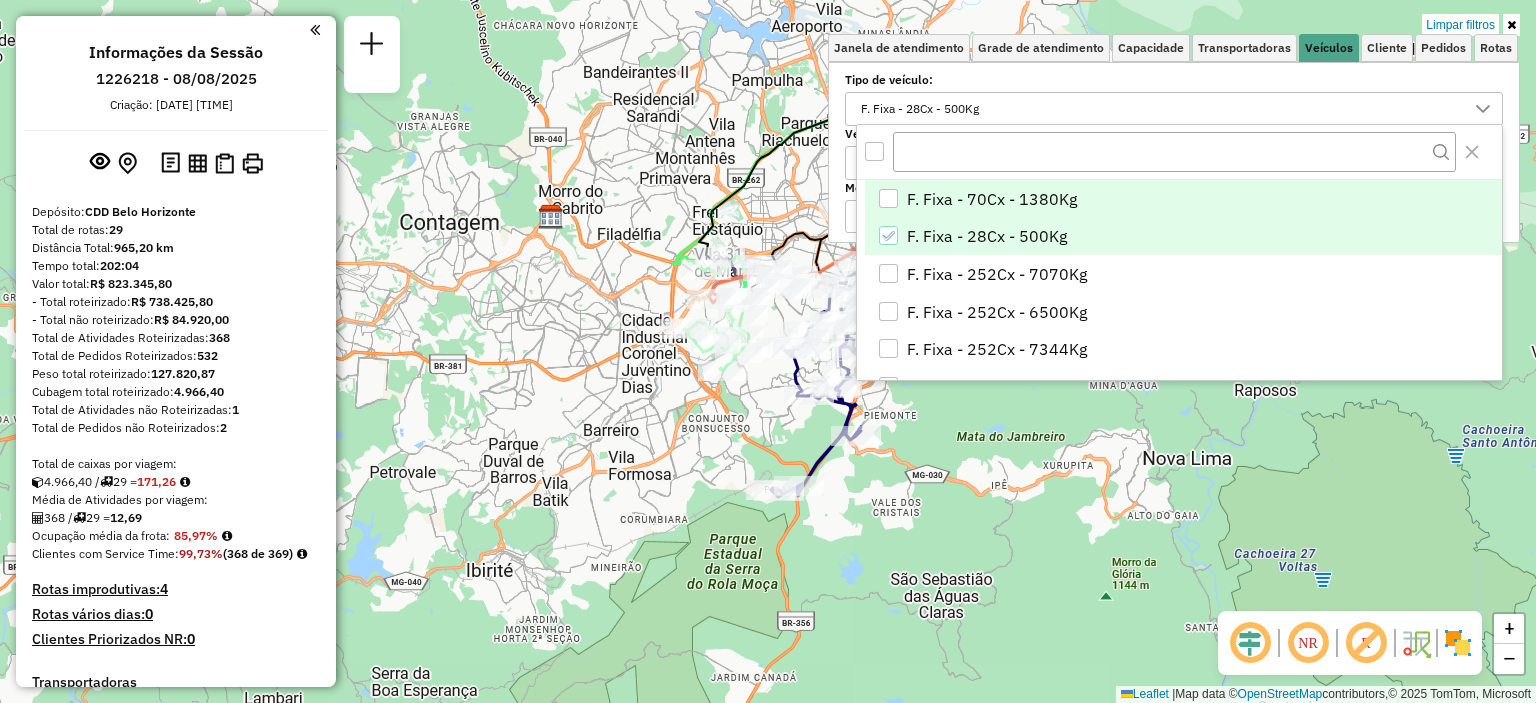 click at bounding box center [888, 198] 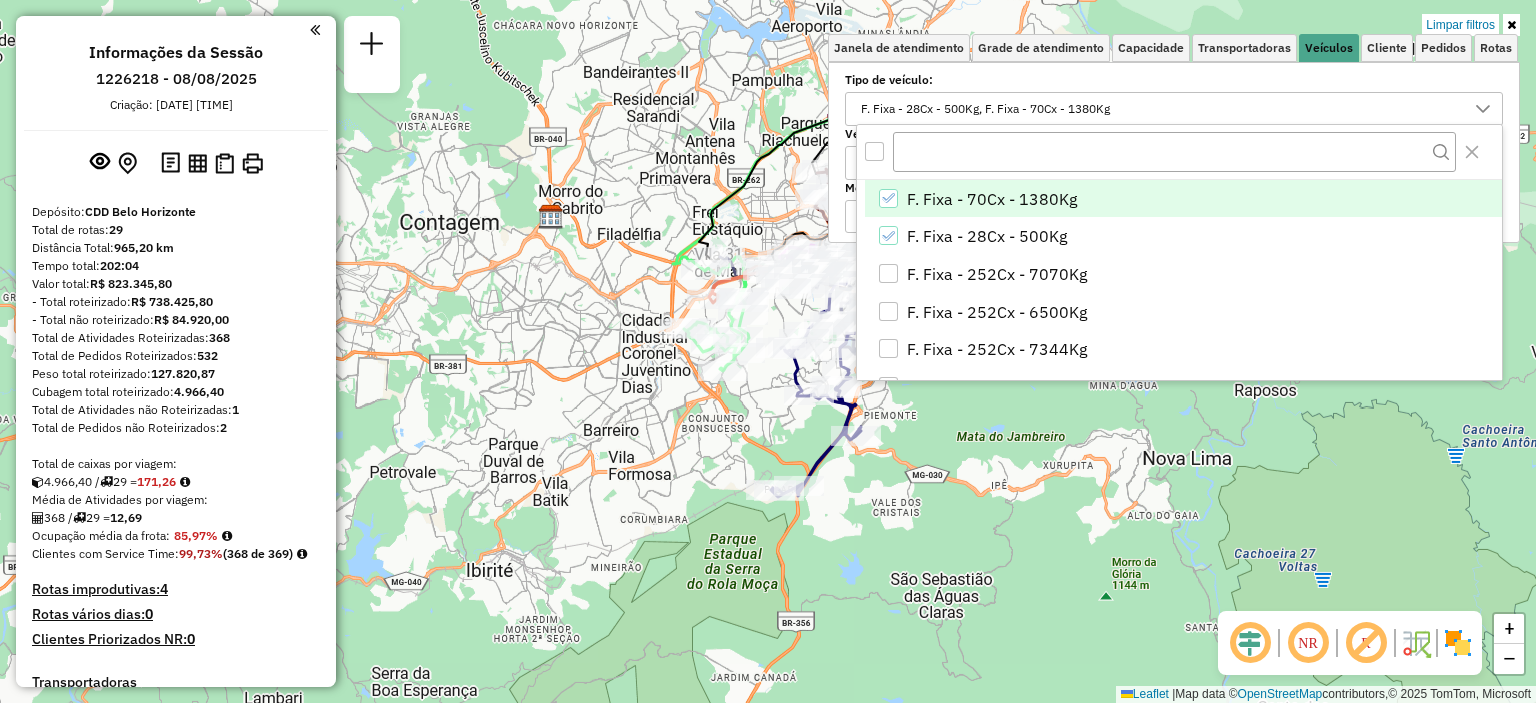 click 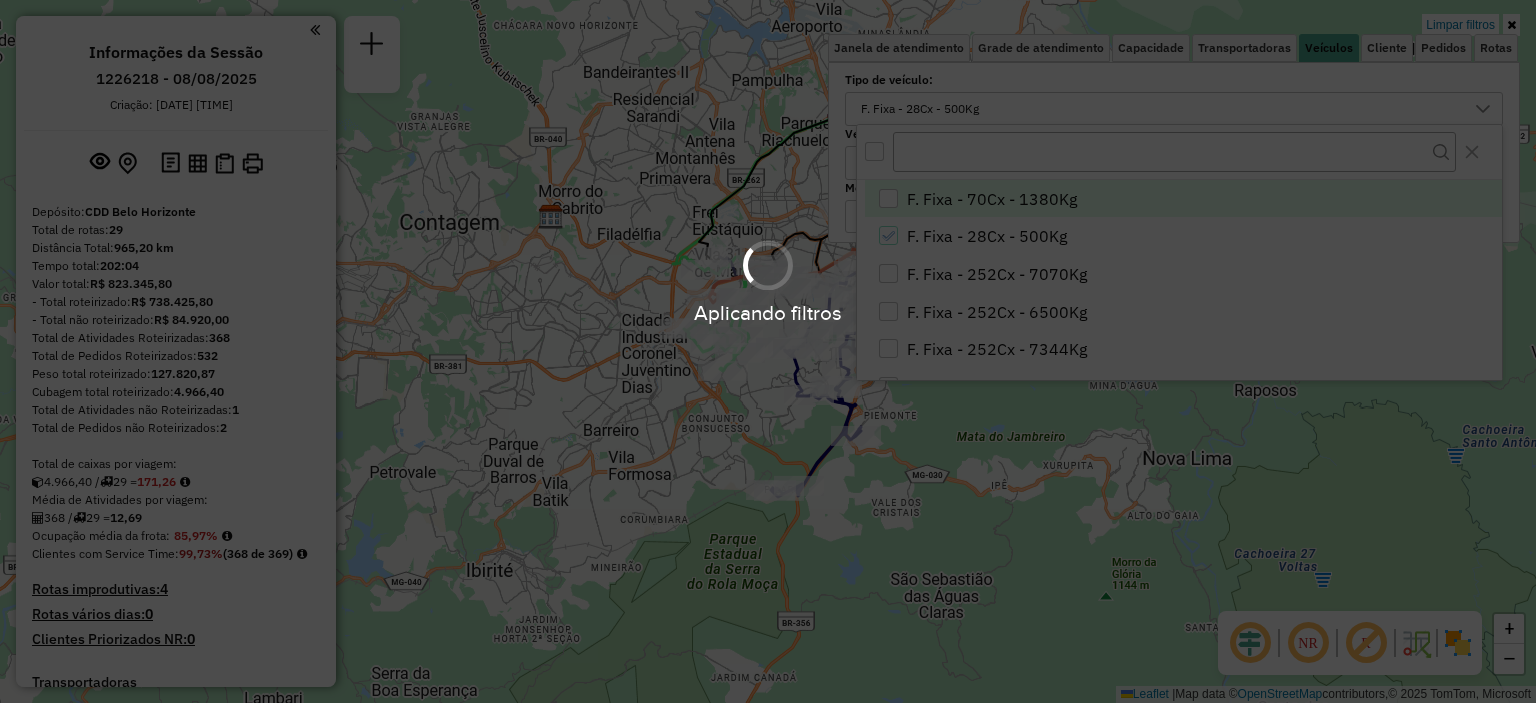 click on "Aplicando filtros" at bounding box center (768, 351) 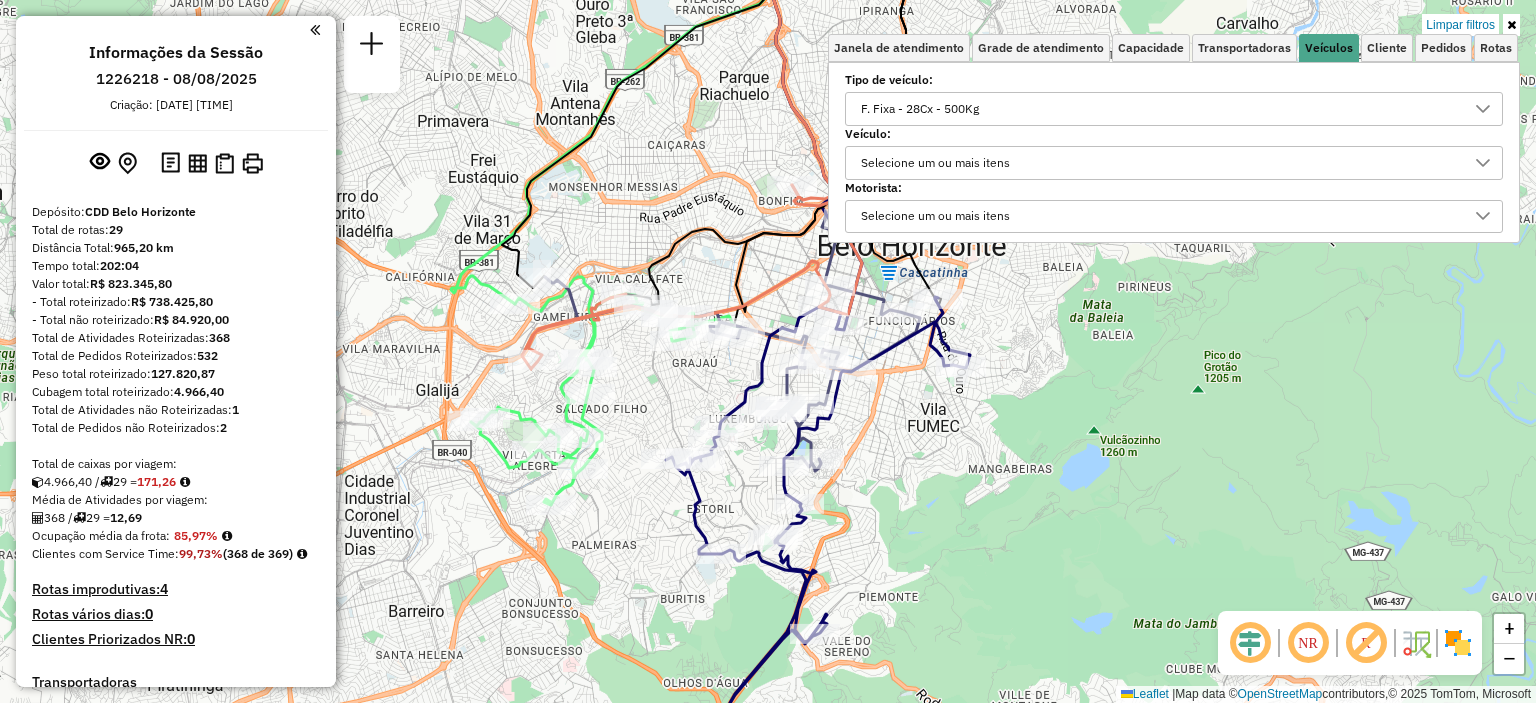drag, startPoint x: 956, startPoint y: 456, endPoint x: 952, endPoint y: 574, distance: 118.06778 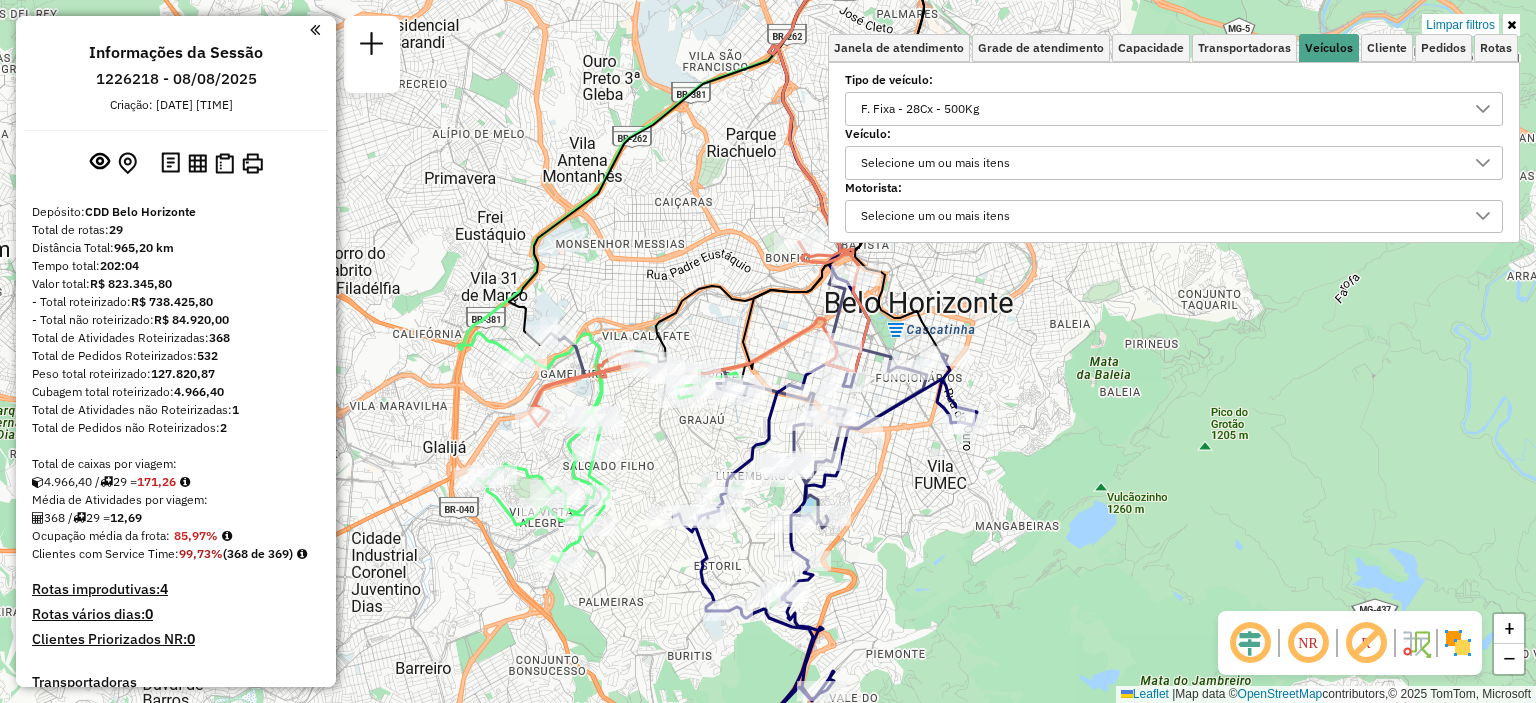 click at bounding box center (1511, 25) 